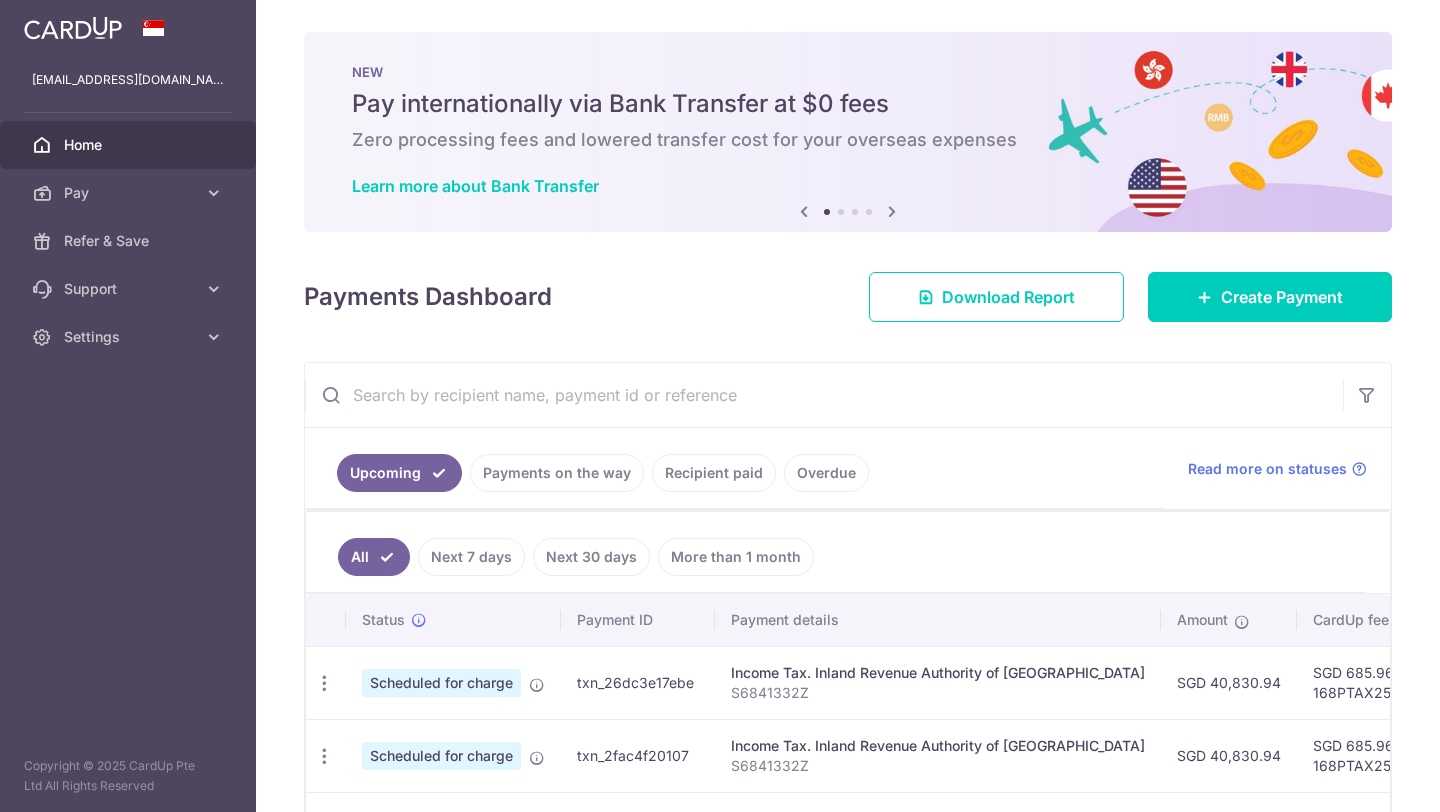 scroll, scrollTop: 0, scrollLeft: 0, axis: both 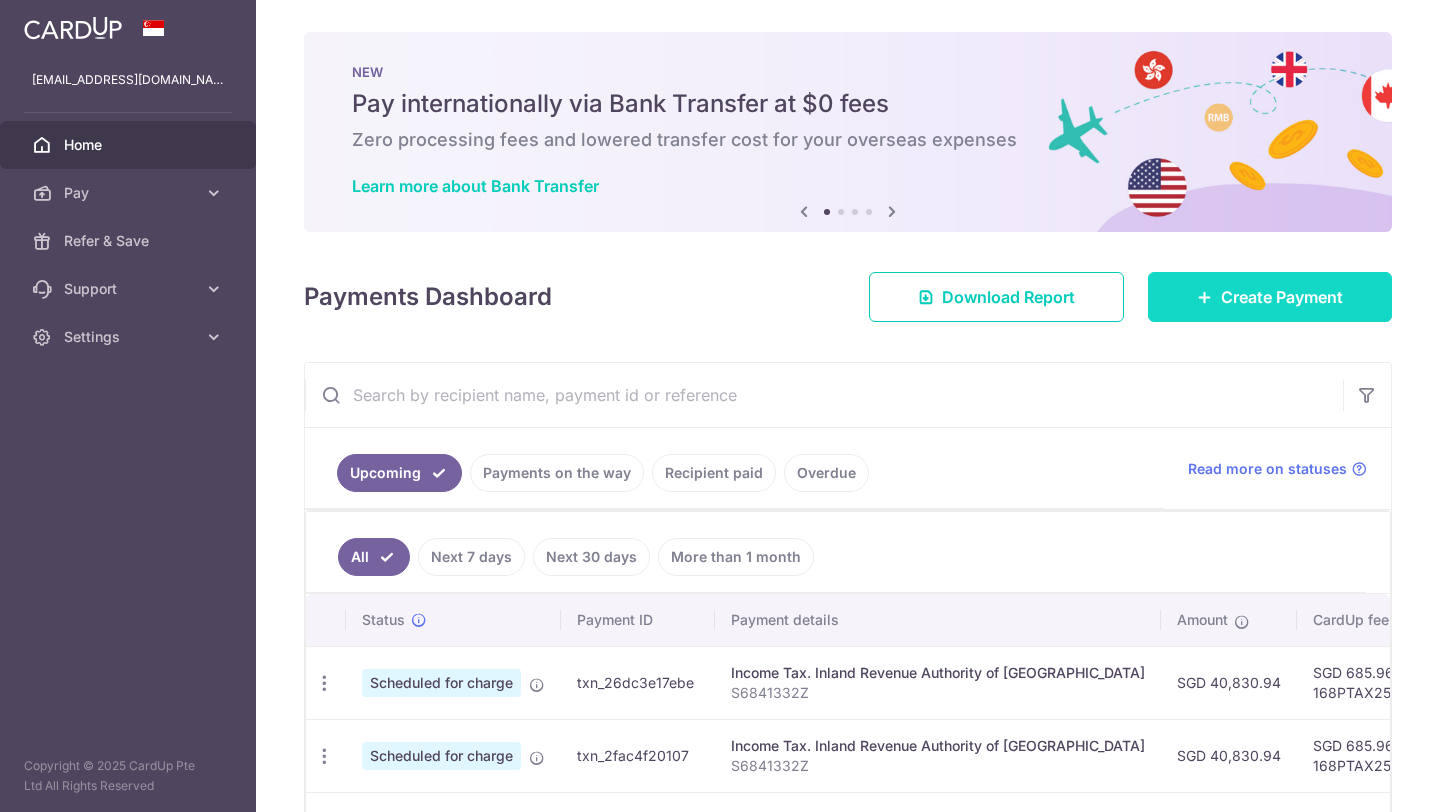 click on "Create Payment" at bounding box center (1282, 297) 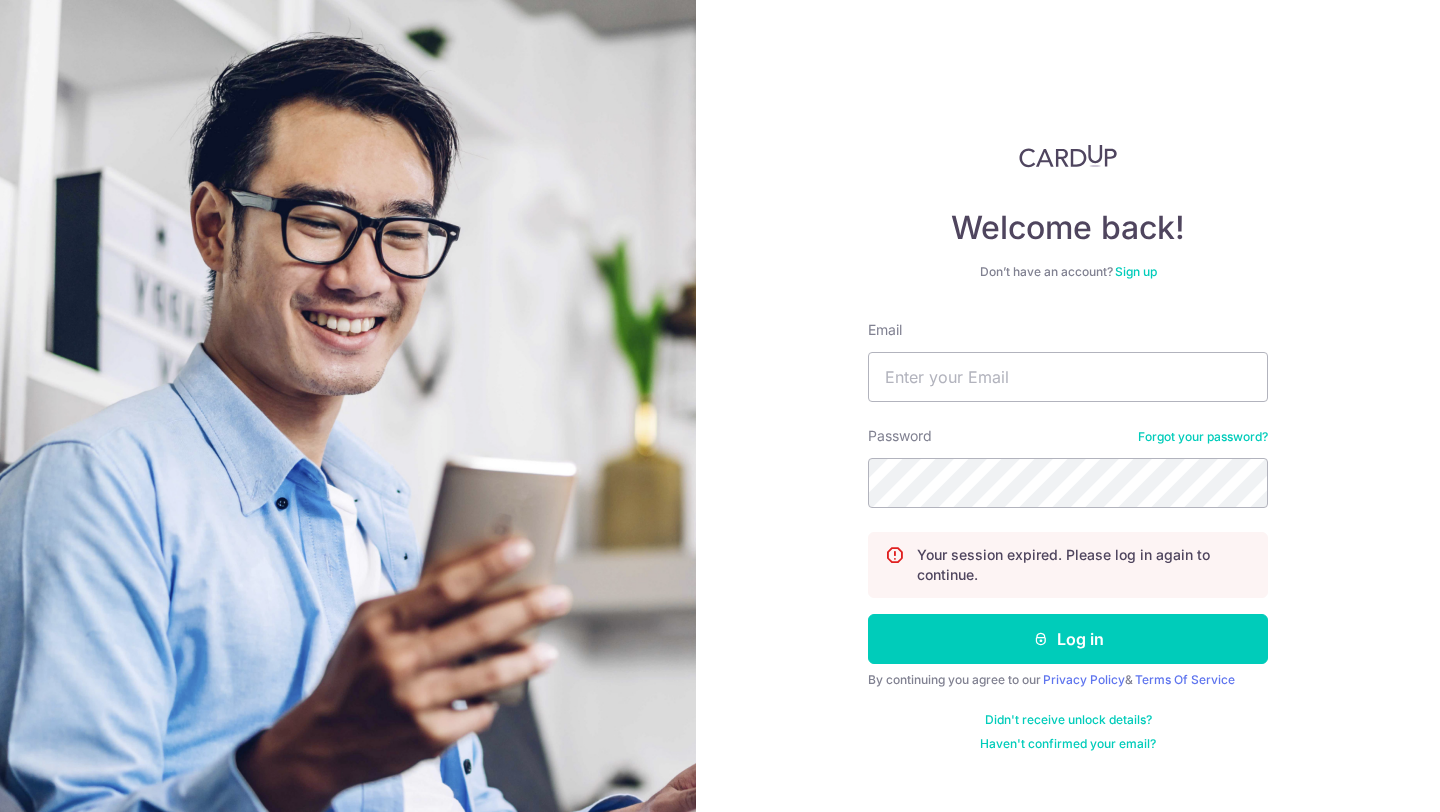 type on "nicolepng1999@yahoo.com.sg" 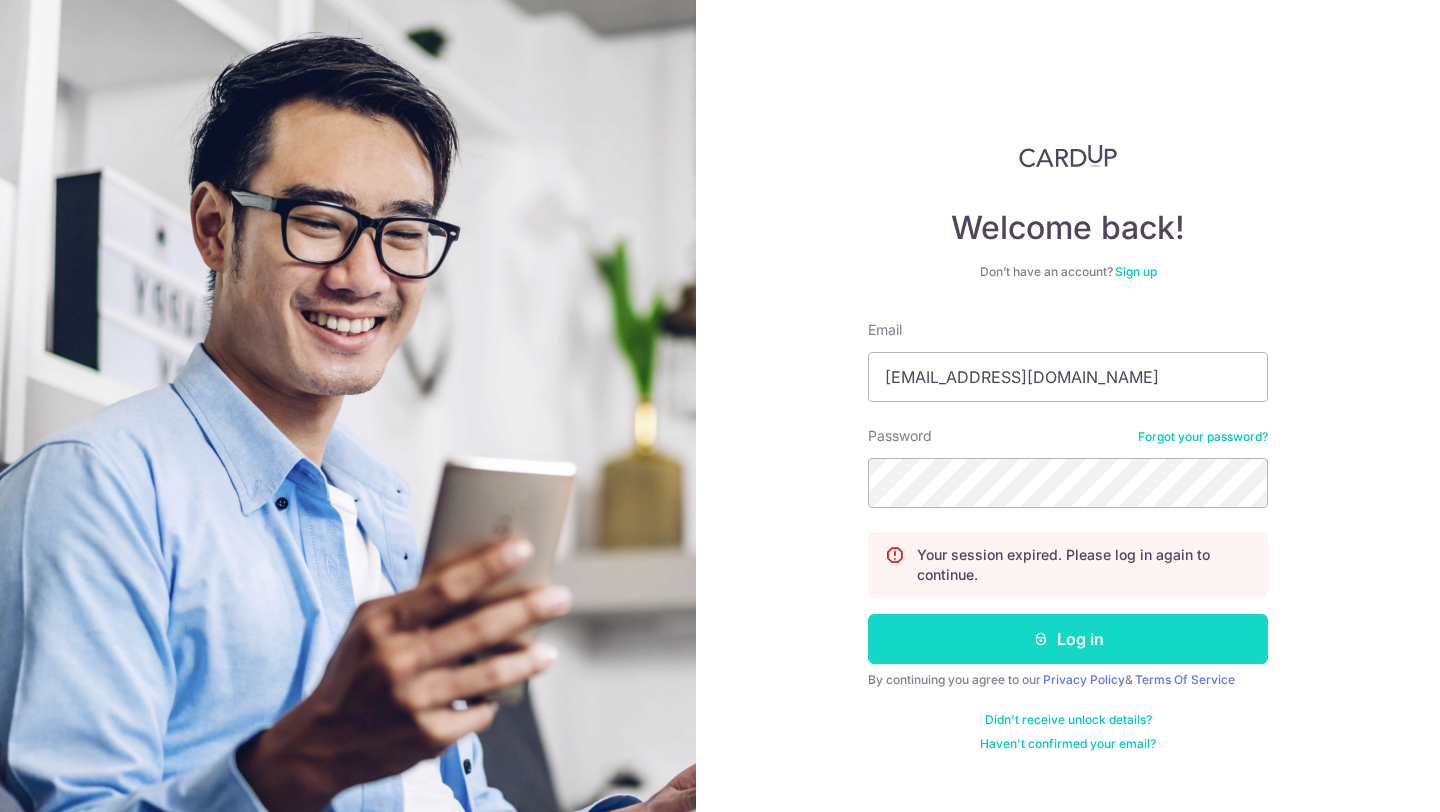 click on "Log in" at bounding box center (1068, 639) 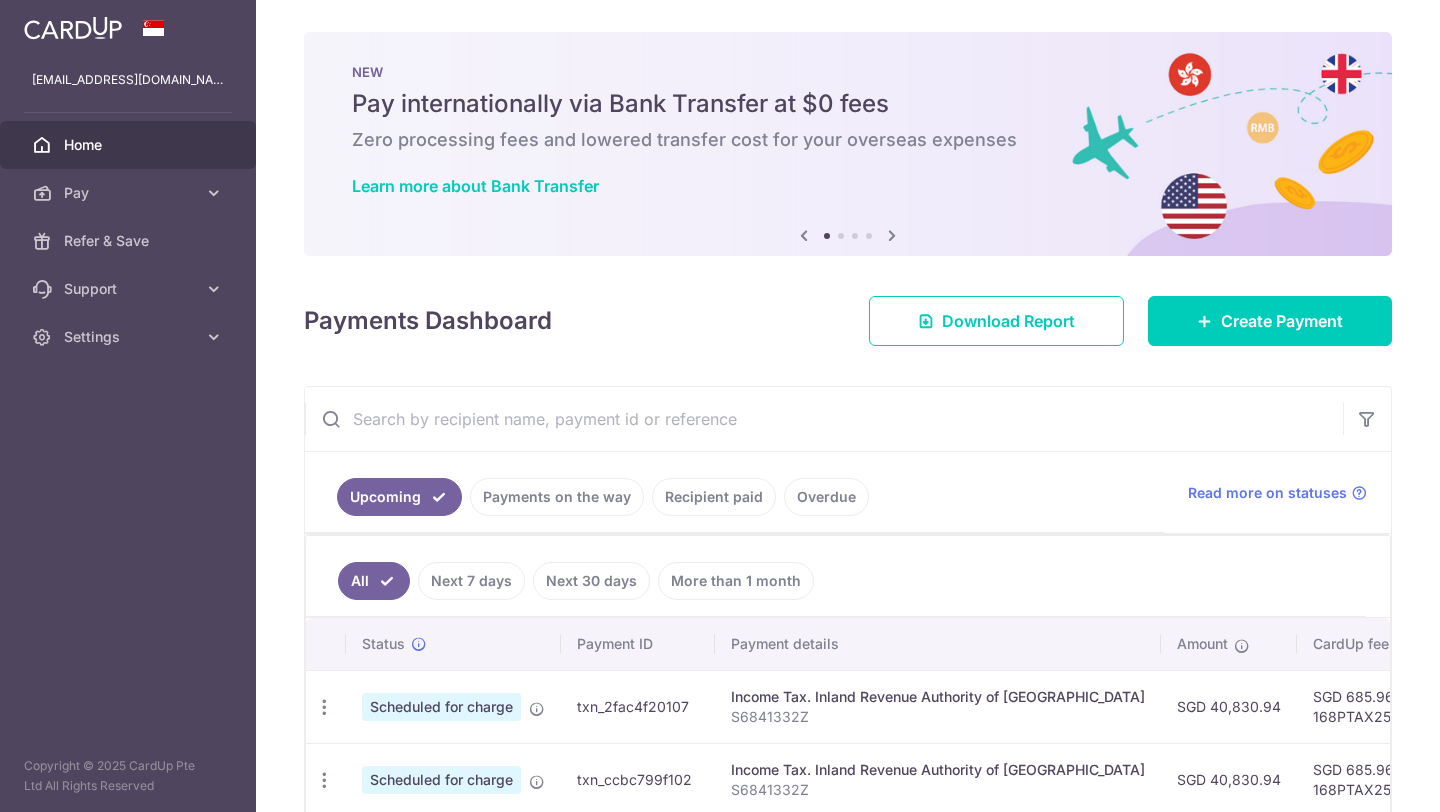 scroll, scrollTop: 0, scrollLeft: 0, axis: both 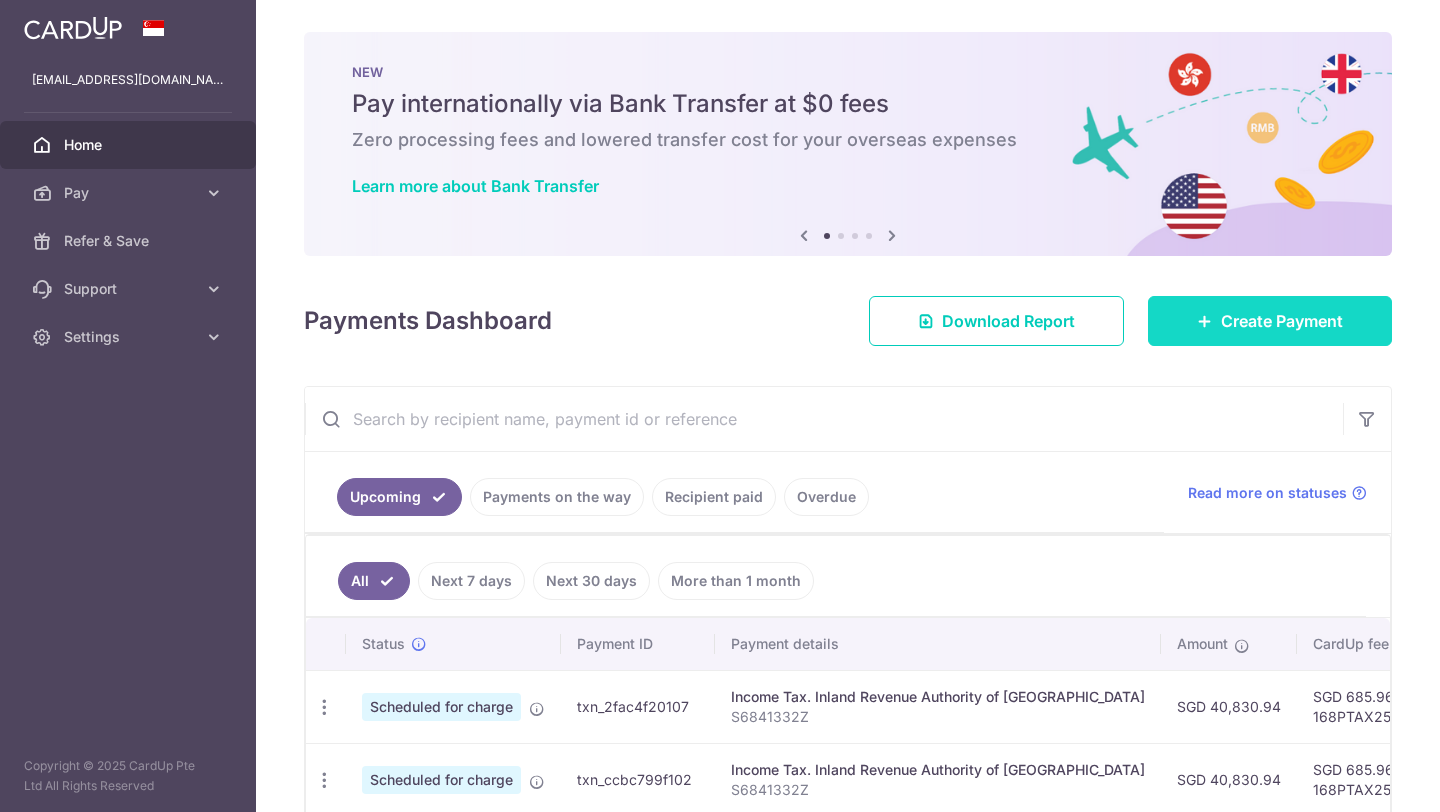 click on "Create Payment" at bounding box center [1282, 321] 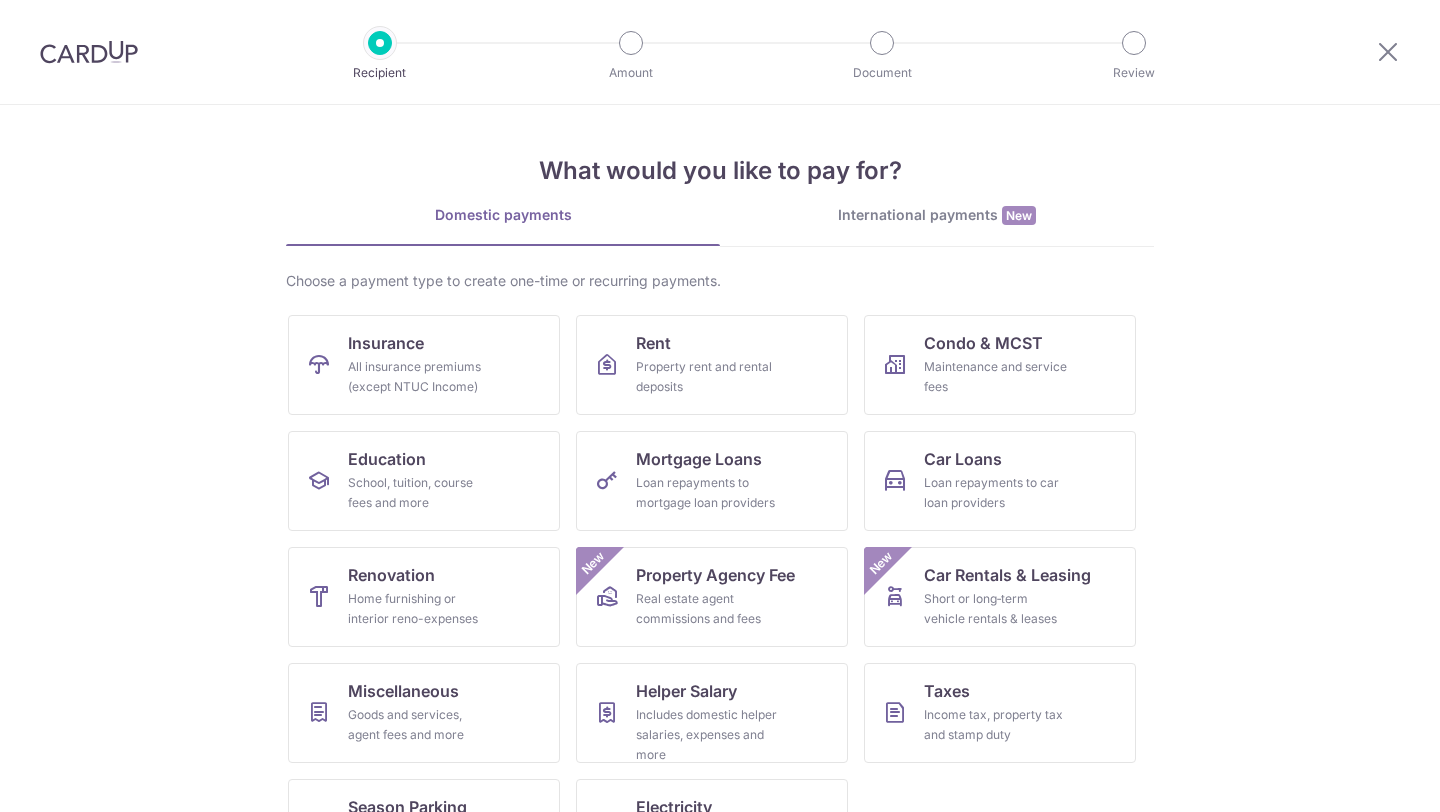 scroll, scrollTop: 0, scrollLeft: 0, axis: both 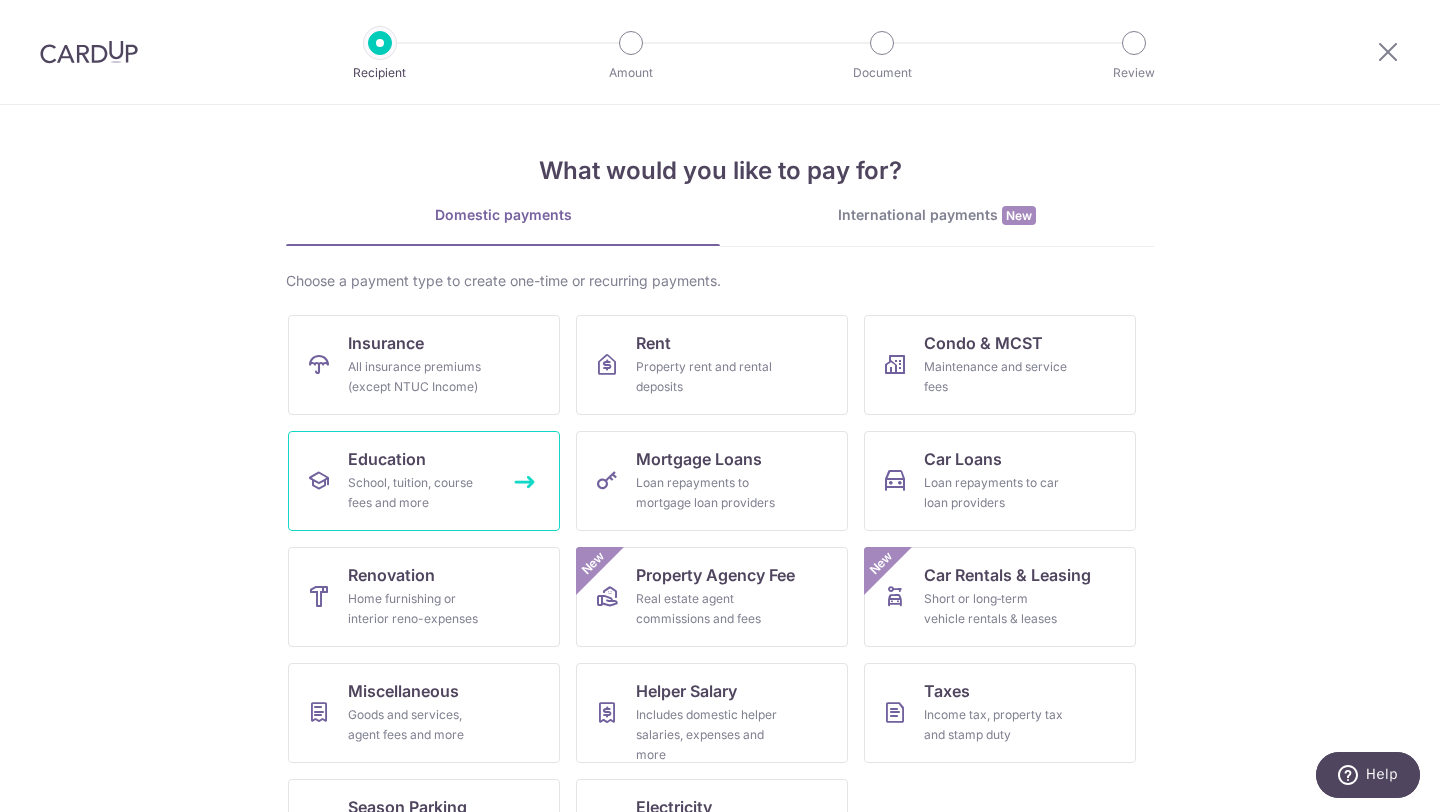 click on "School, tuition, course fees and more" at bounding box center (420, 493) 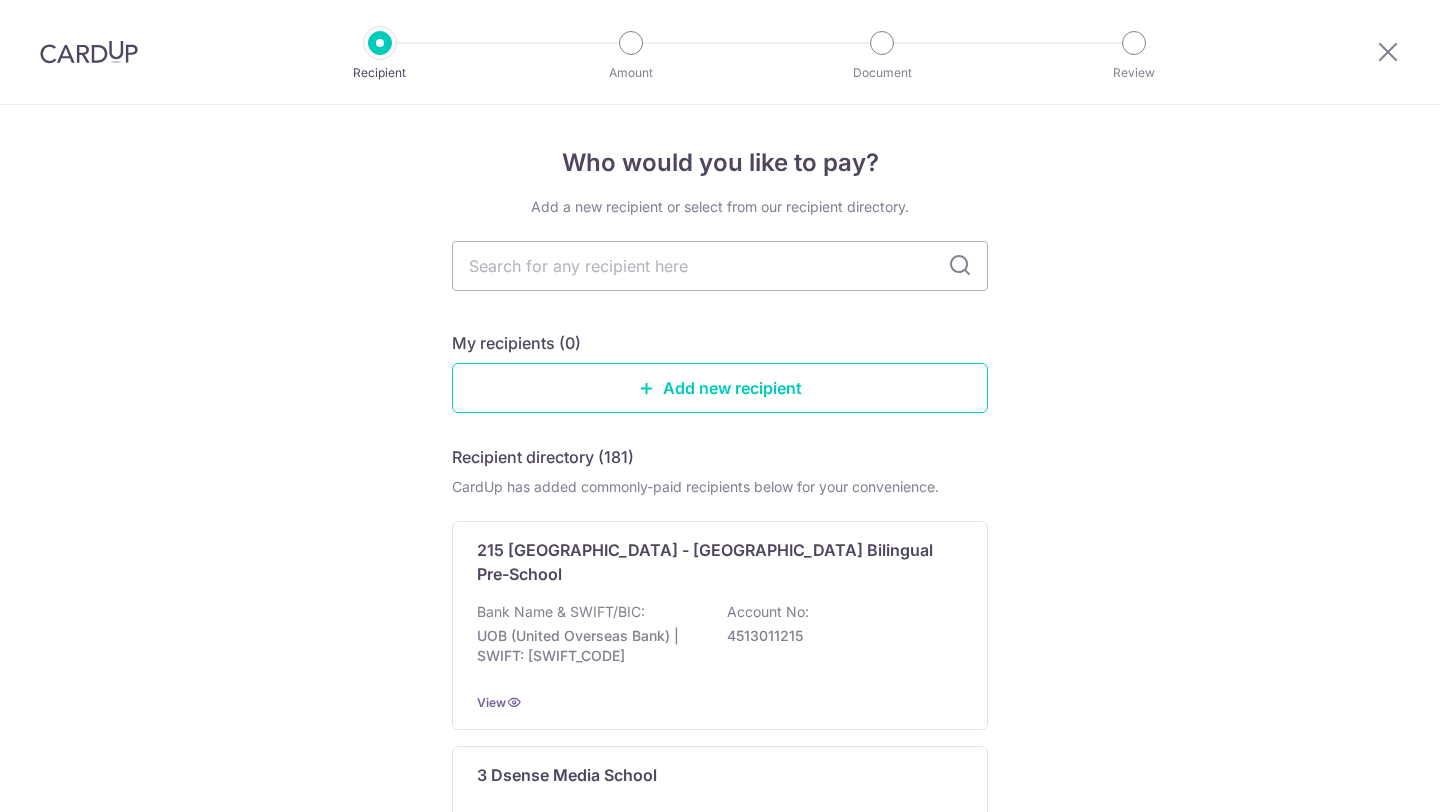 scroll, scrollTop: 0, scrollLeft: 0, axis: both 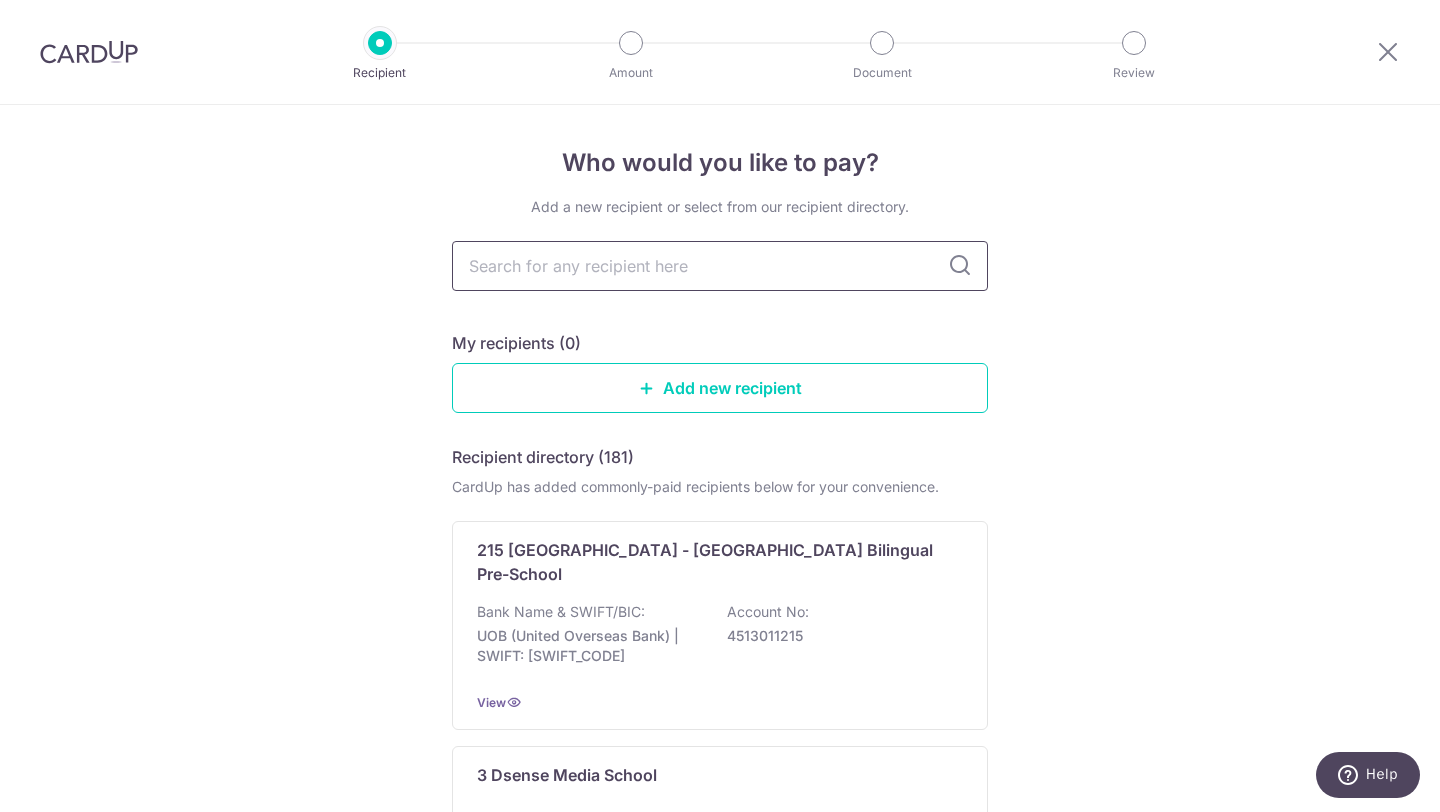 click at bounding box center [720, 266] 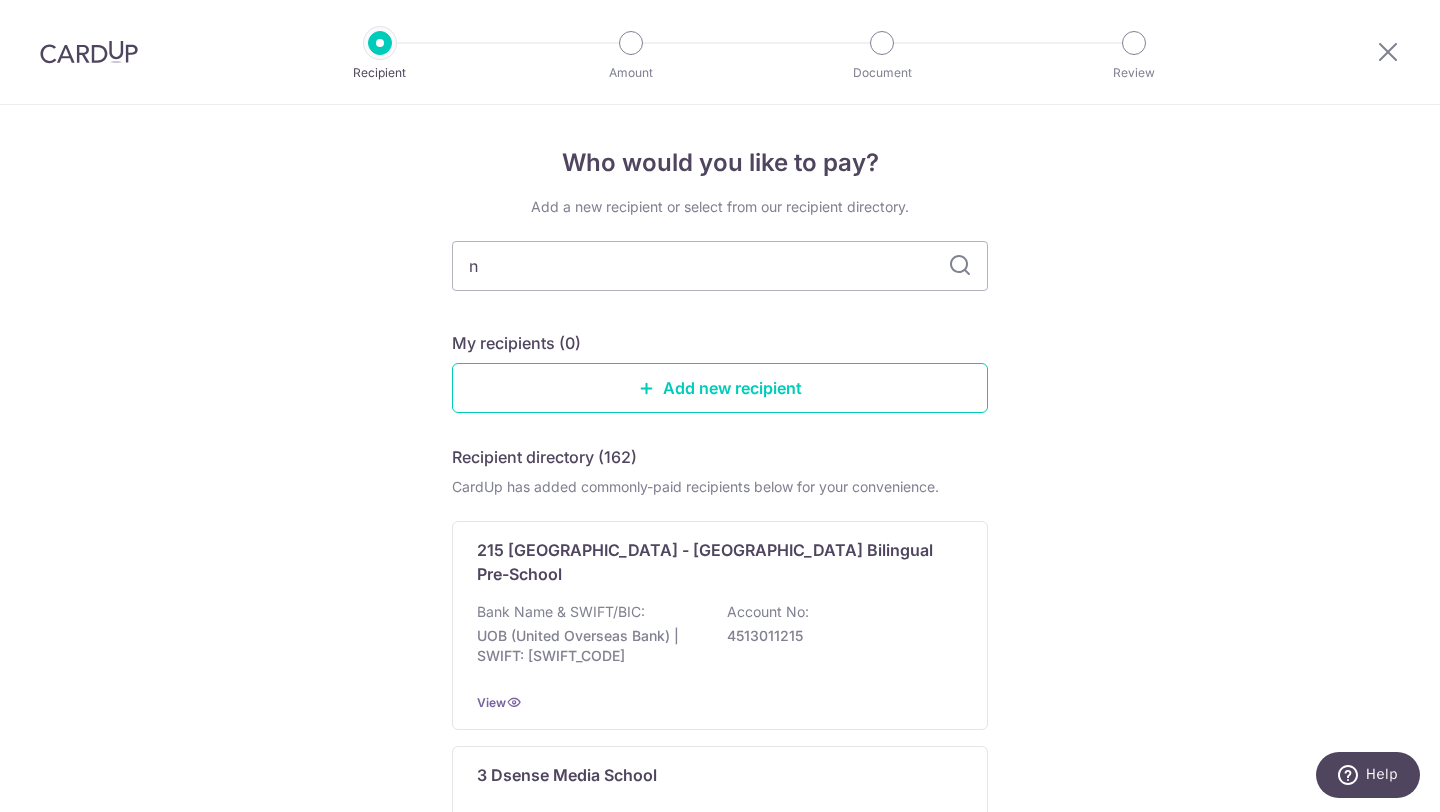 type 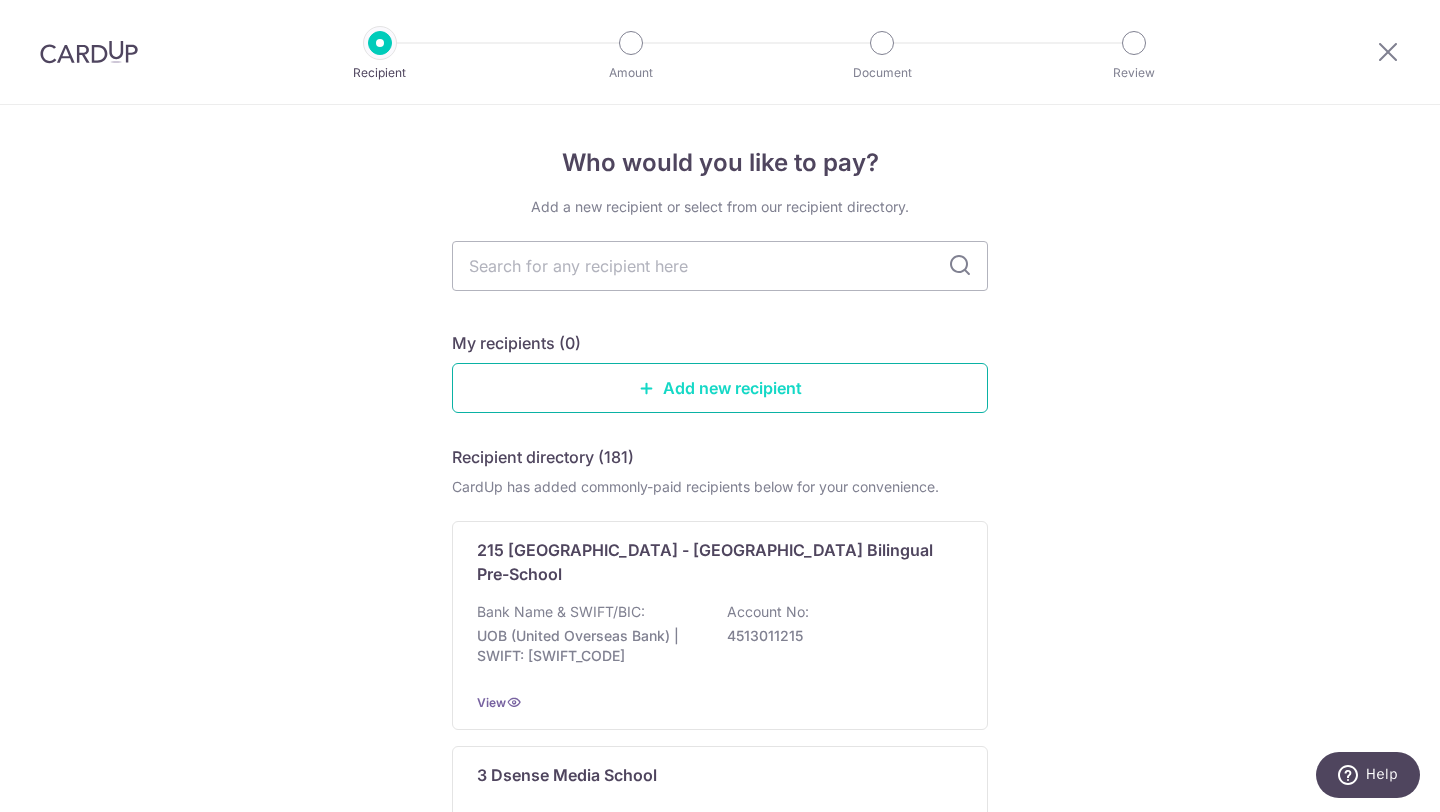 click on "Add new recipient" at bounding box center [720, 388] 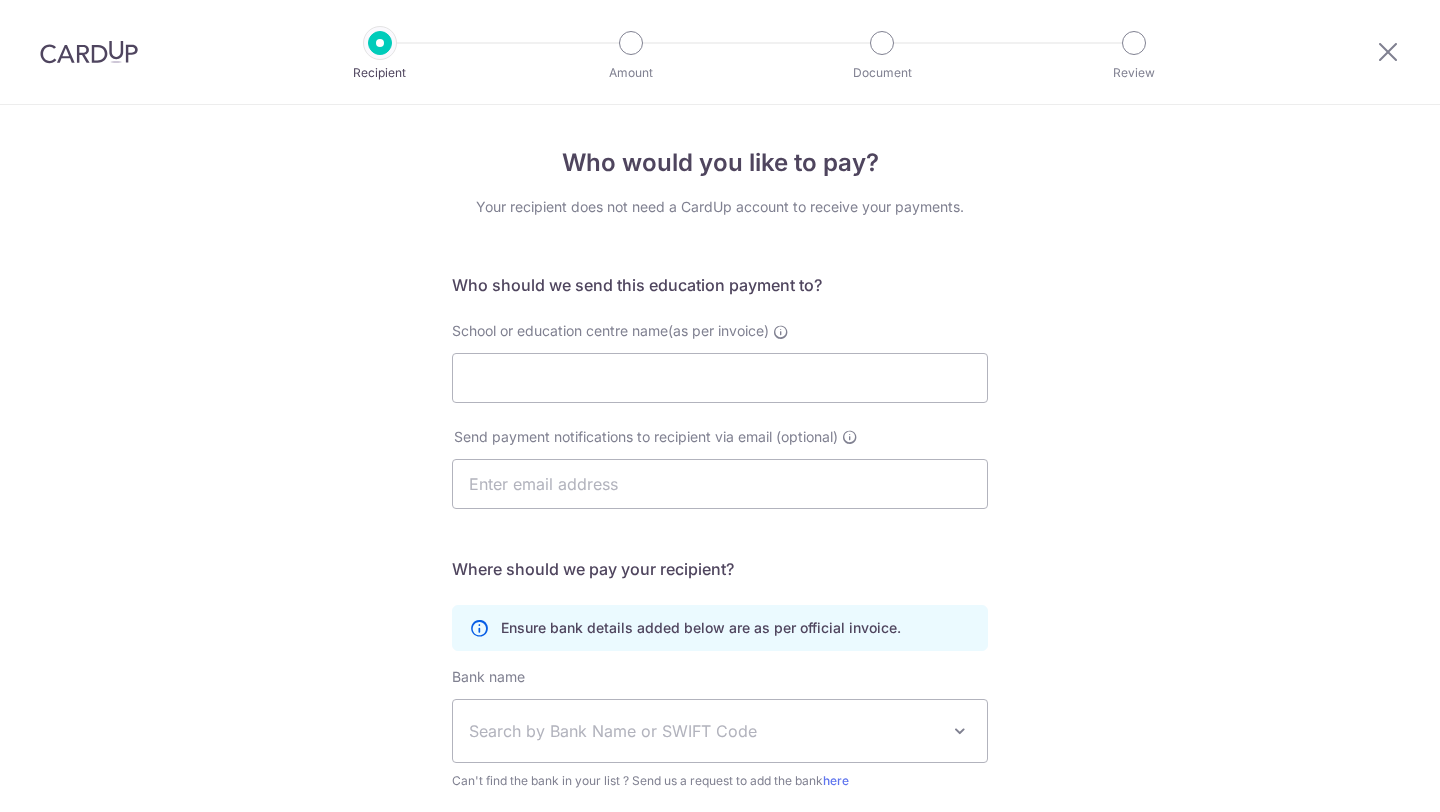 scroll, scrollTop: 0, scrollLeft: 0, axis: both 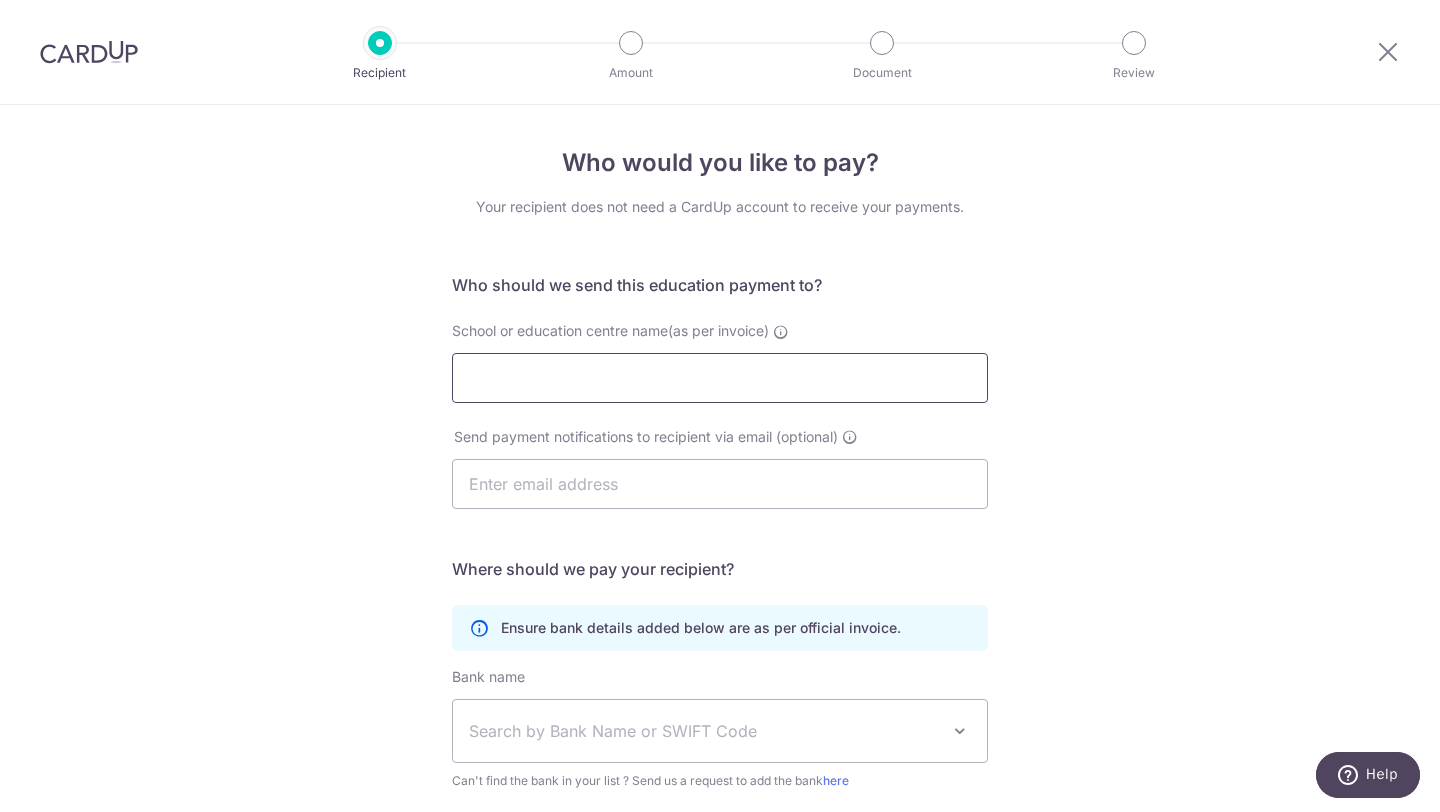 click on "School or education centre name(as per invoice)" at bounding box center [720, 378] 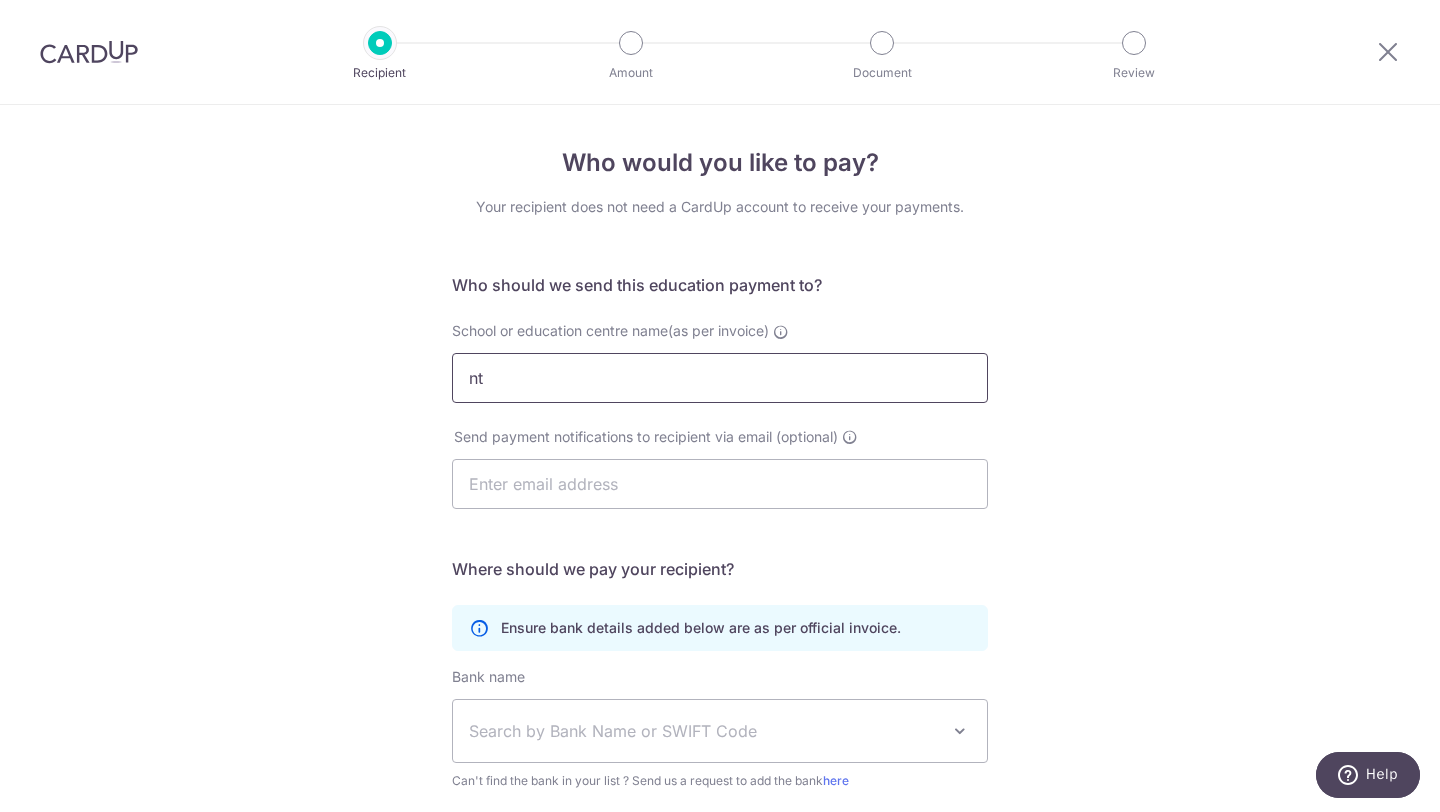type on "n" 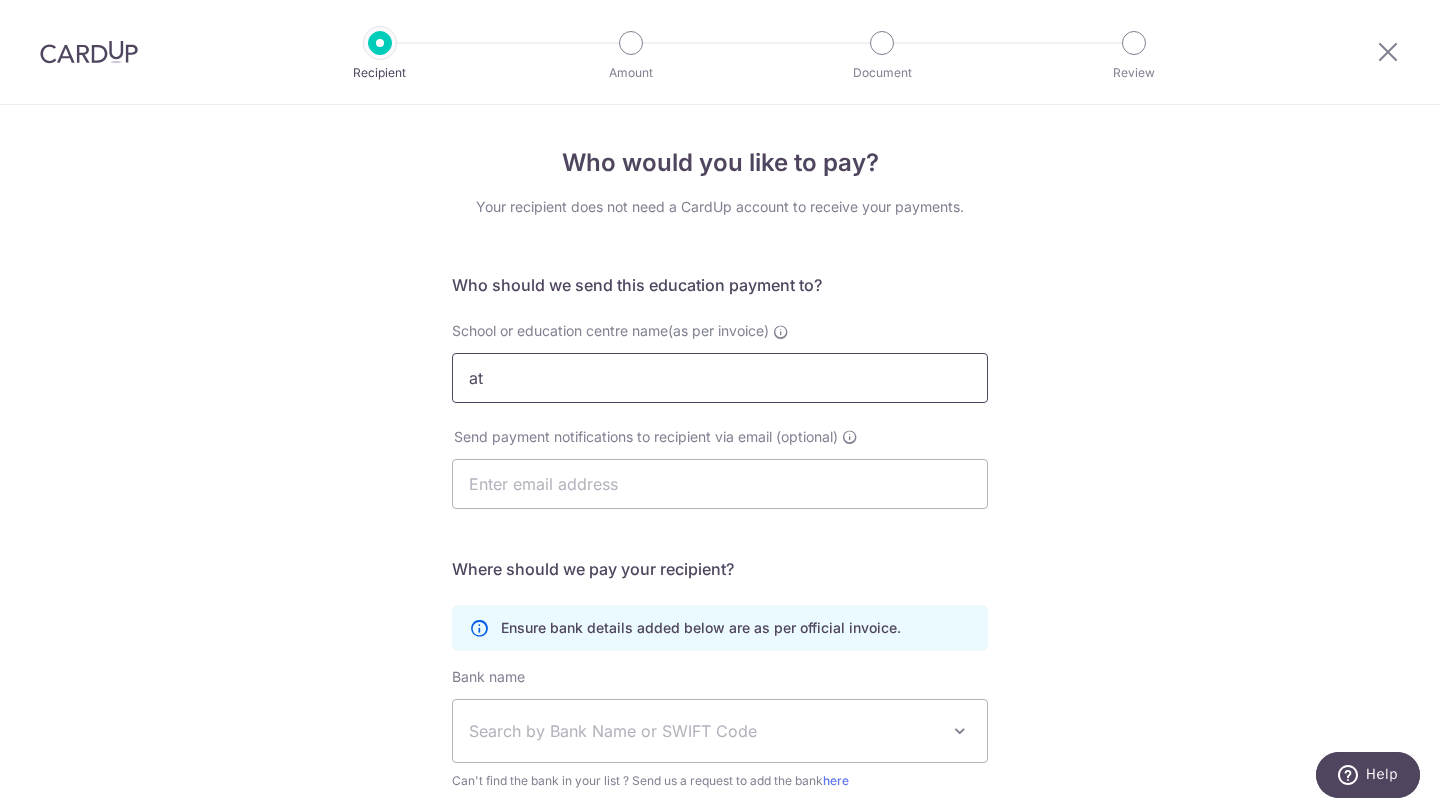 type on "a" 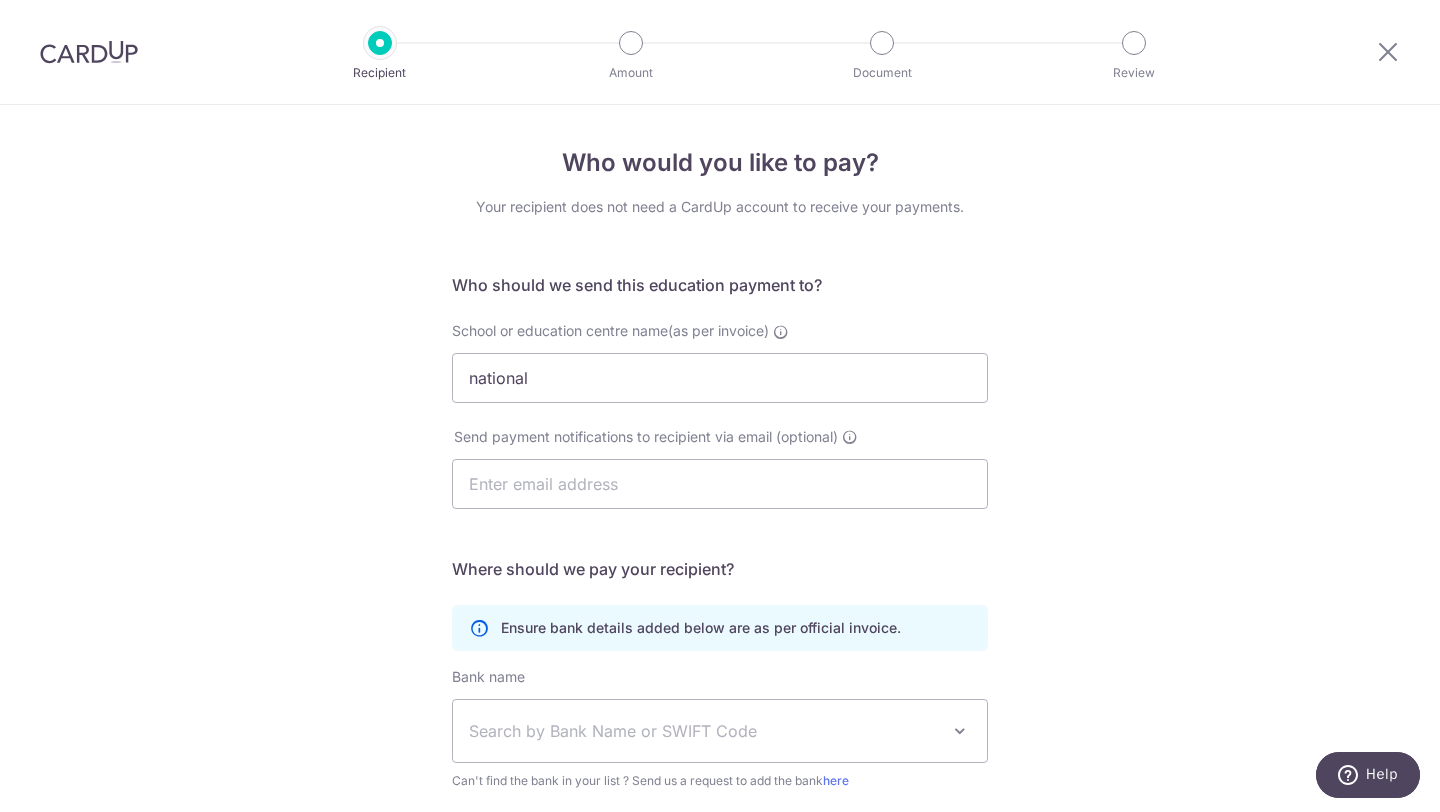 click on "School or education centre name(as per invoice)" at bounding box center (610, 330) 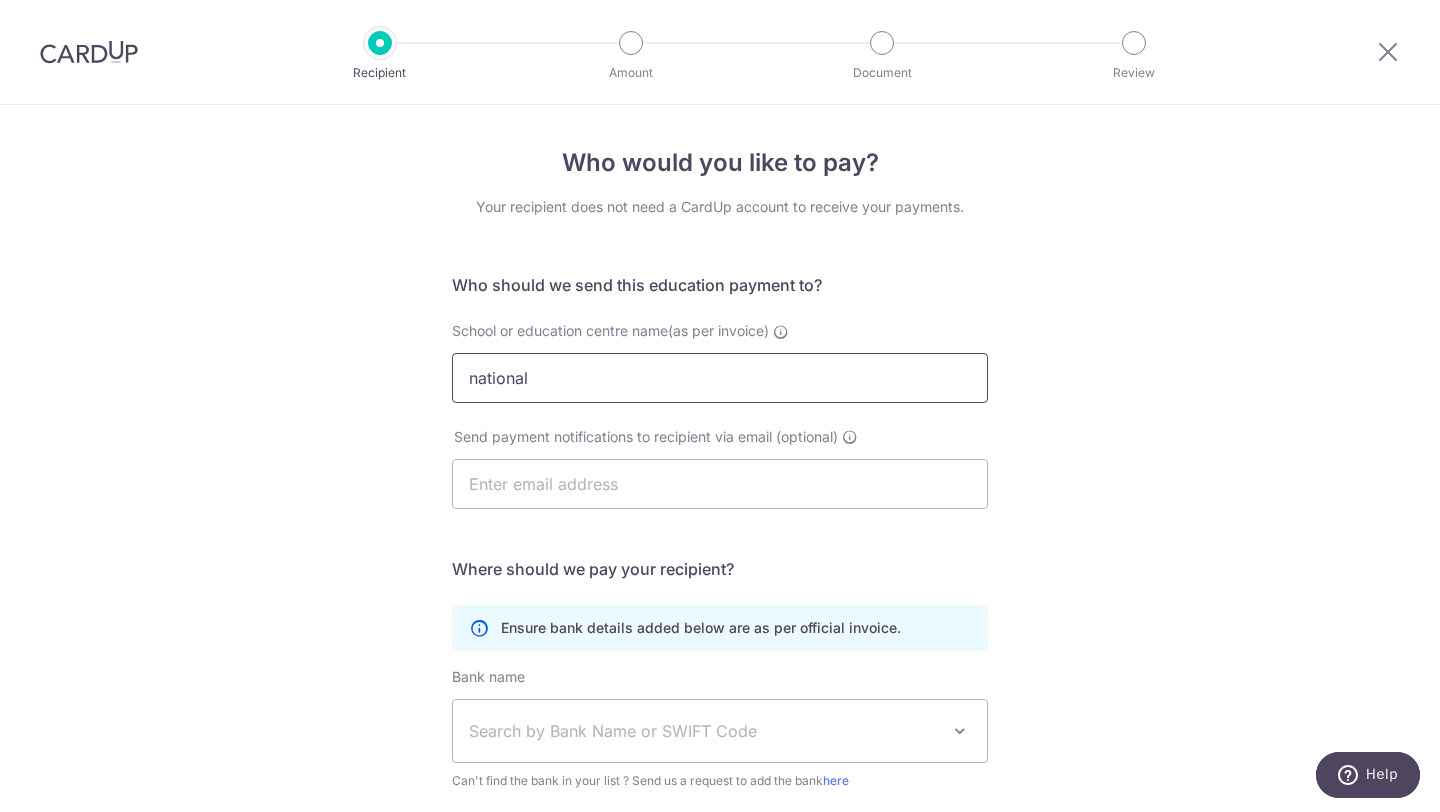 click on "national" at bounding box center (720, 378) 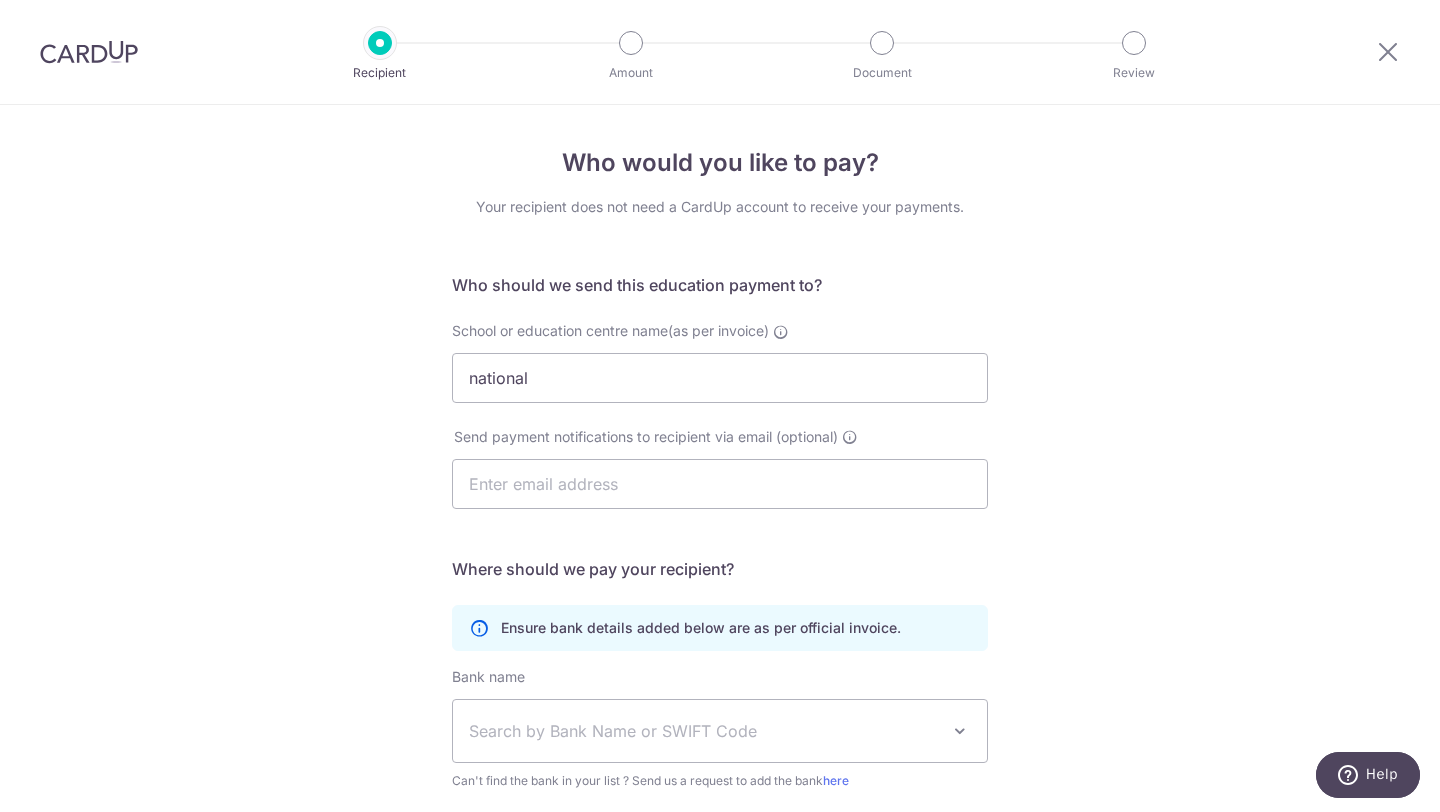click on "School or education centre name(as per invoice)" at bounding box center [610, 330] 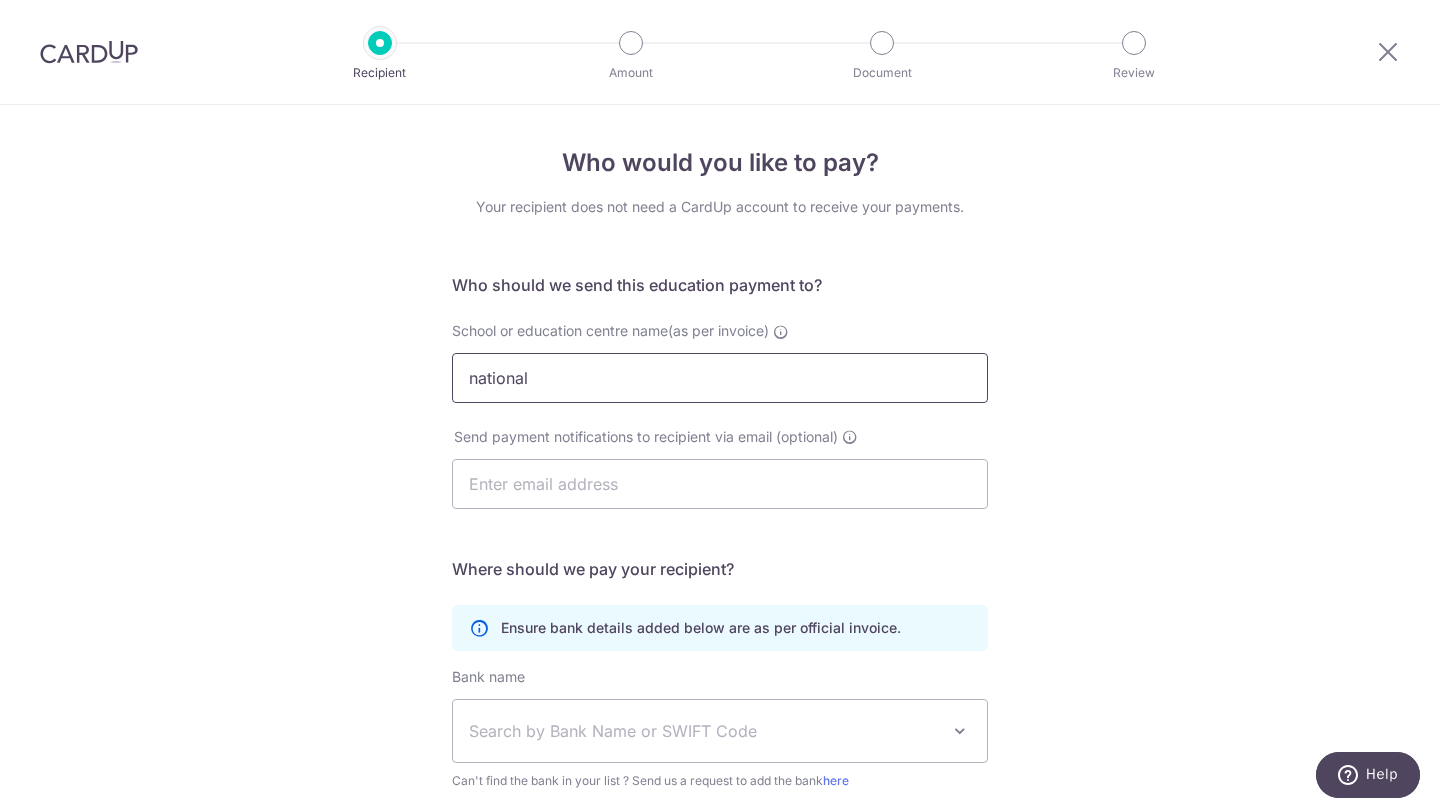 click on "national" at bounding box center [720, 378] 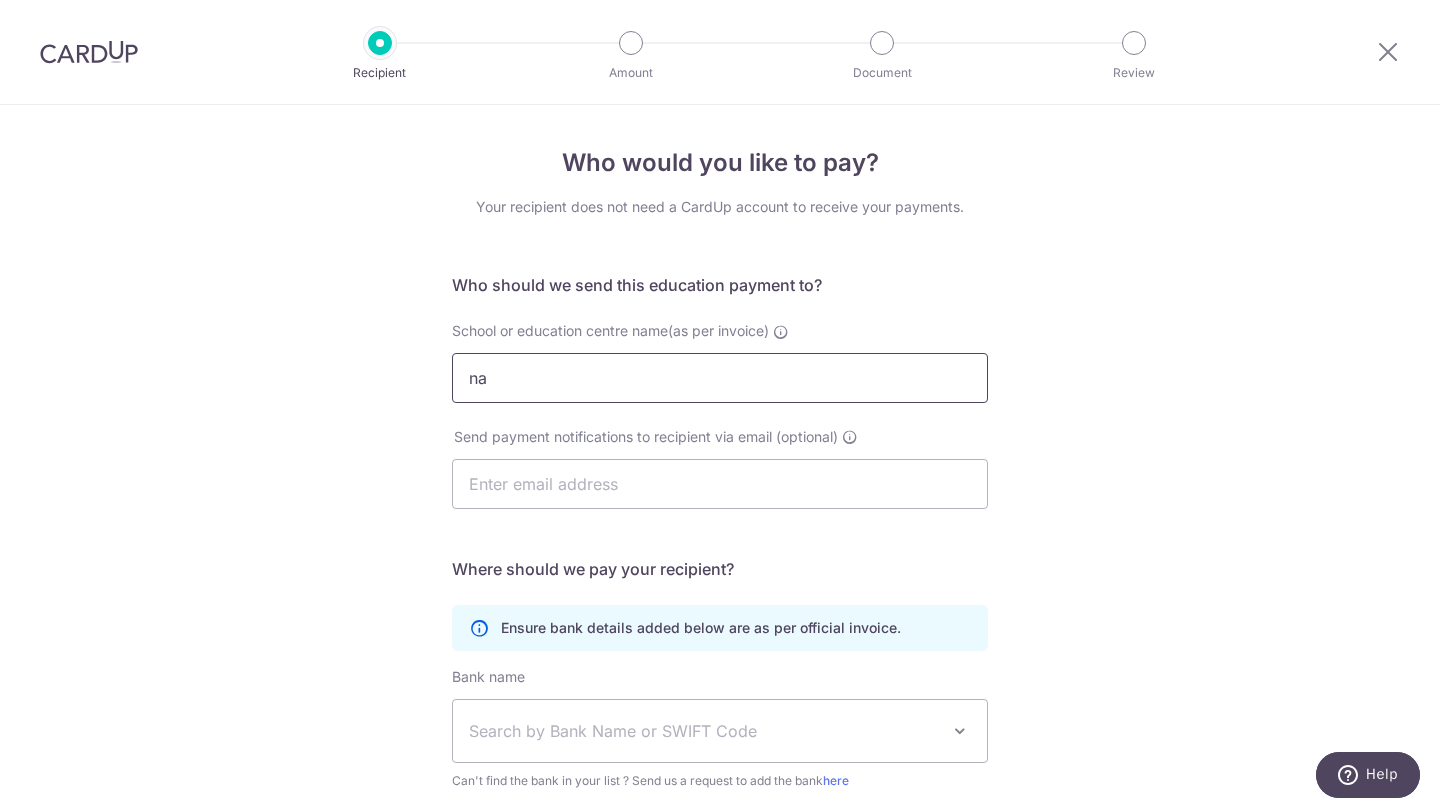 type on "n" 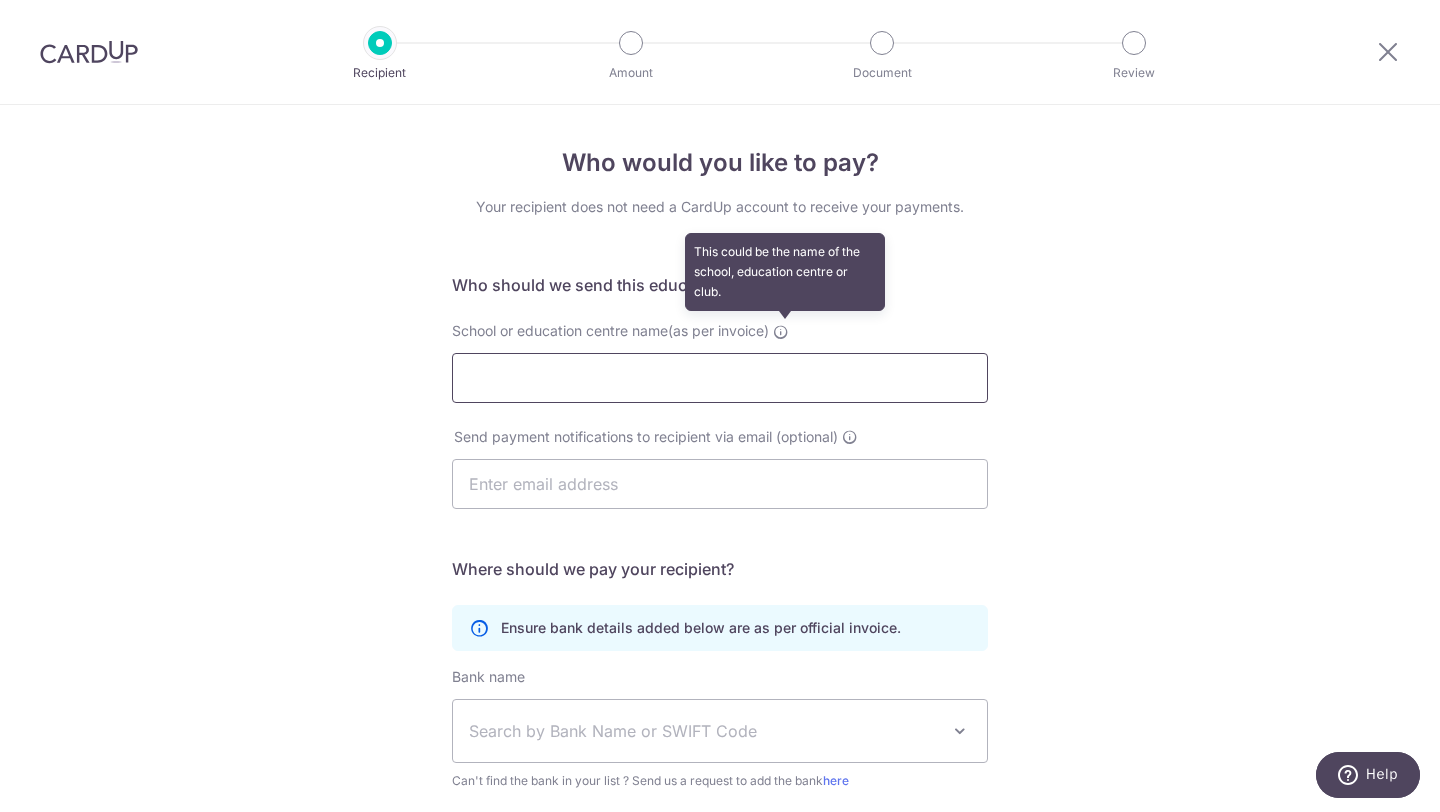 type 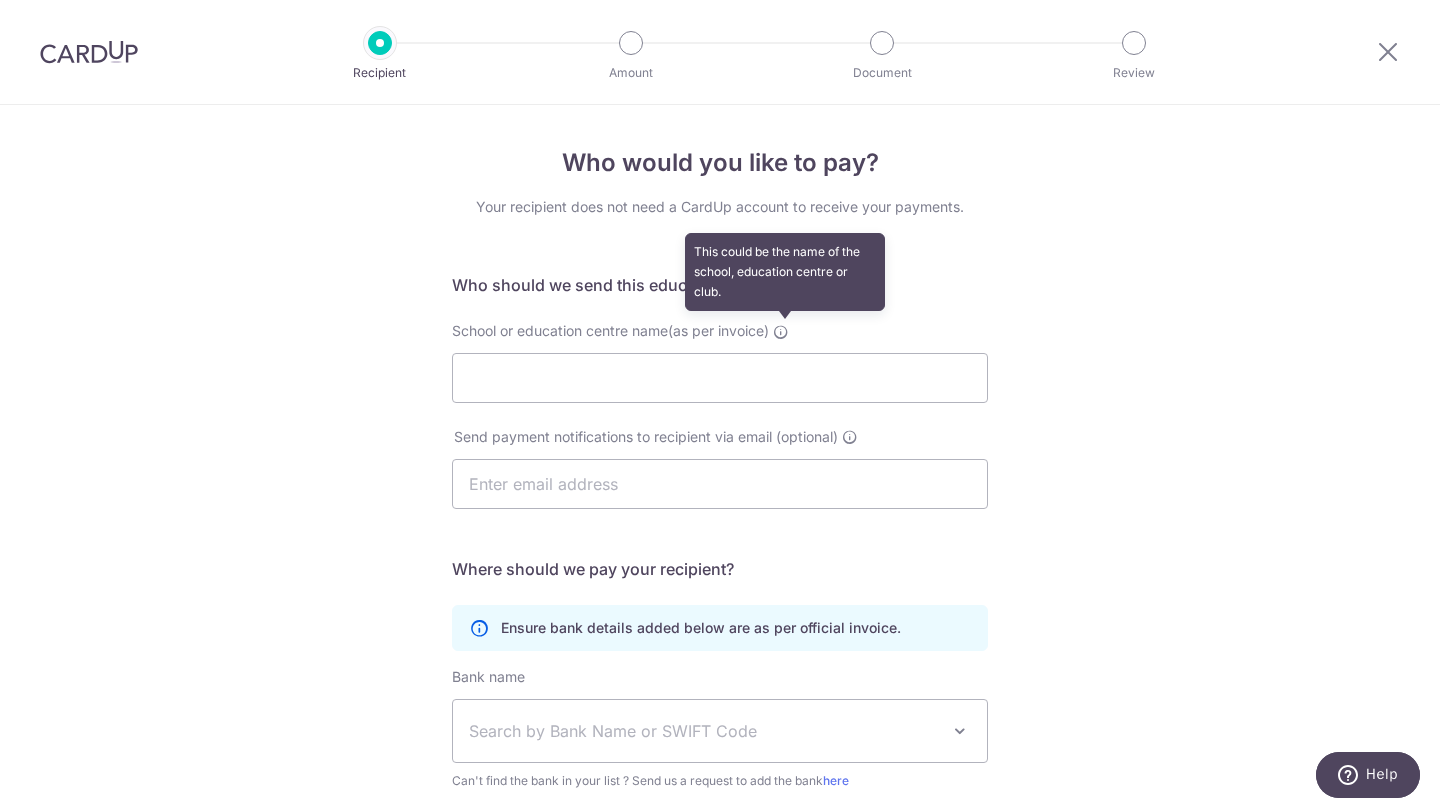 click at bounding box center (781, 332) 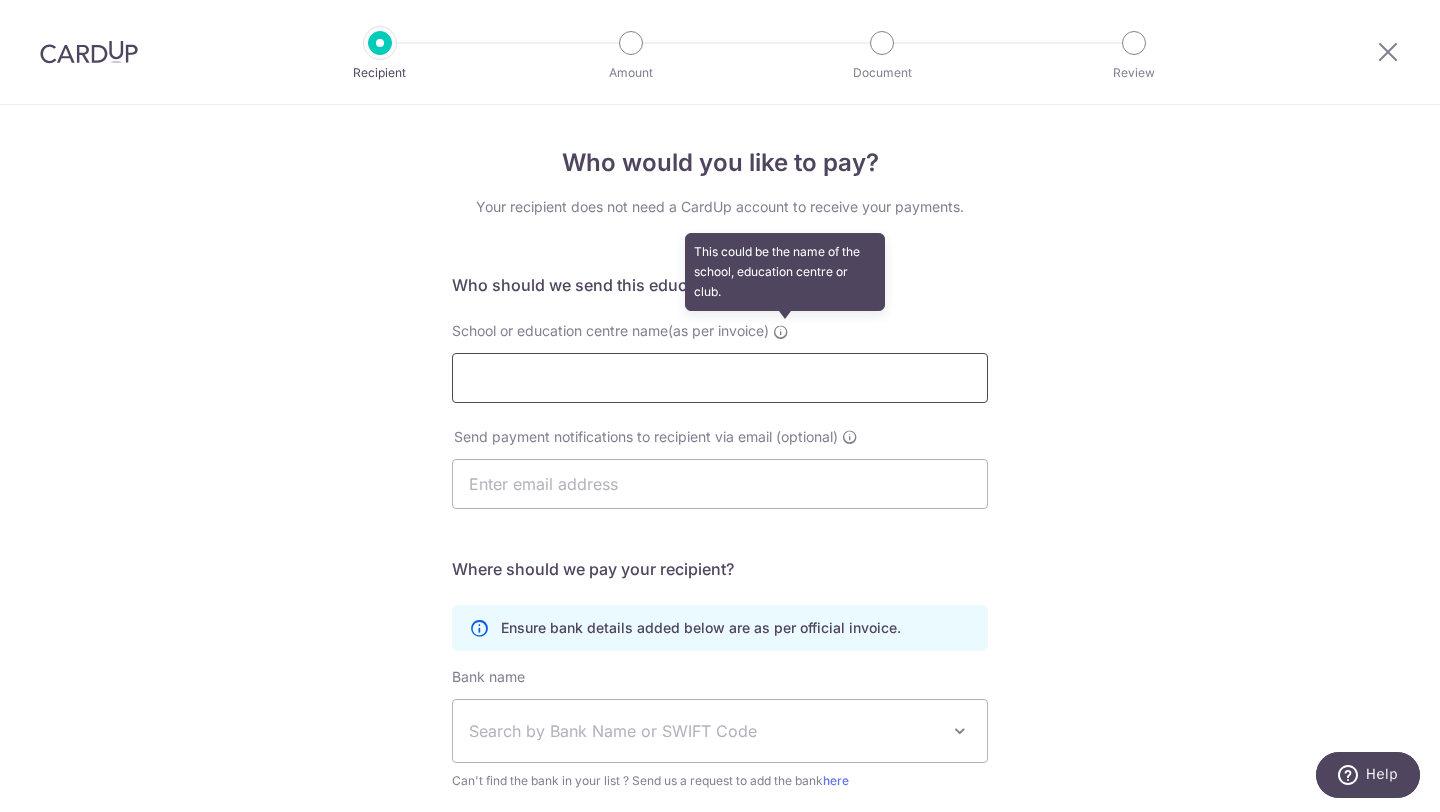 click on "School or education centre name(as per invoice)
This could be the name of the school, education centre or club." at bounding box center [720, 378] 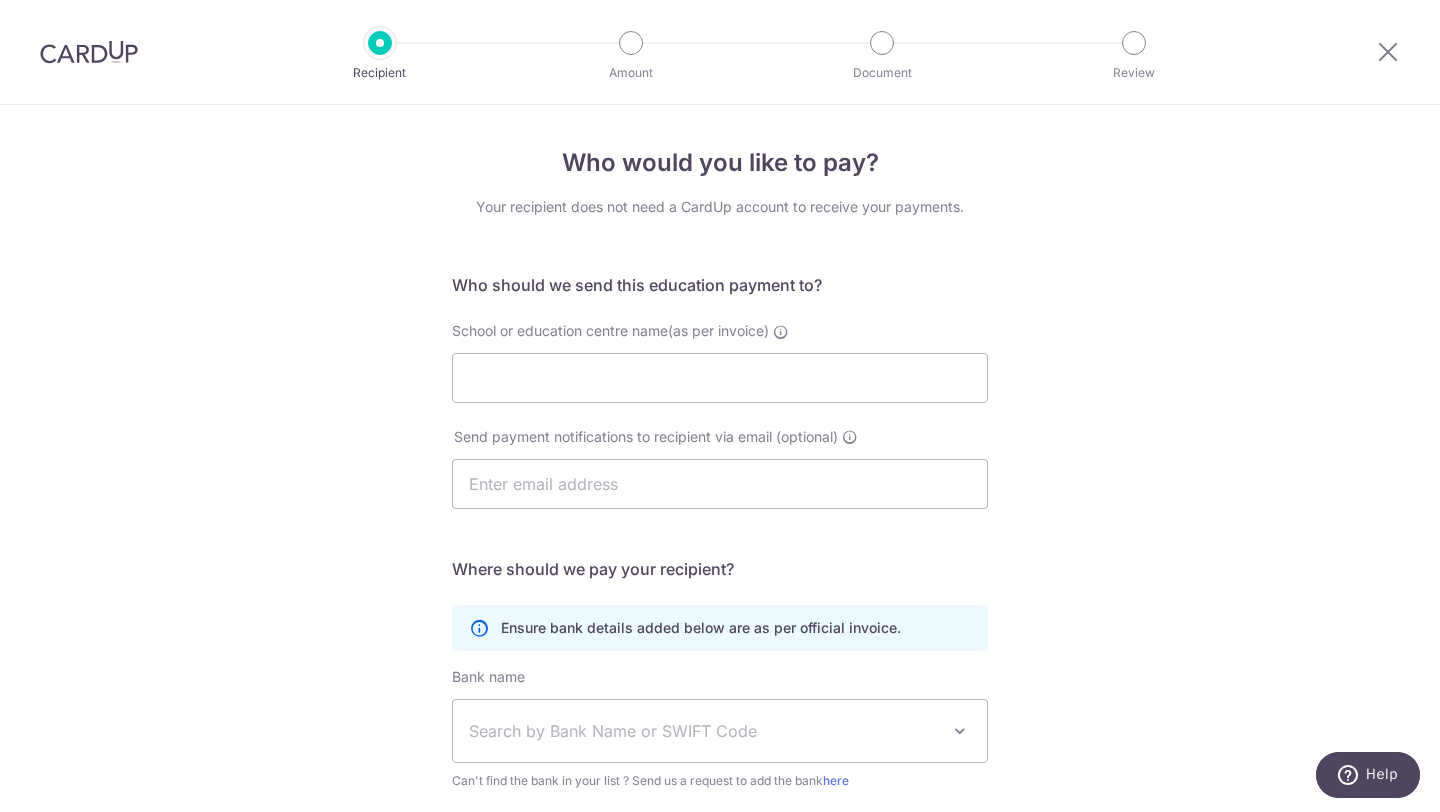 click on "School or education centre name(as per invoice)" at bounding box center [610, 330] 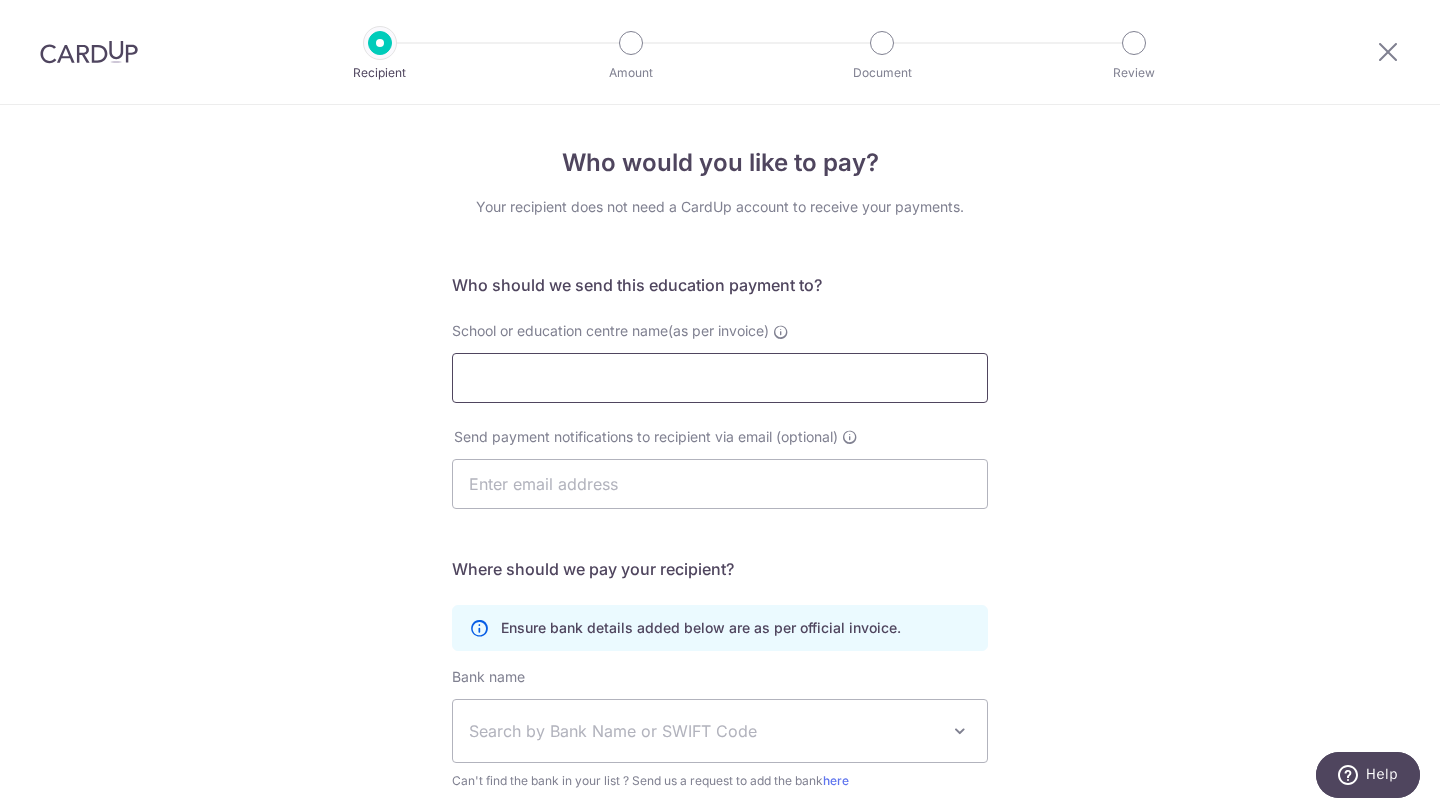 click on "School or education centre name(as per invoice)" at bounding box center [720, 378] 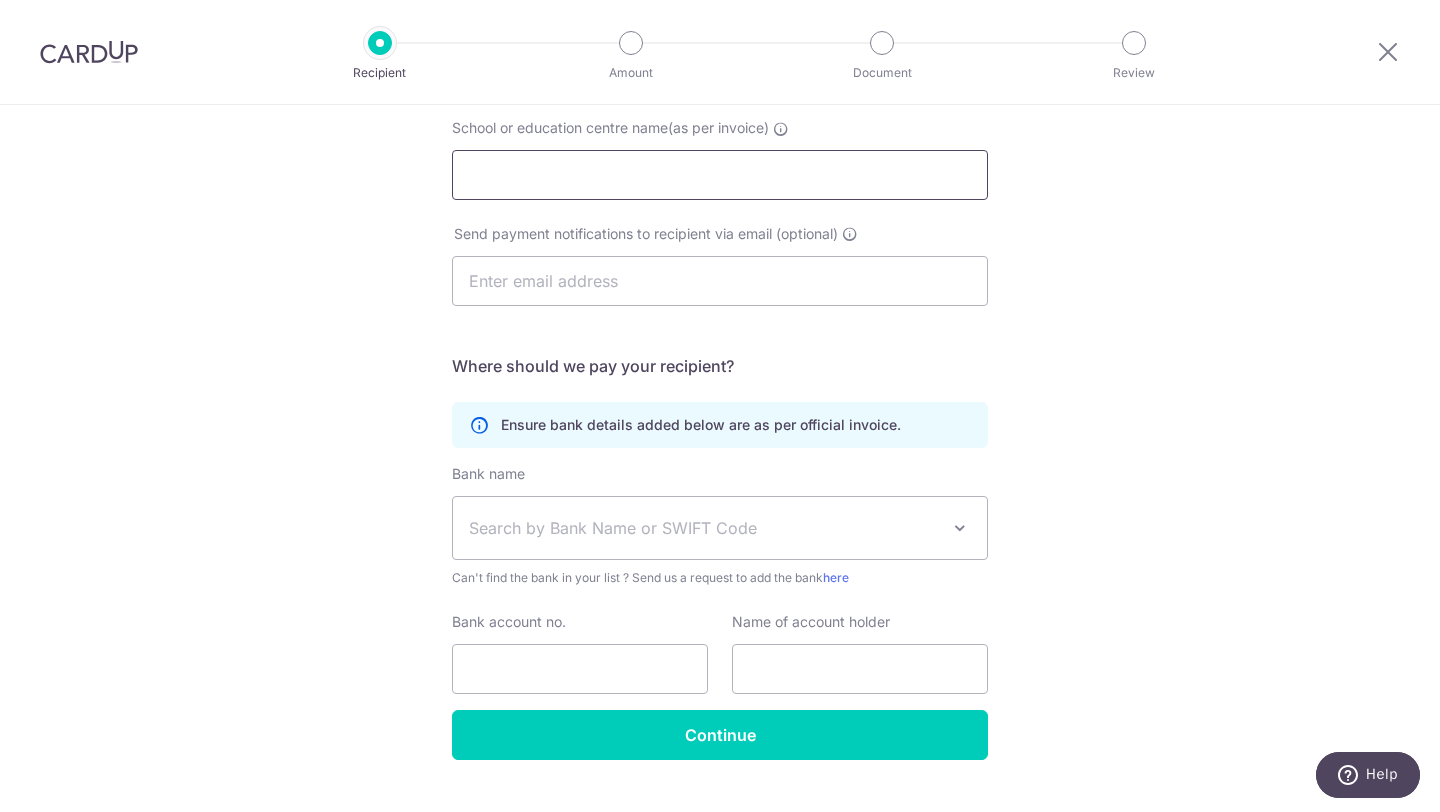 scroll, scrollTop: 200, scrollLeft: 0, axis: vertical 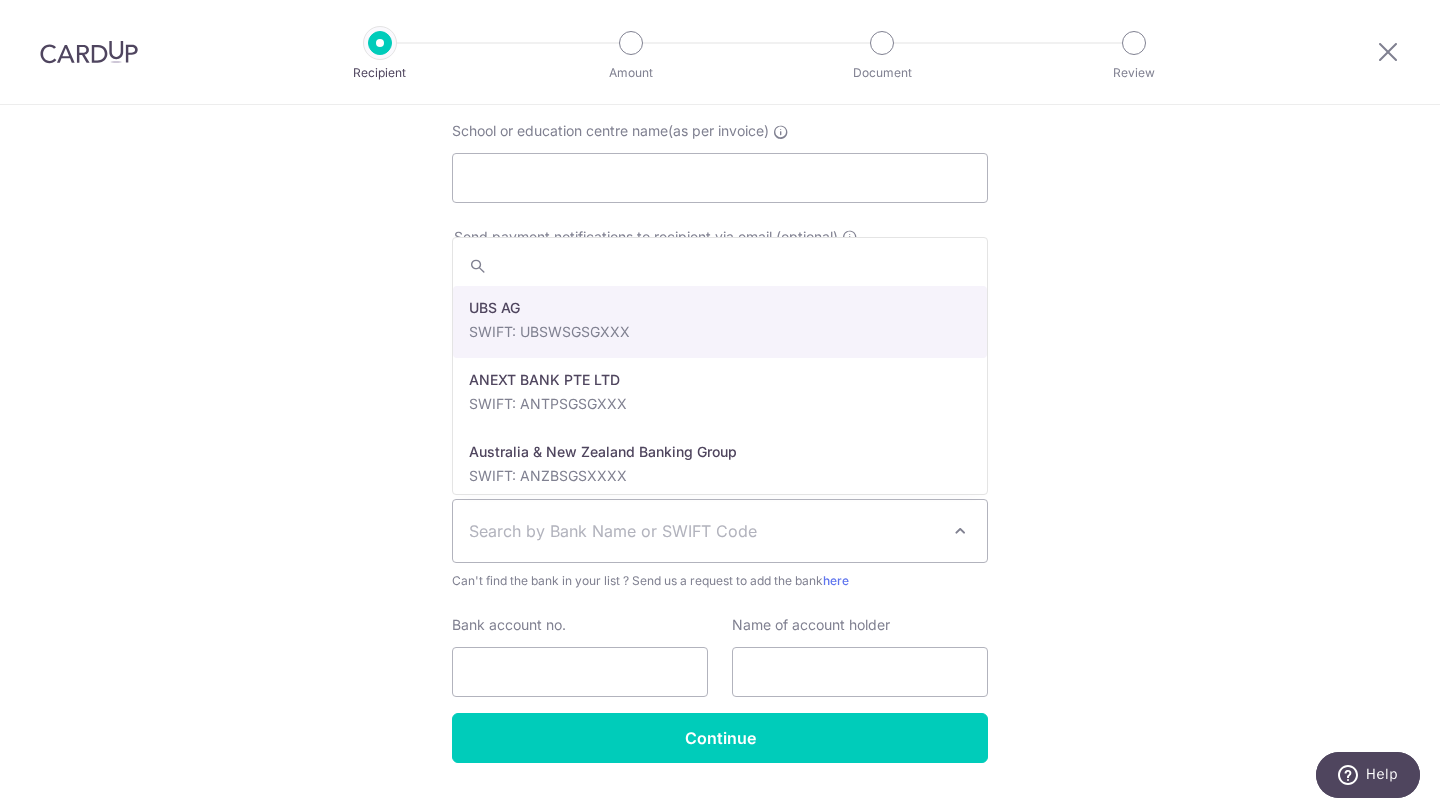 click at bounding box center (960, 531) 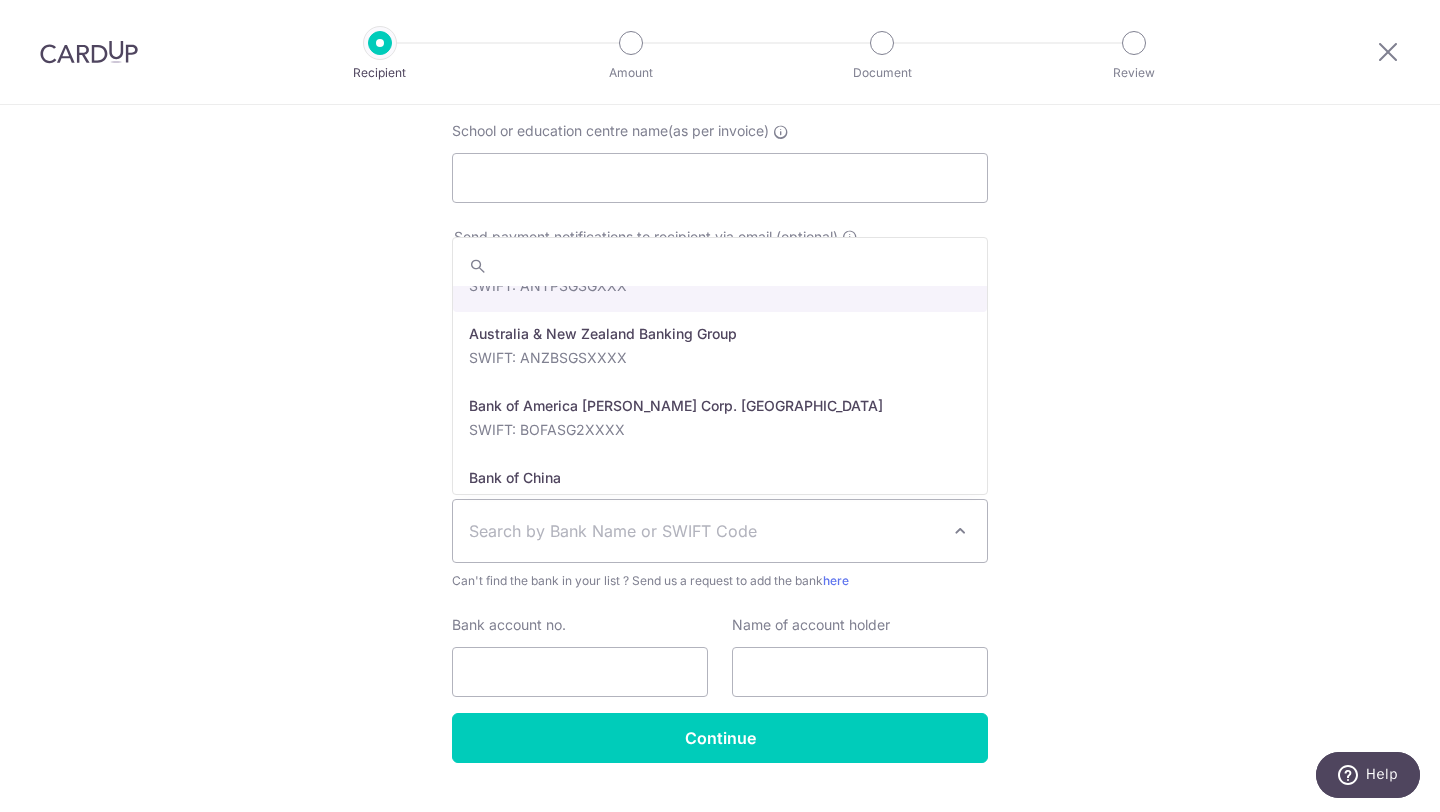 scroll, scrollTop: 0, scrollLeft: 0, axis: both 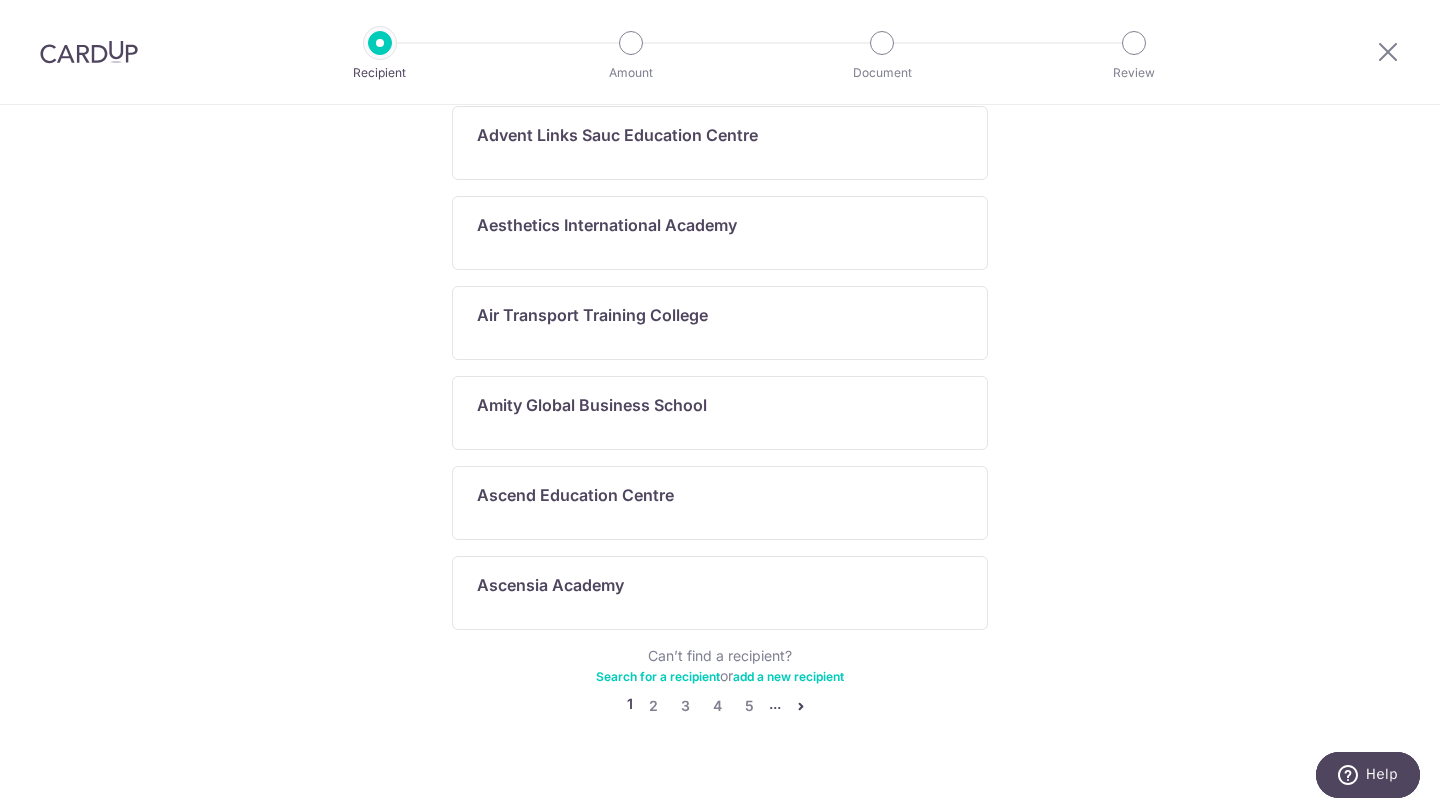 click at bounding box center (801, 706) 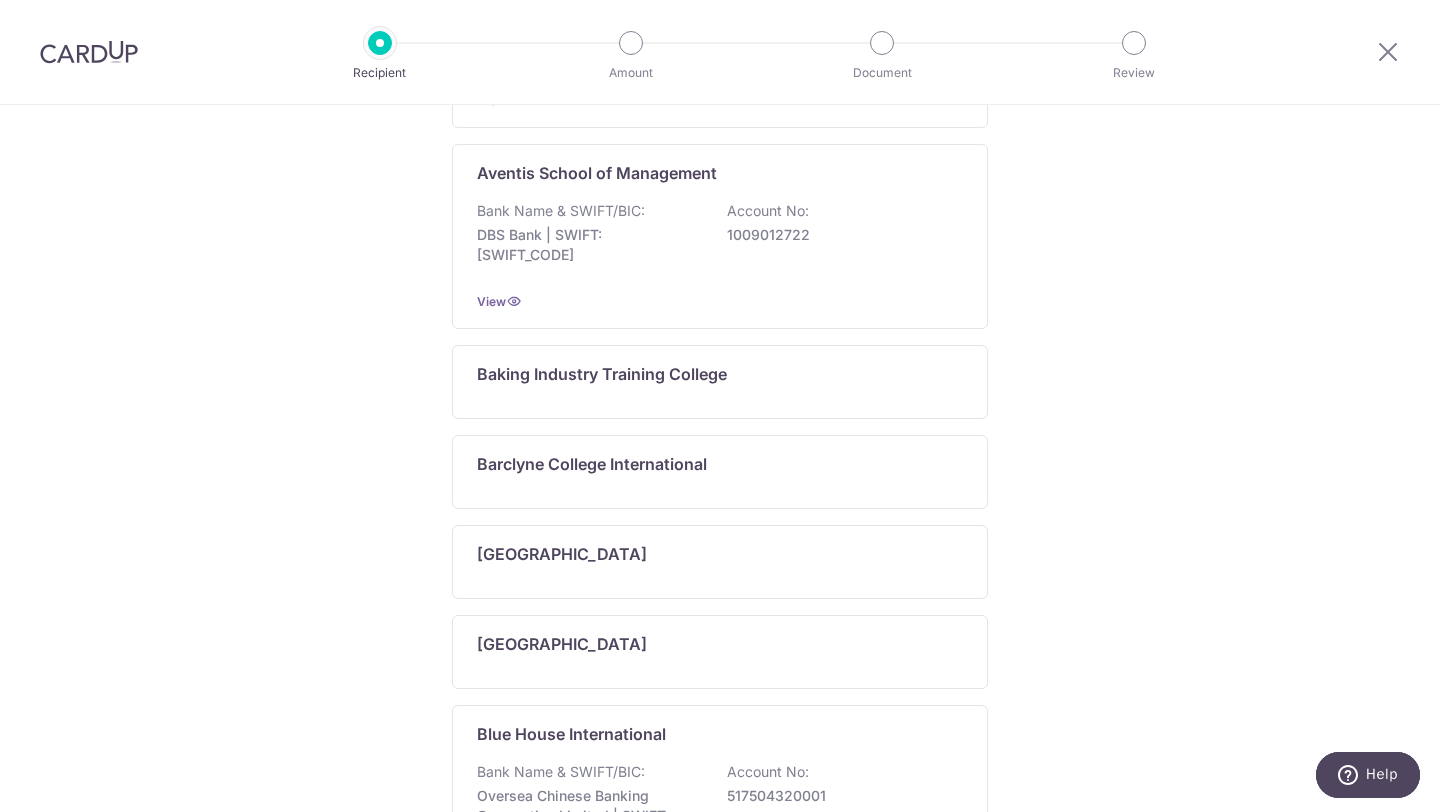scroll, scrollTop: 1142, scrollLeft: 0, axis: vertical 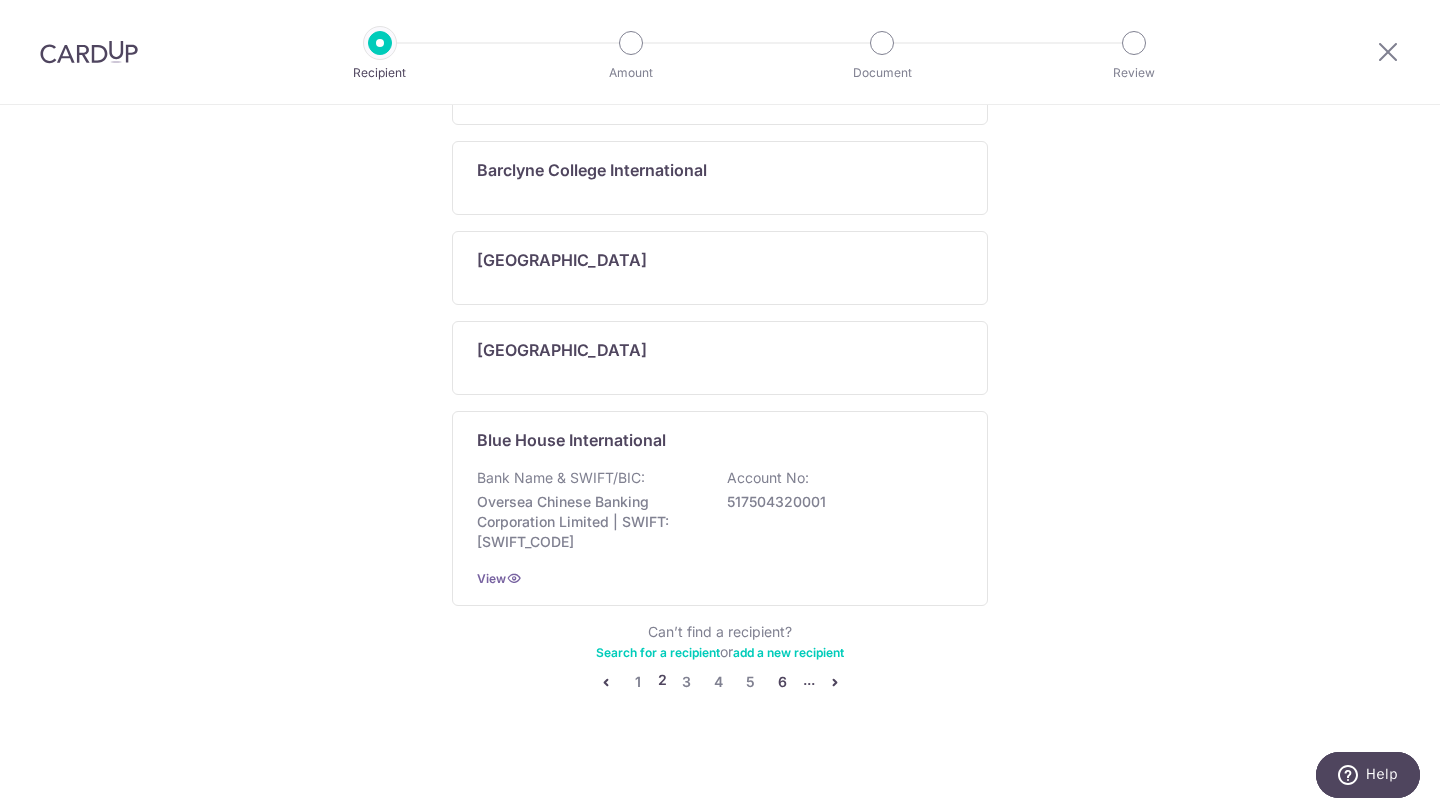 click on "6" at bounding box center [783, 682] 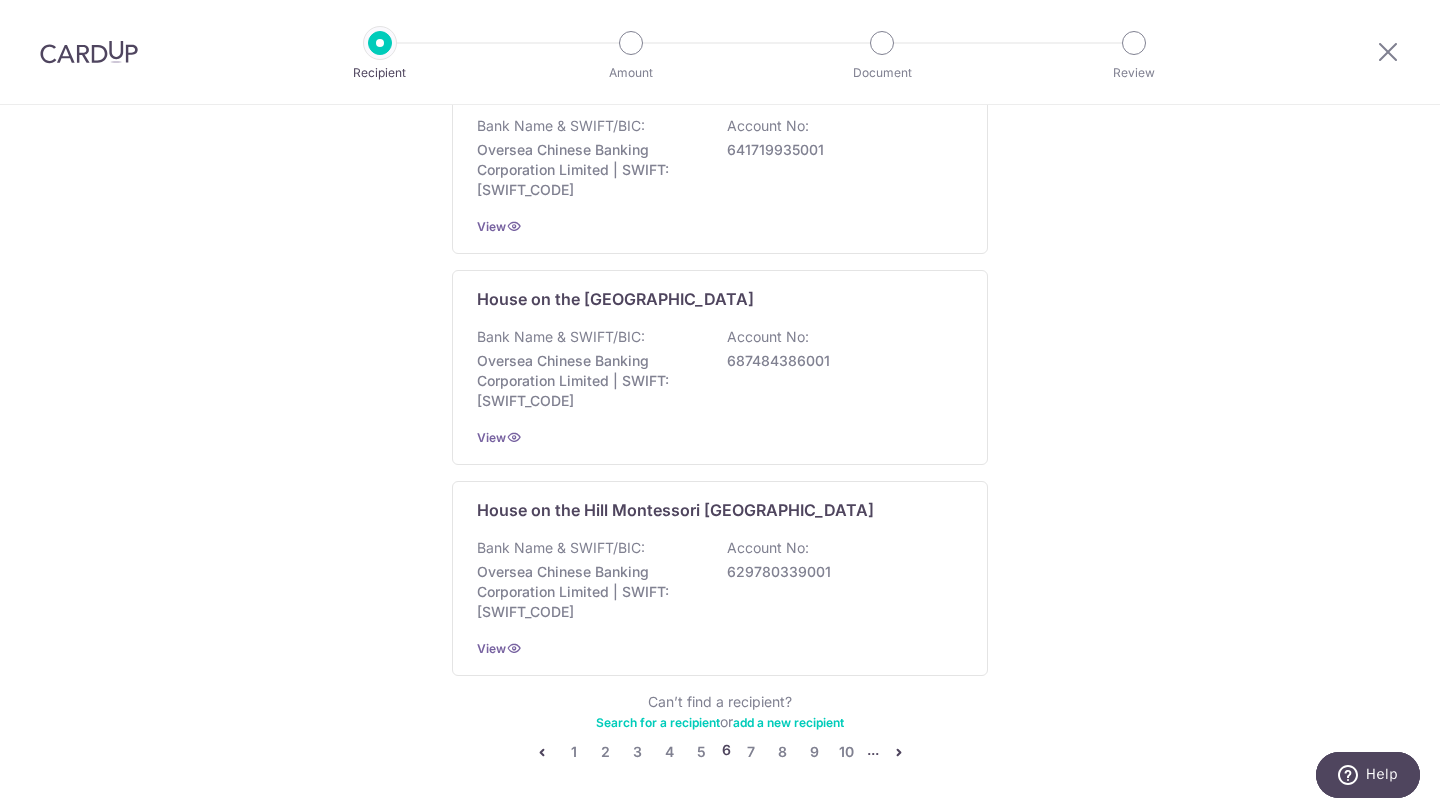 scroll, scrollTop: 1404, scrollLeft: 0, axis: vertical 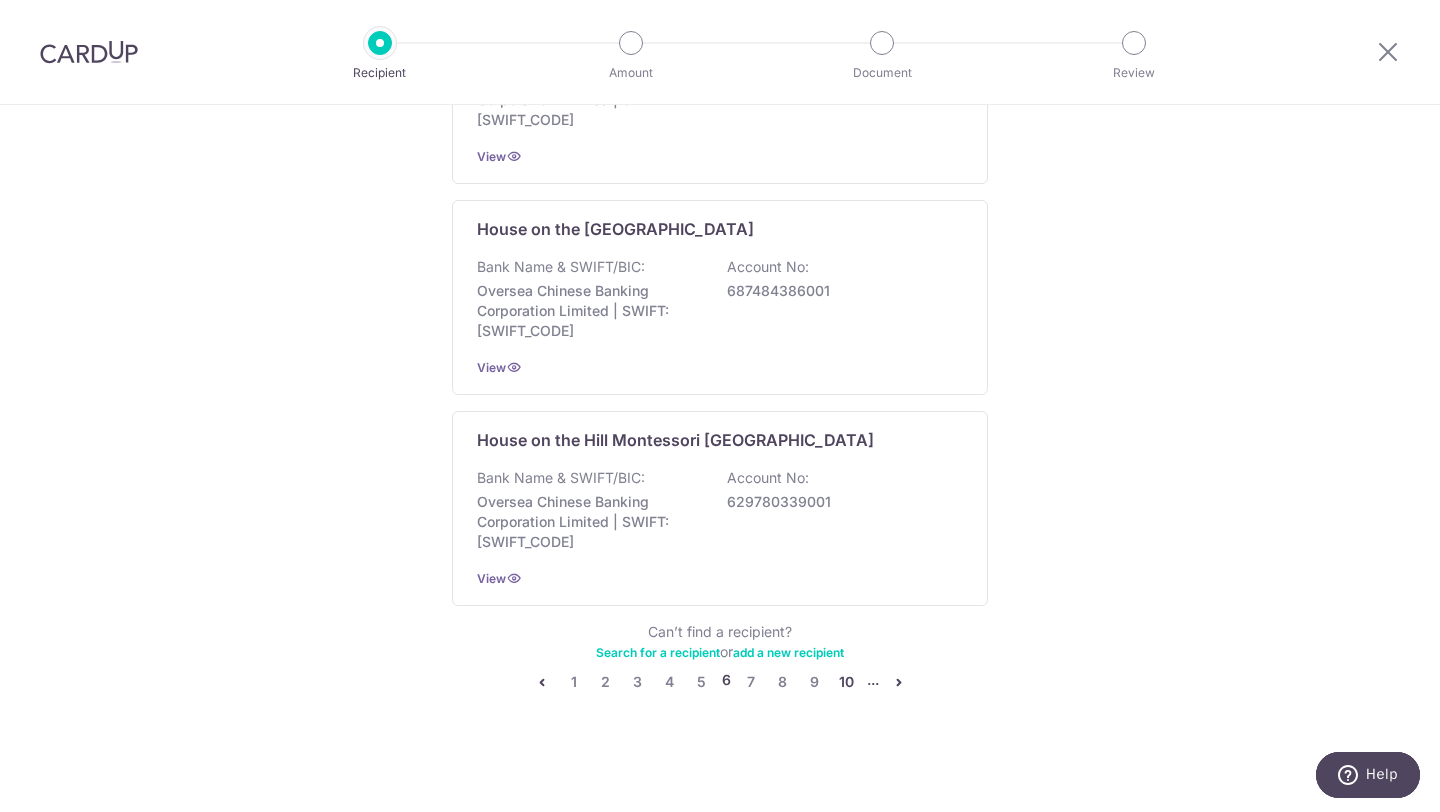 click on "10" at bounding box center [847, 682] 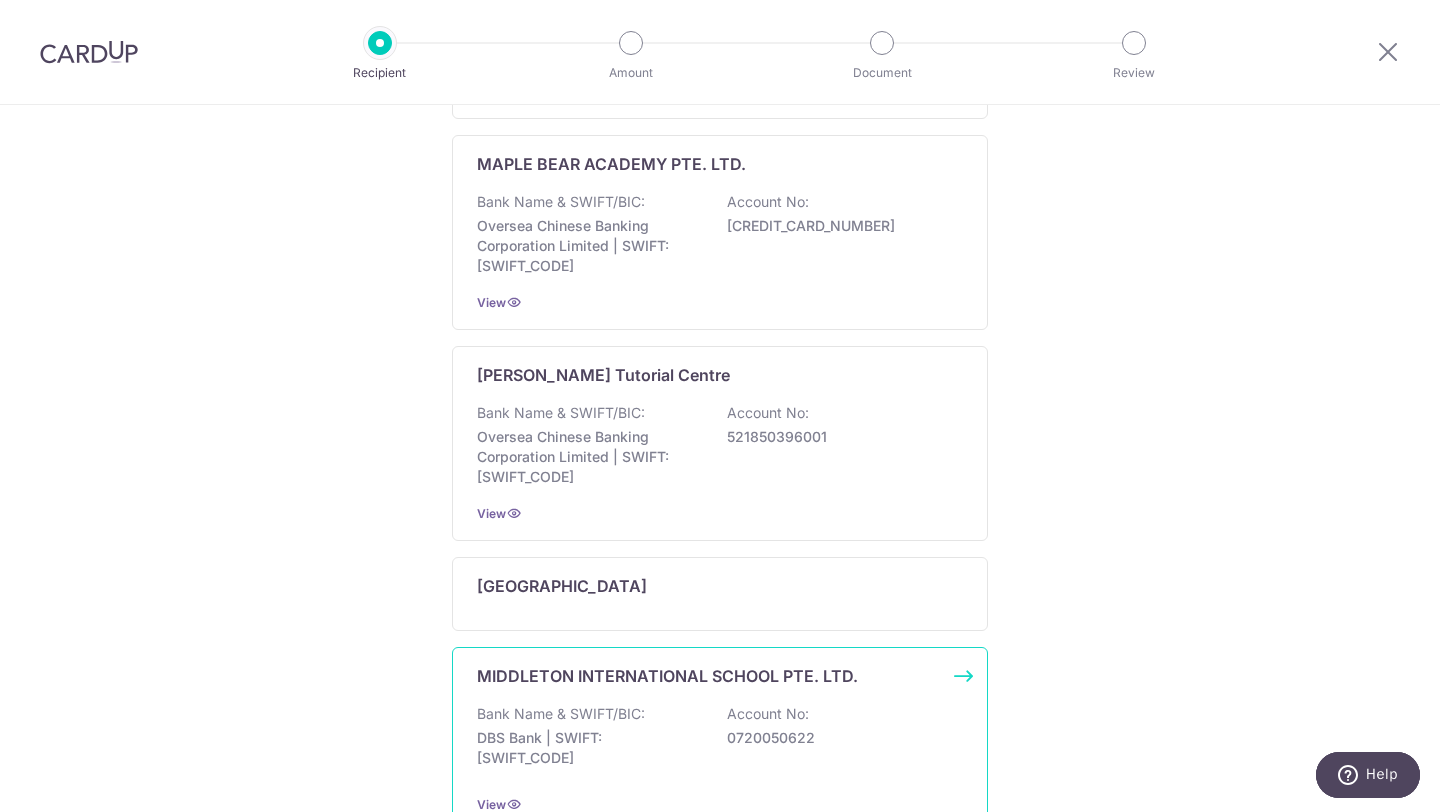 scroll, scrollTop: 1505, scrollLeft: 0, axis: vertical 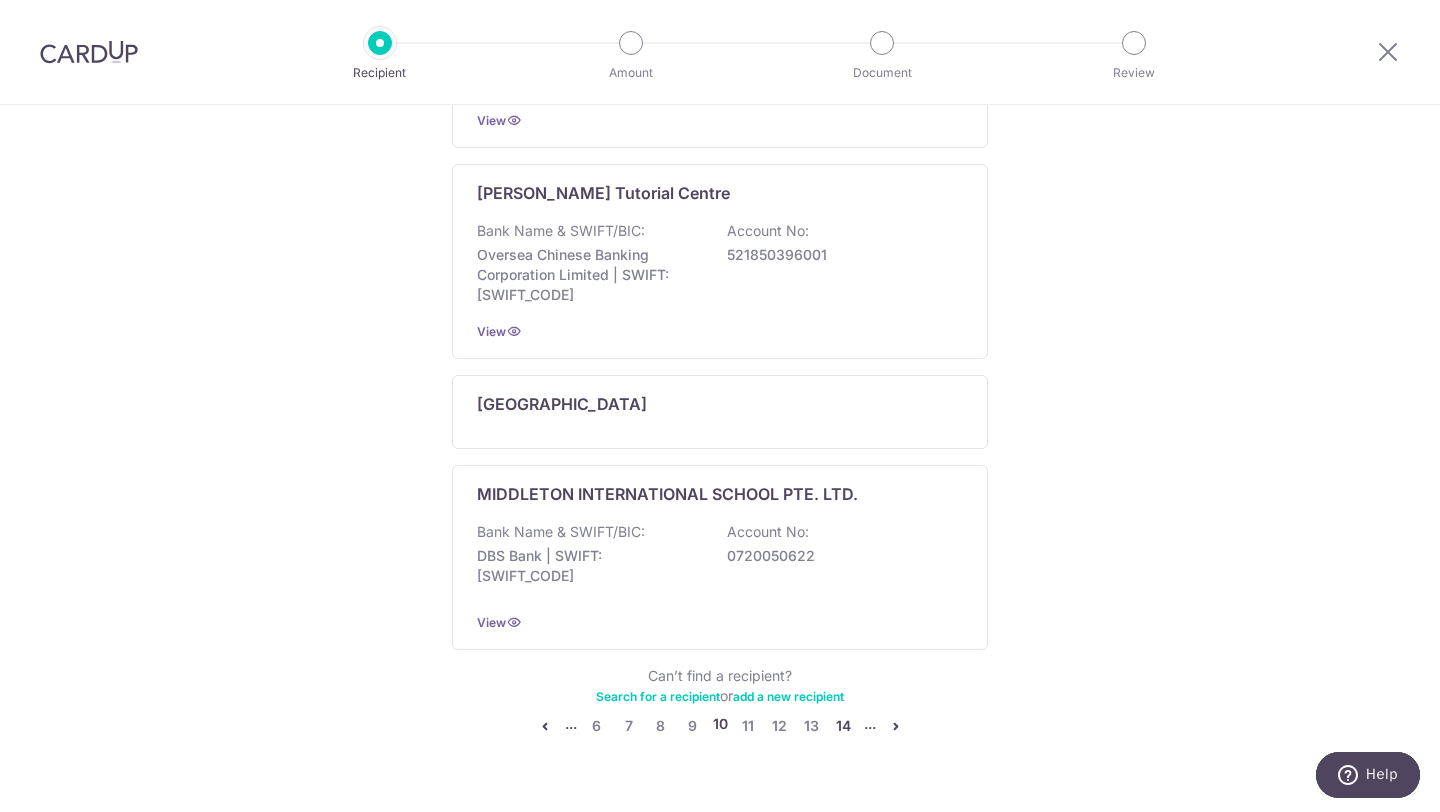 click on "14" at bounding box center (844, 726) 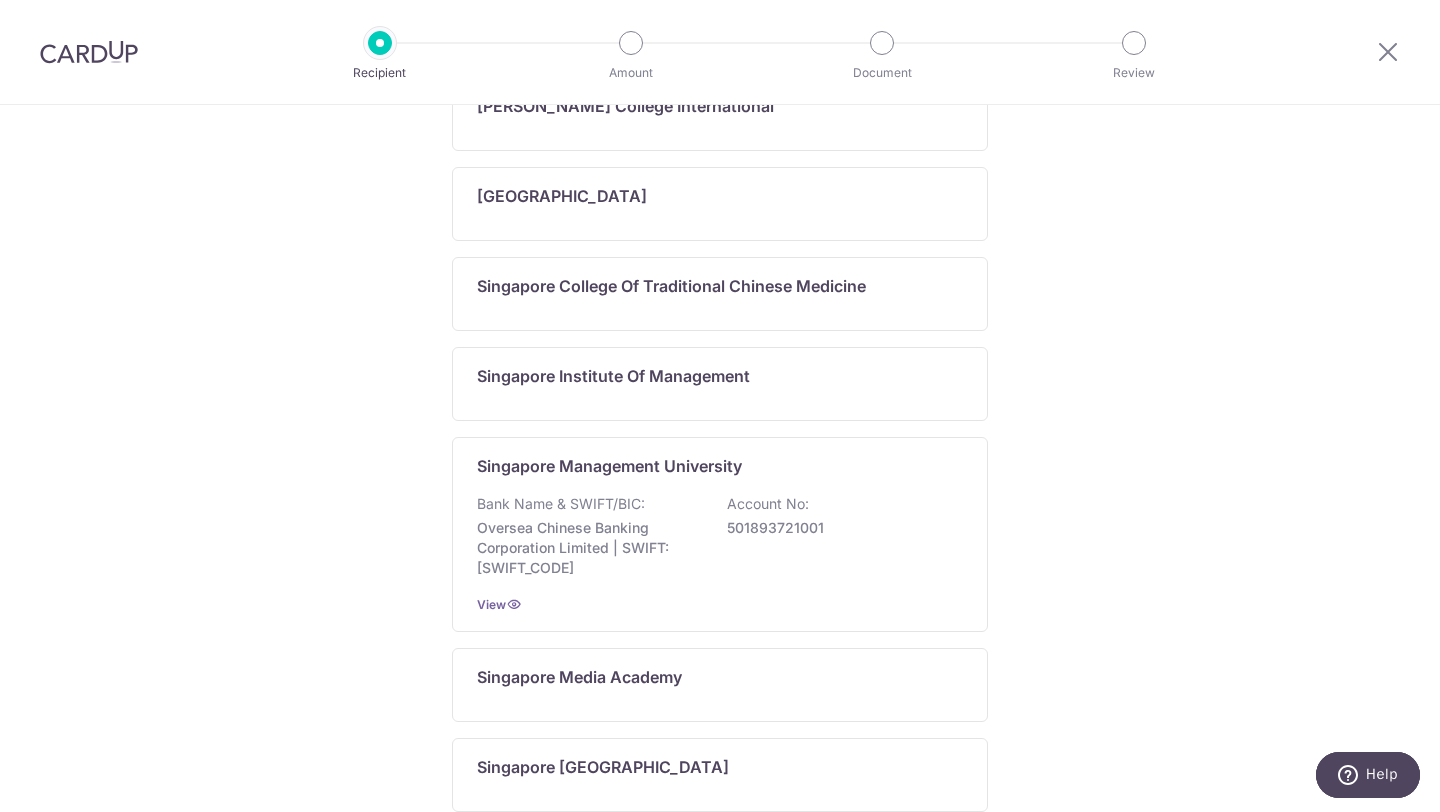 scroll, scrollTop: 1166, scrollLeft: 0, axis: vertical 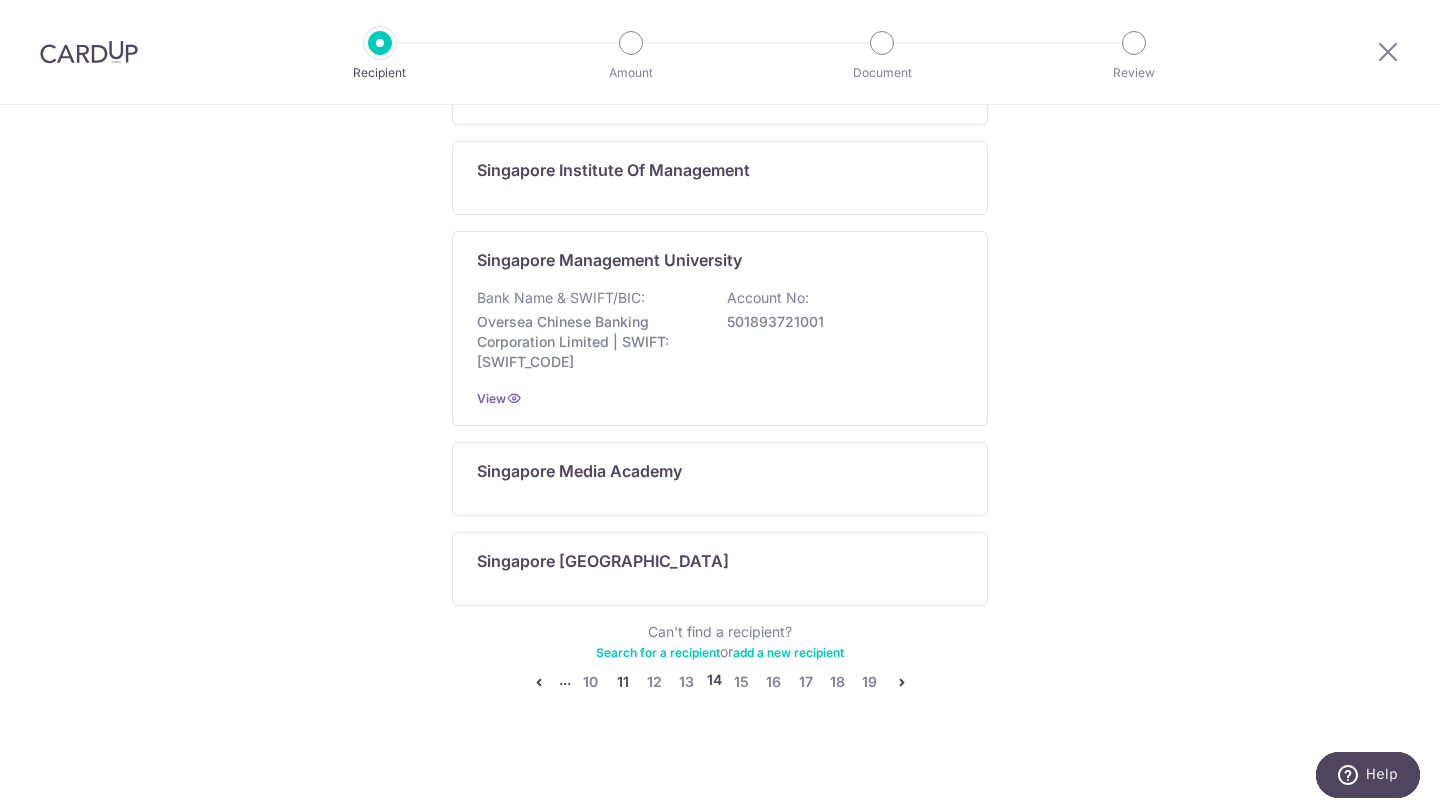 click on "11" at bounding box center (623, 682) 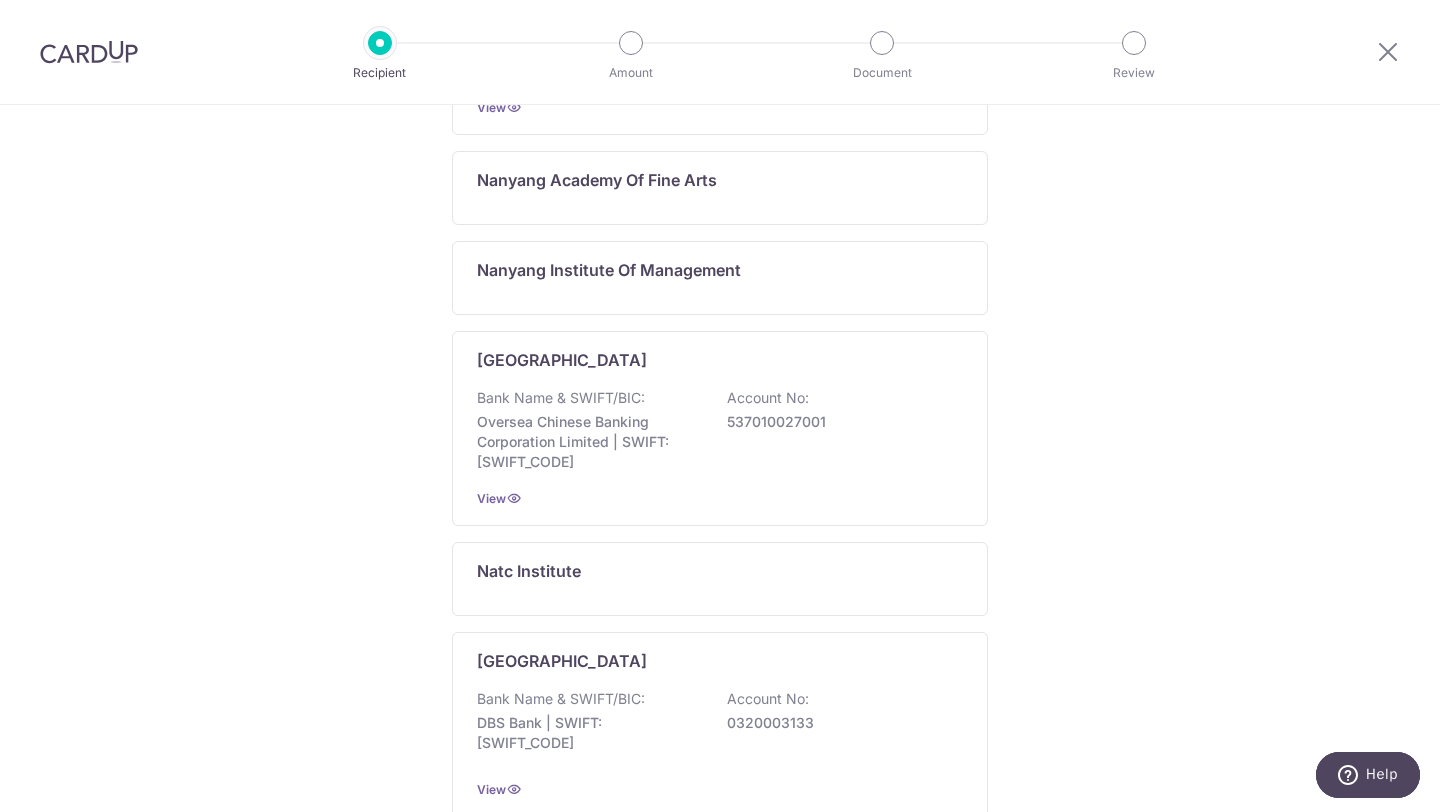 scroll, scrollTop: 1075, scrollLeft: 0, axis: vertical 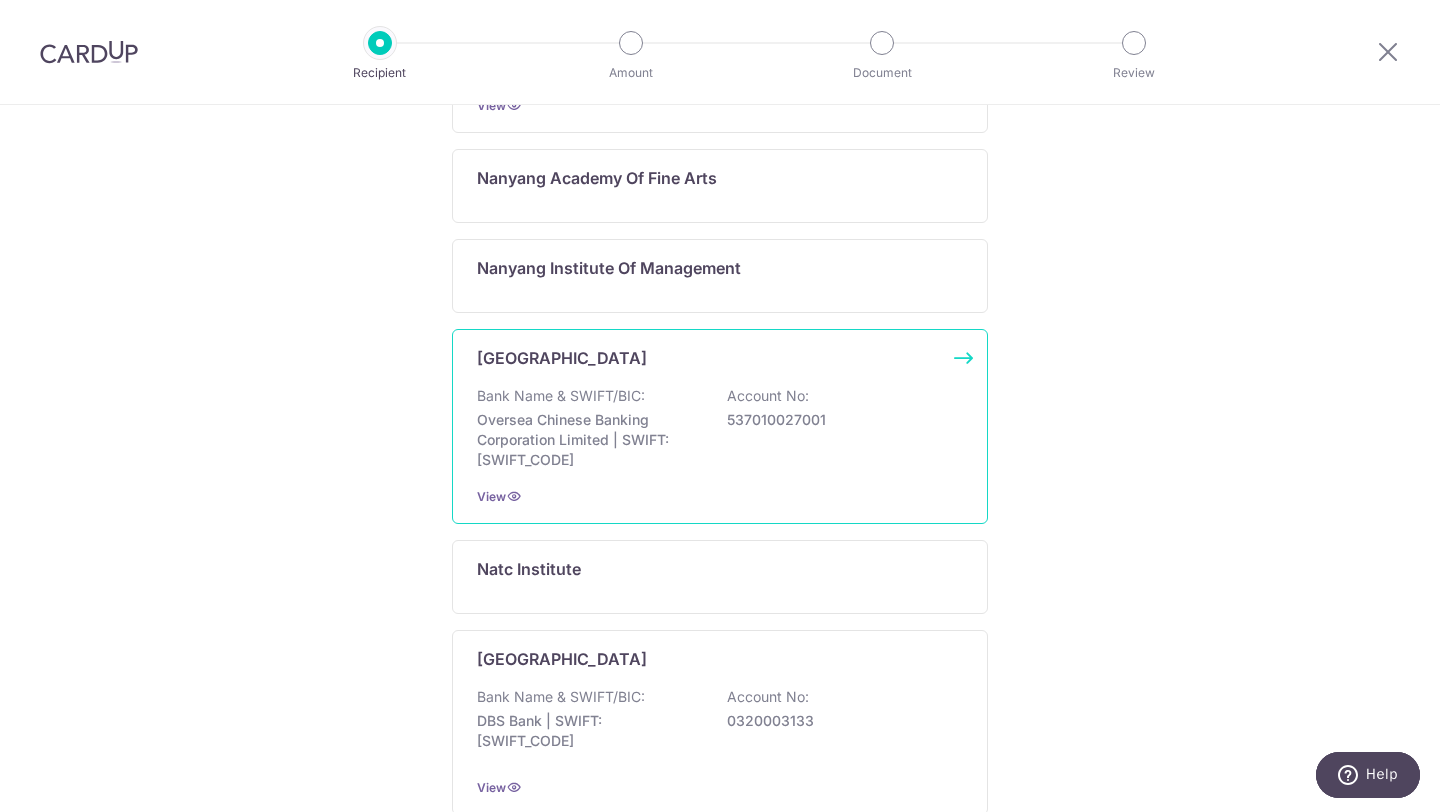 click on "Oversea Chinese Banking Corporation Limited | SWIFT: OCBCSGSGXXX" at bounding box center (589, 440) 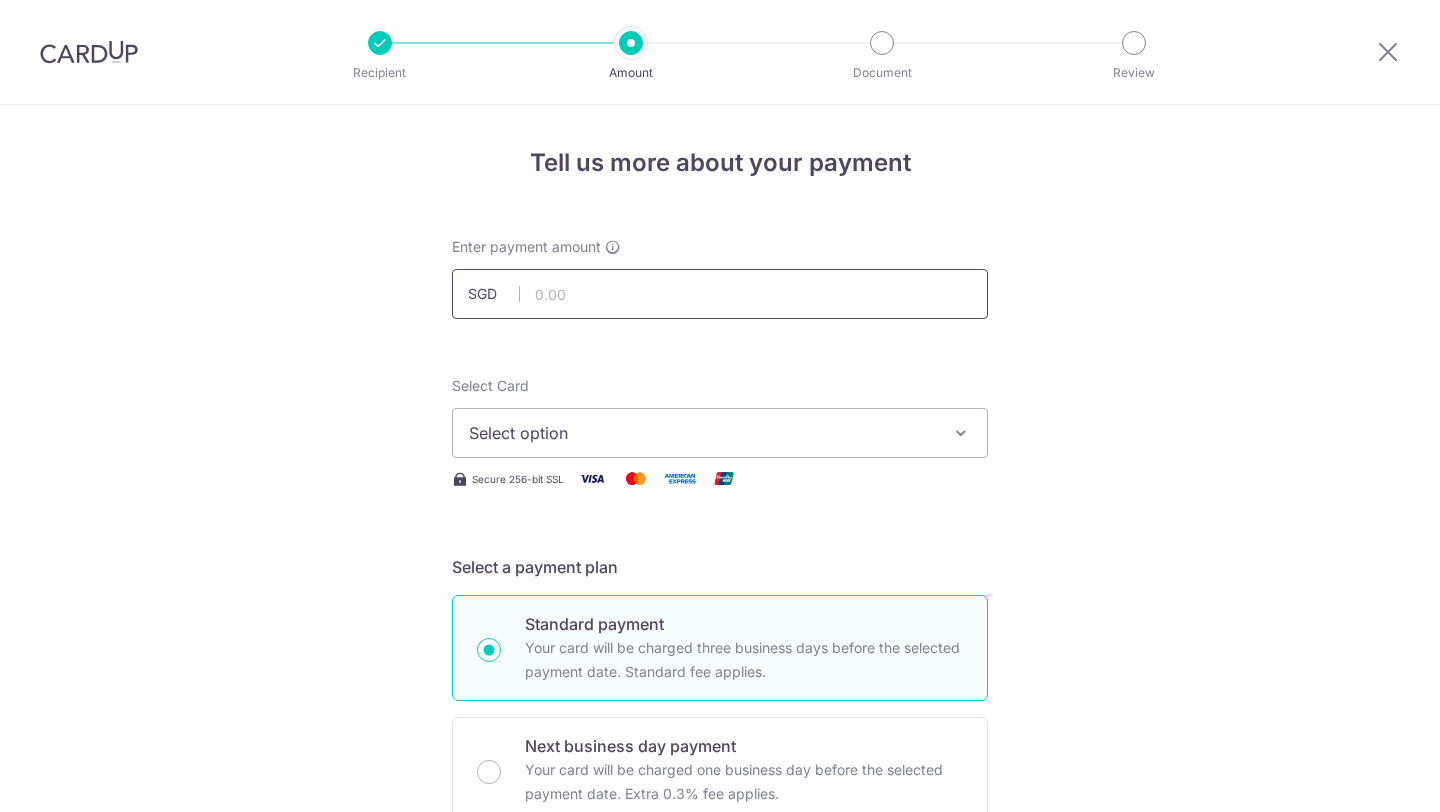 scroll, scrollTop: 0, scrollLeft: 0, axis: both 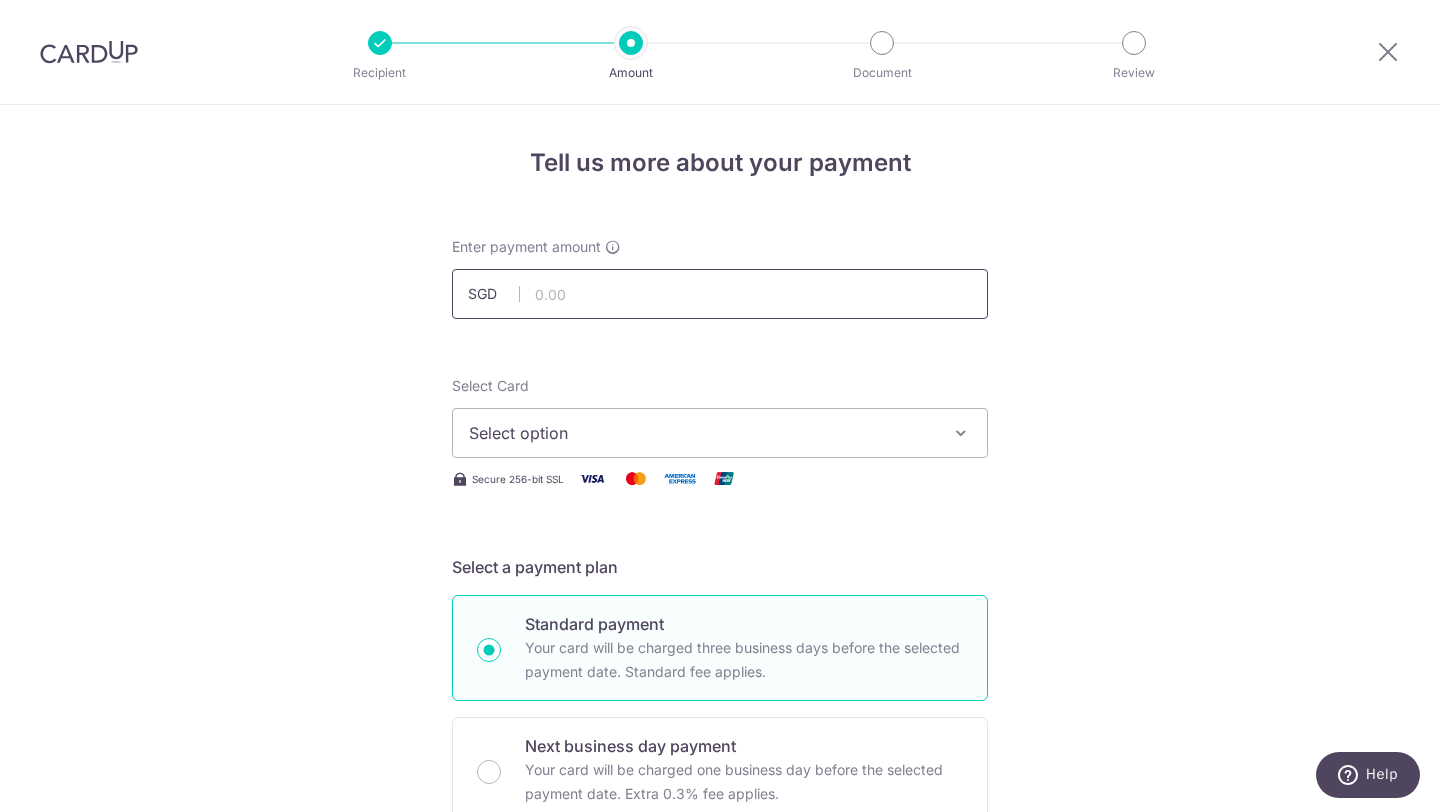 click at bounding box center [720, 294] 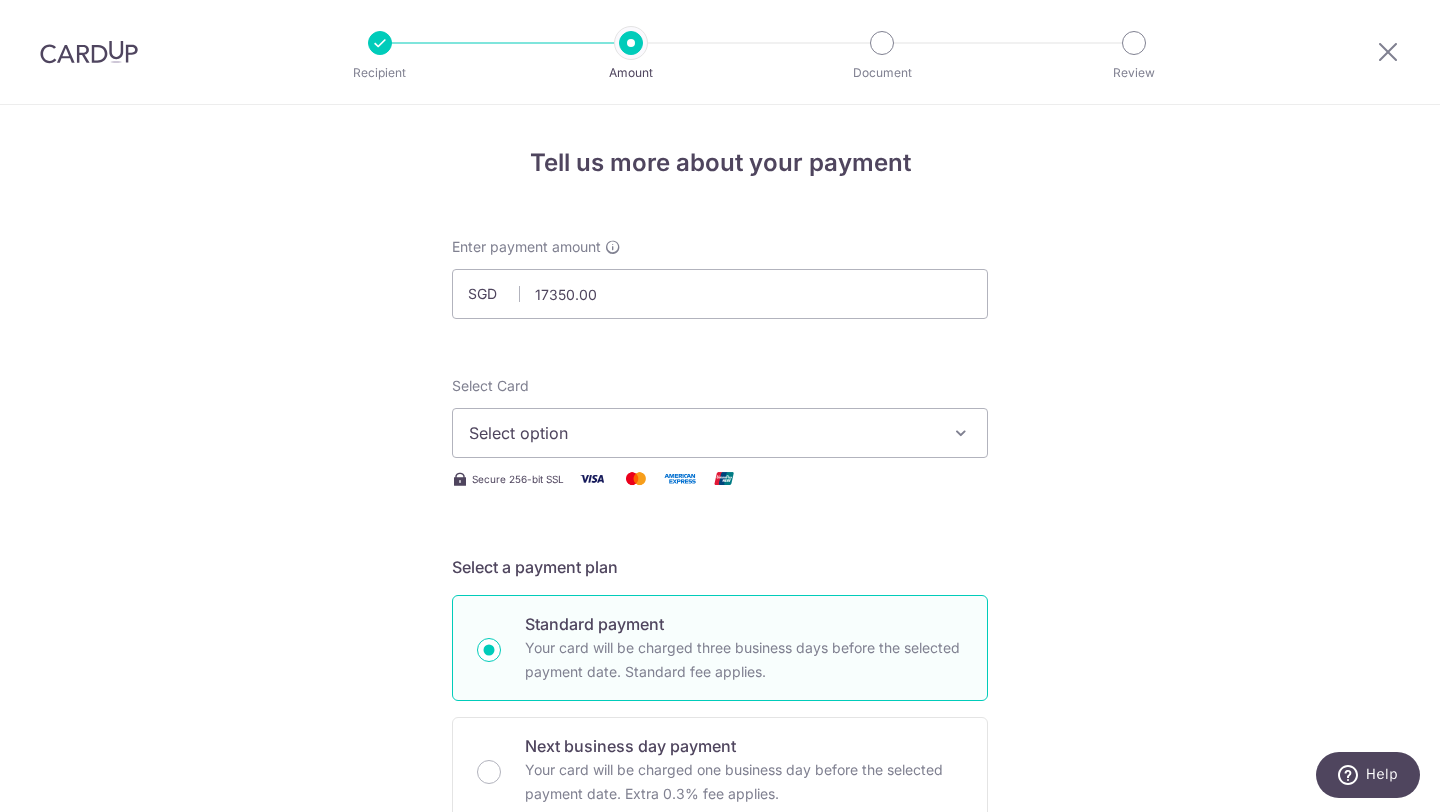 type on "17,350.00" 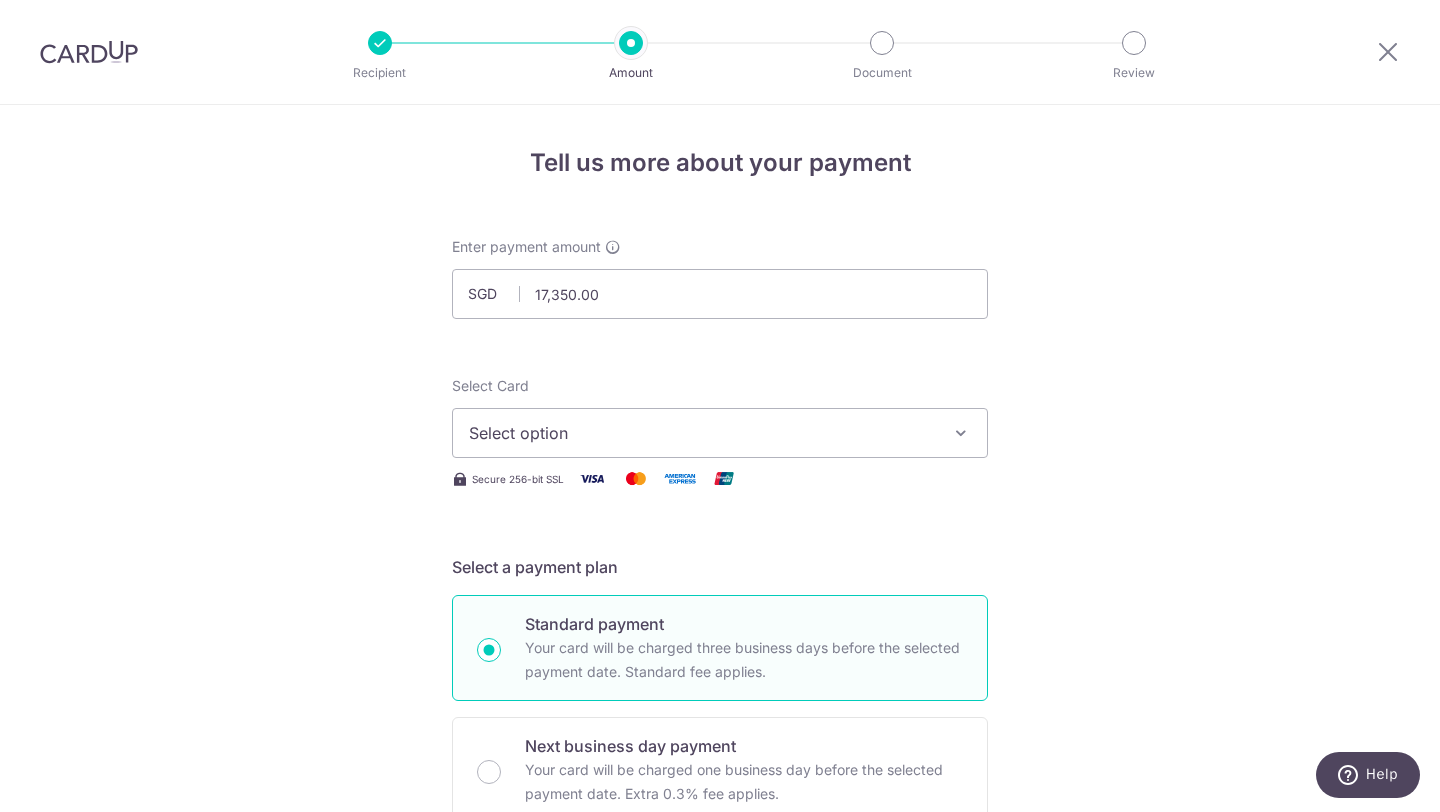 click on "Select option" at bounding box center [702, 433] 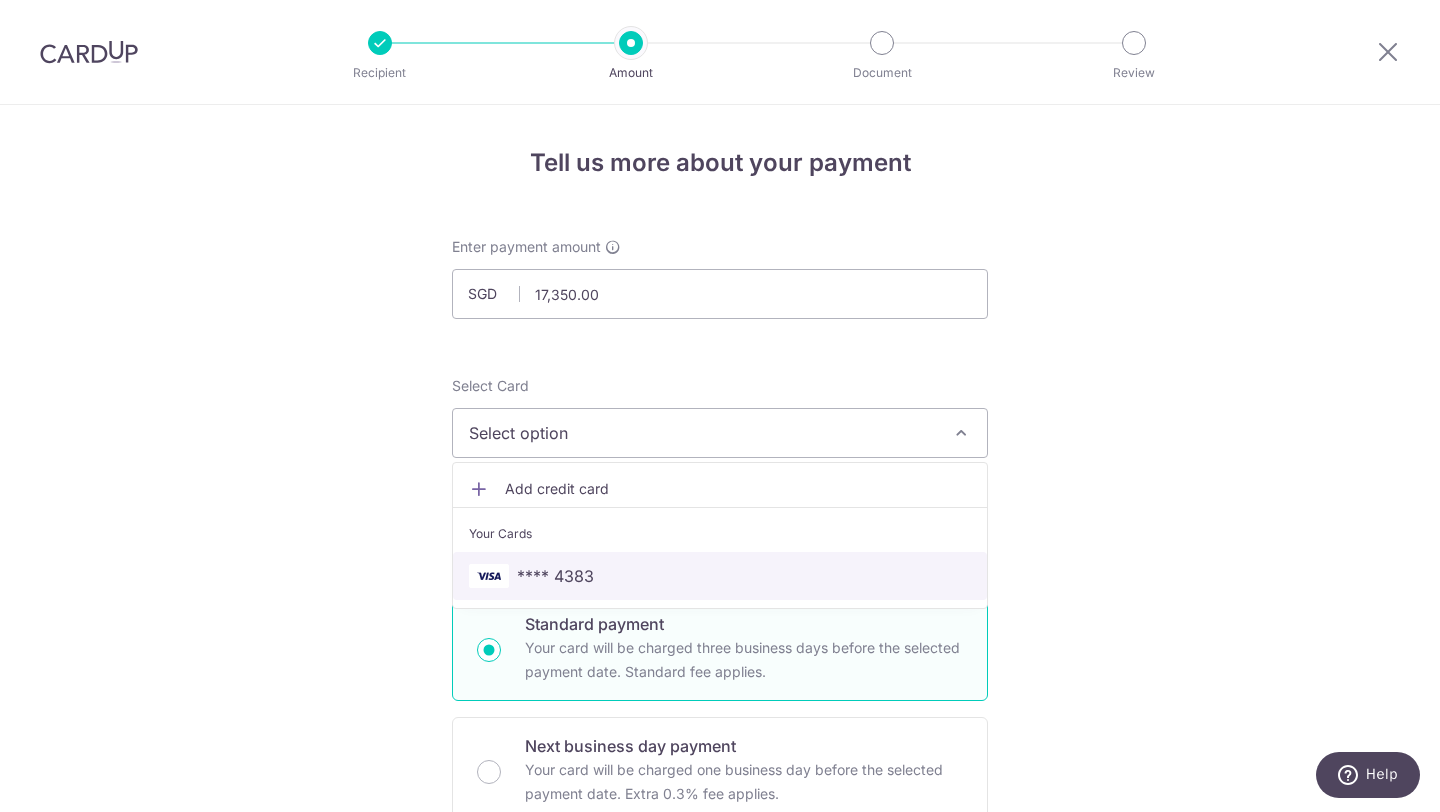 click on "**** 4383" at bounding box center [555, 576] 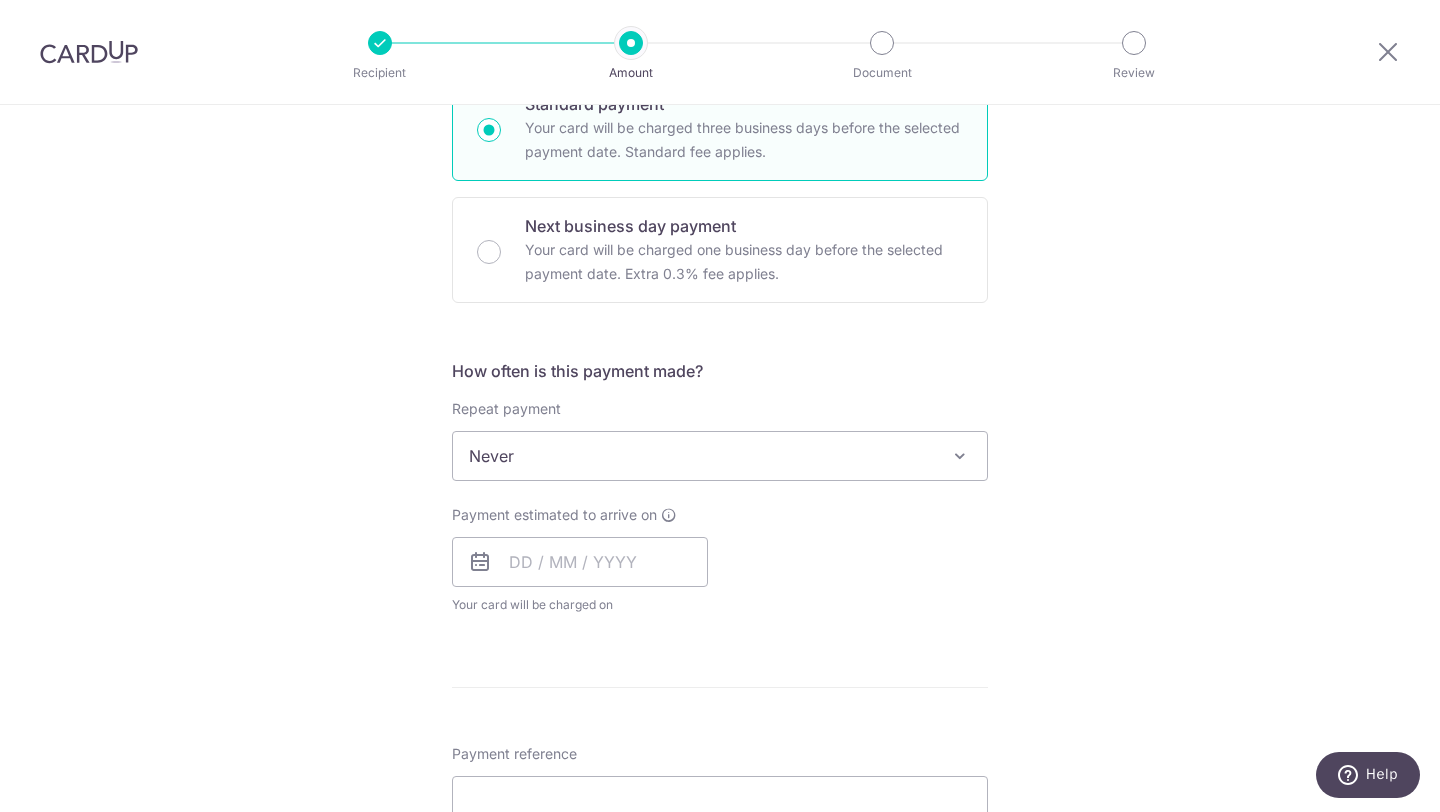 scroll, scrollTop: 531, scrollLeft: 0, axis: vertical 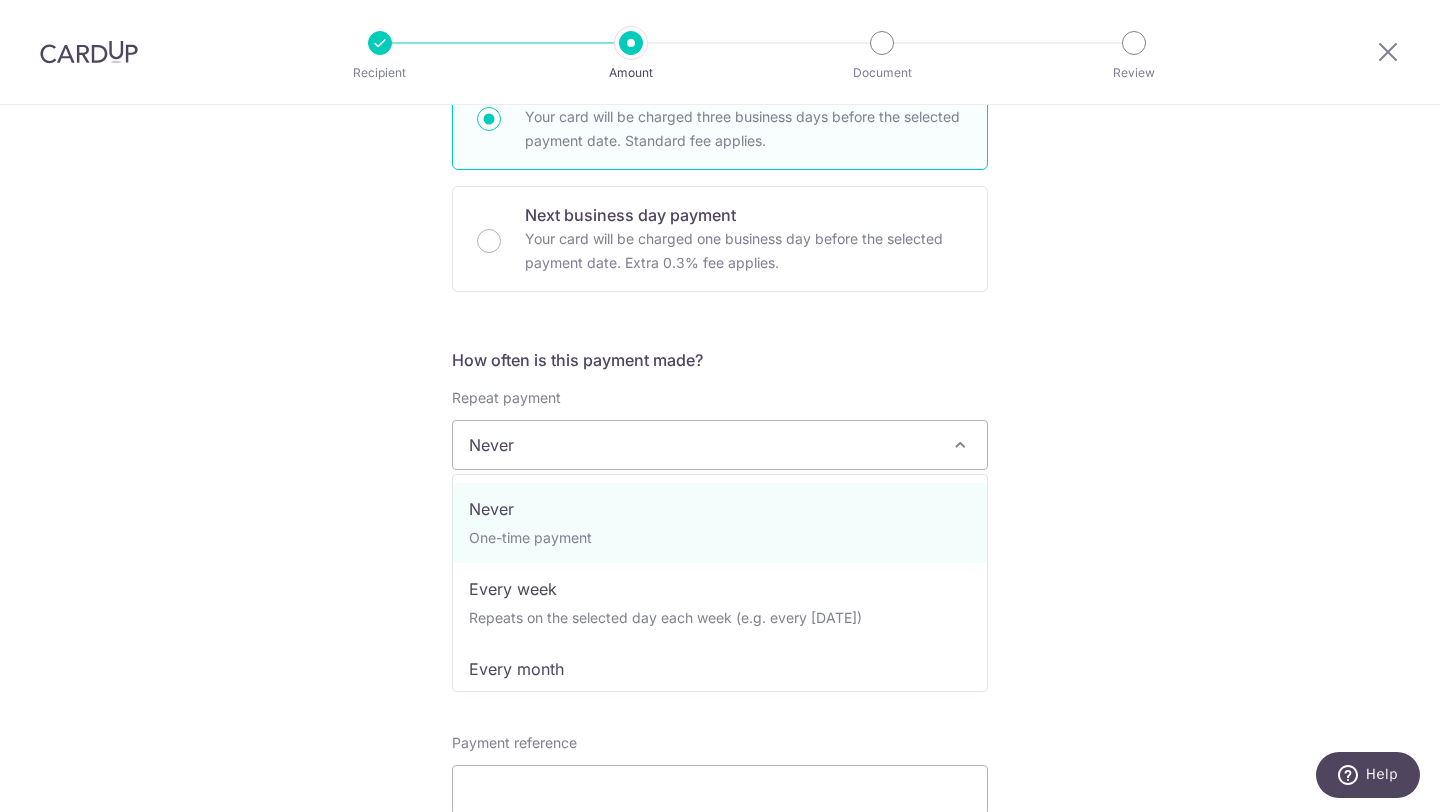 click on "Never" at bounding box center (720, 445) 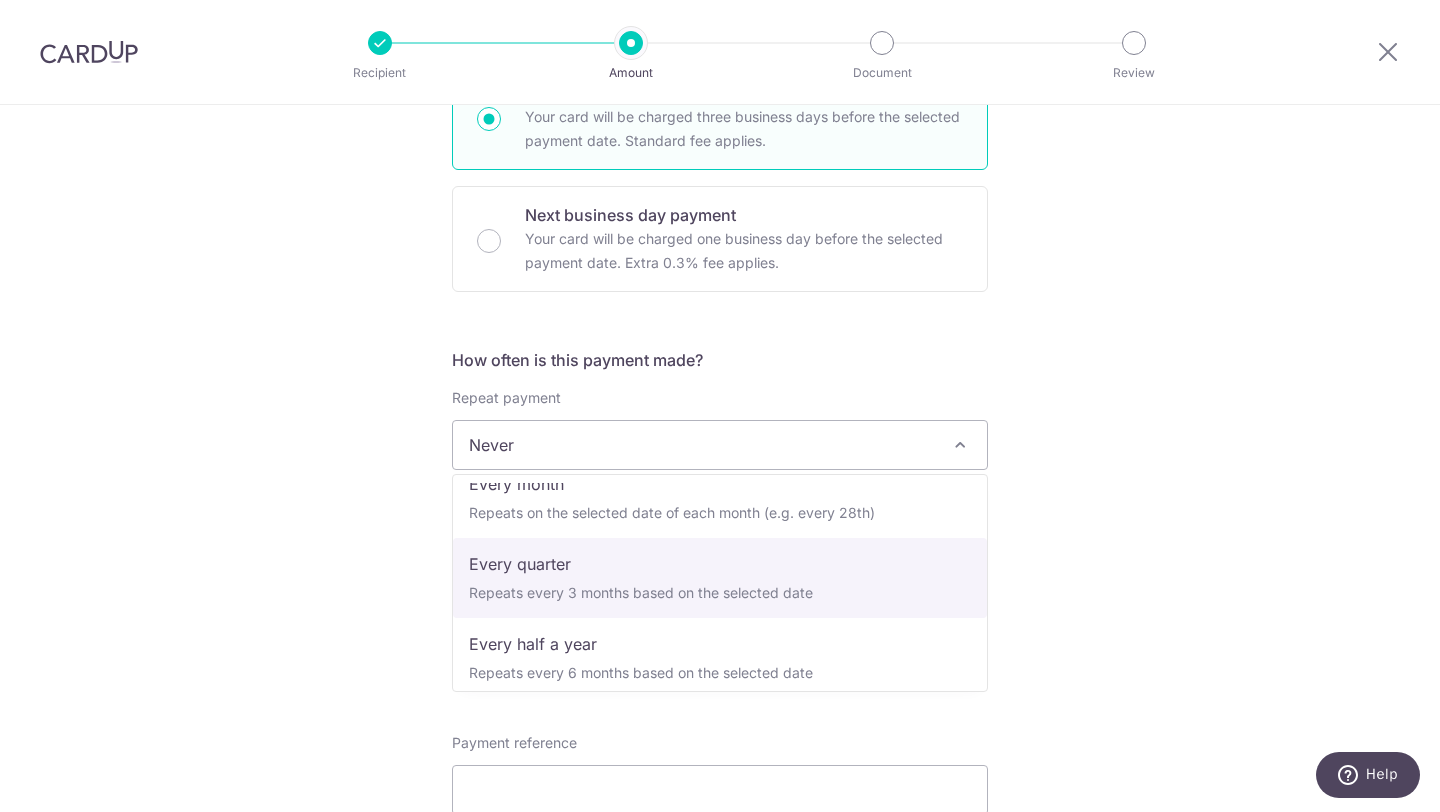 scroll, scrollTop: 200, scrollLeft: 0, axis: vertical 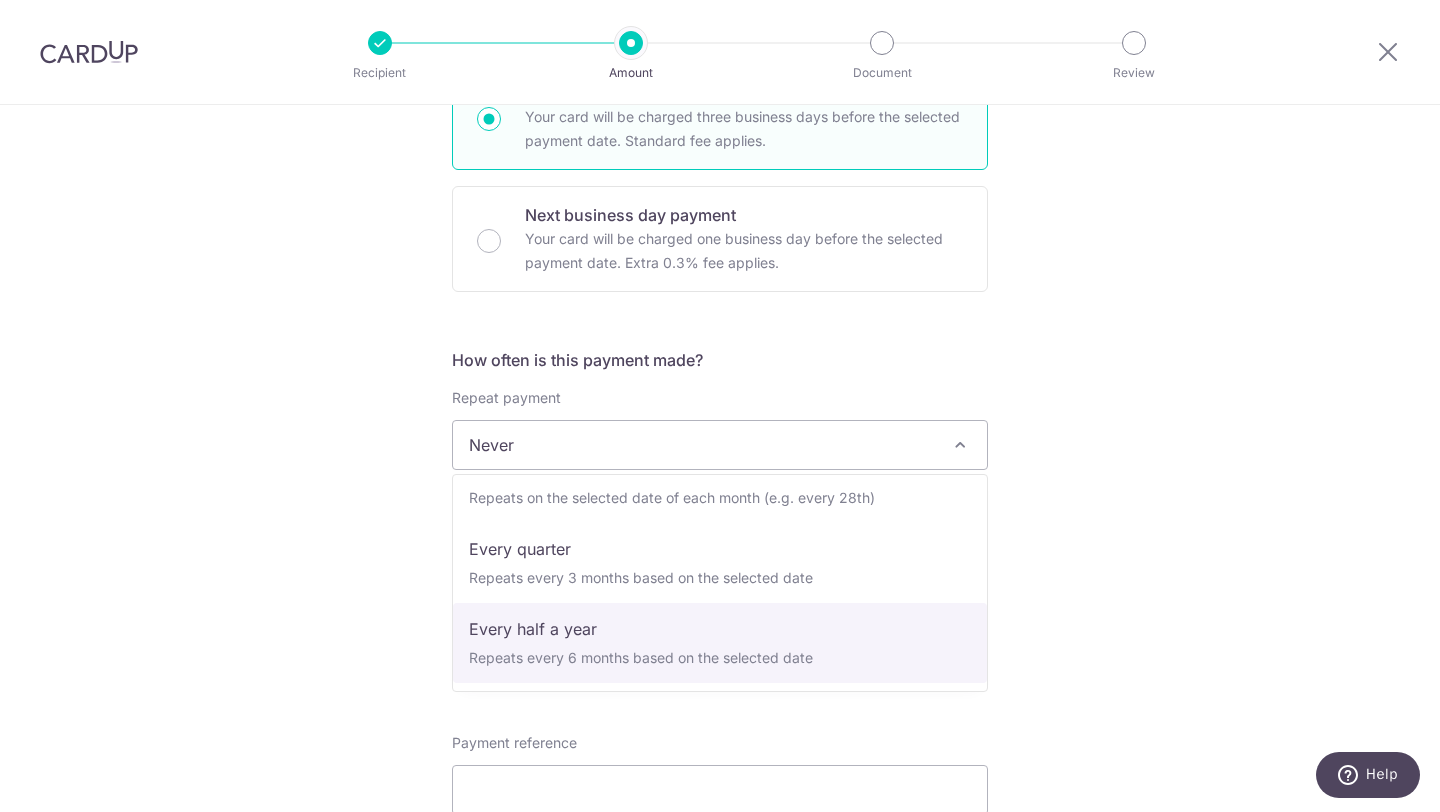 select on "5" 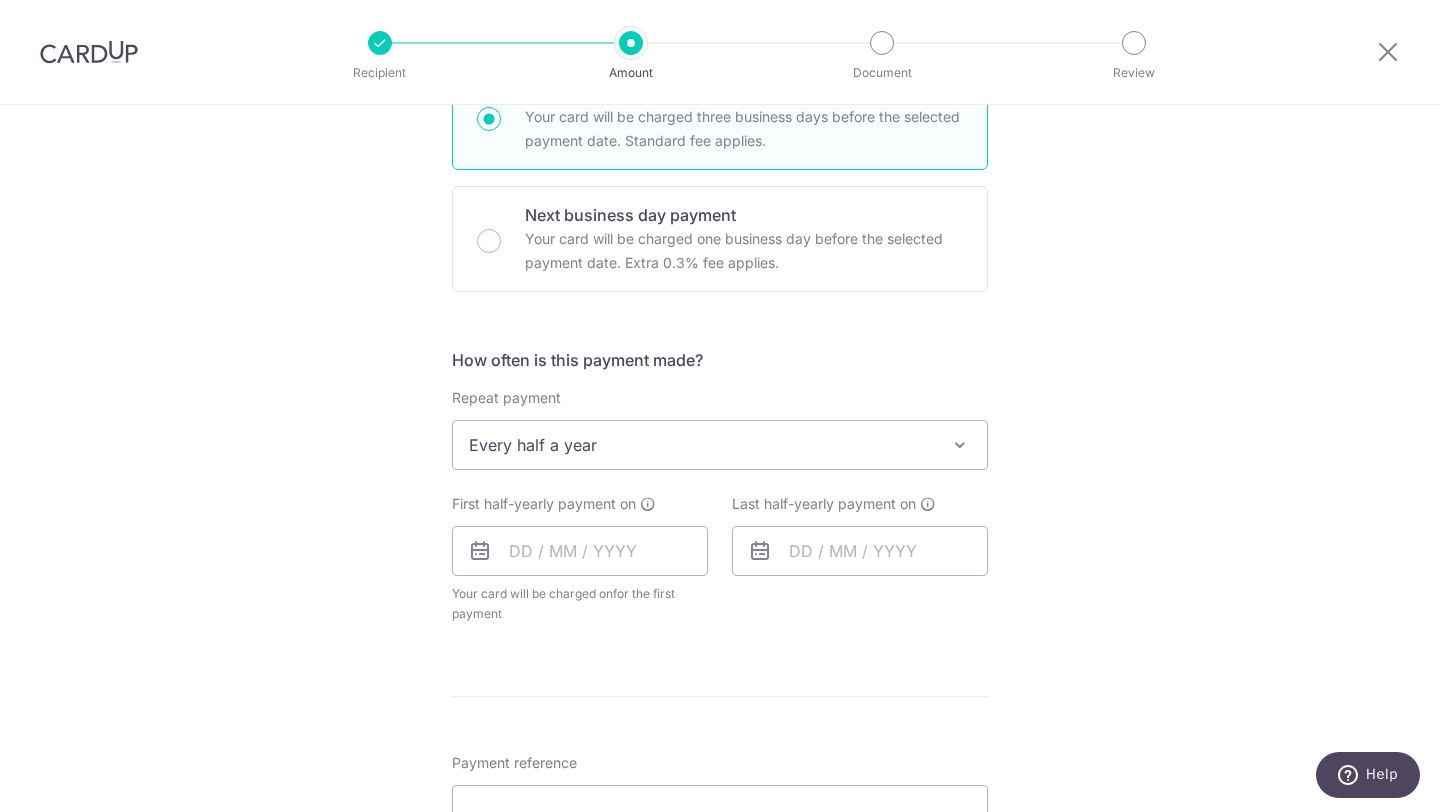 click at bounding box center [480, 551] 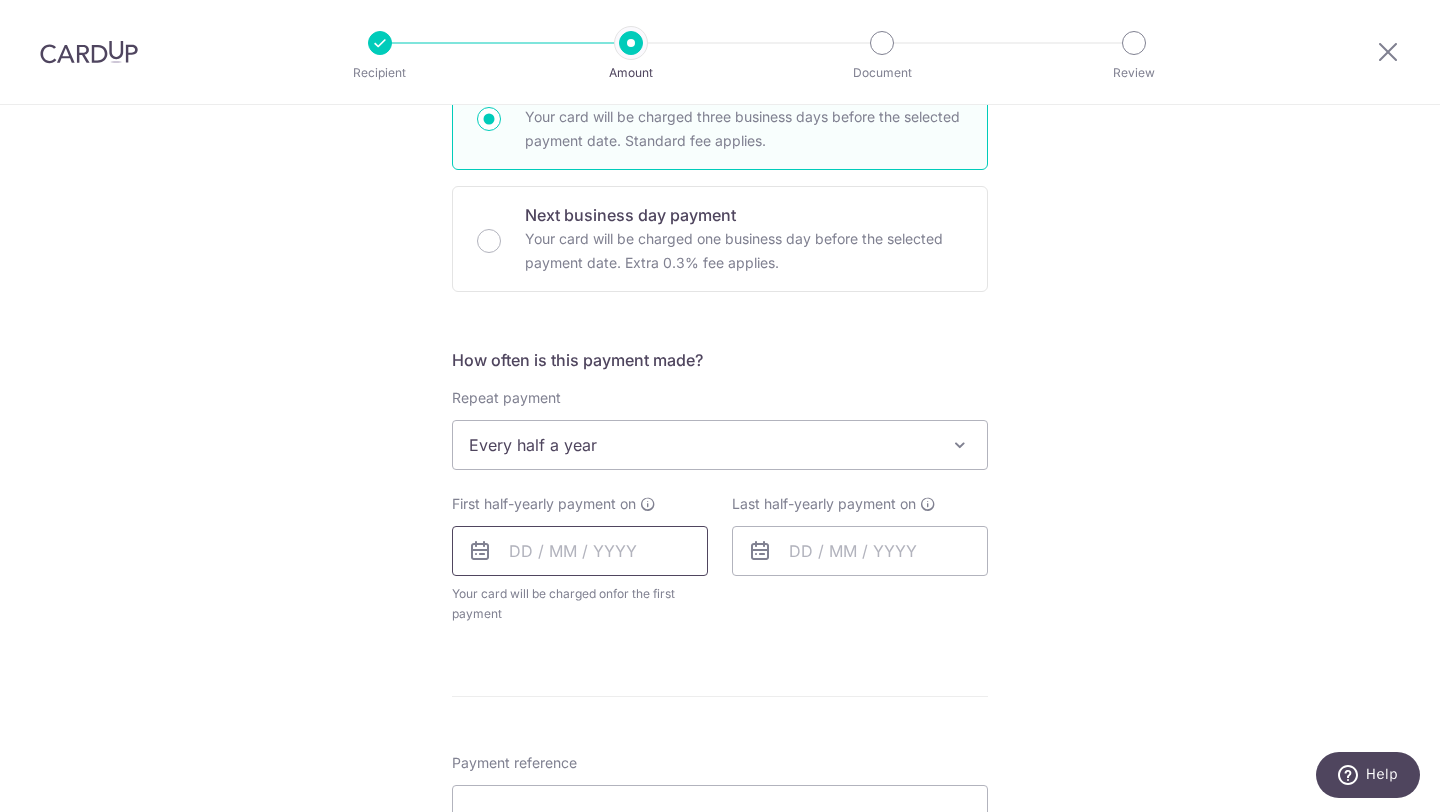 click at bounding box center (580, 551) 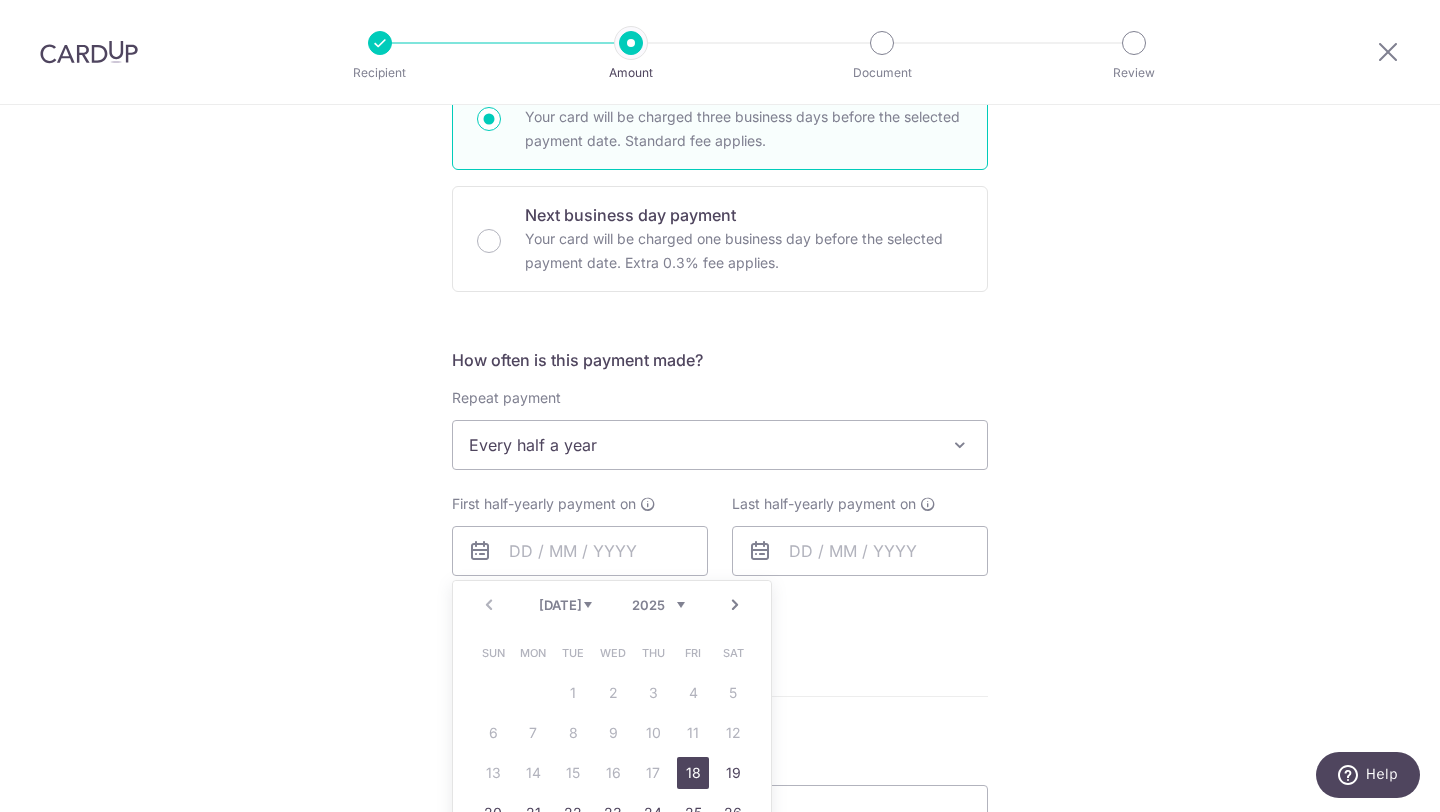 click on "Jul Aug Sep Oct Nov Dec" at bounding box center (565, 605) 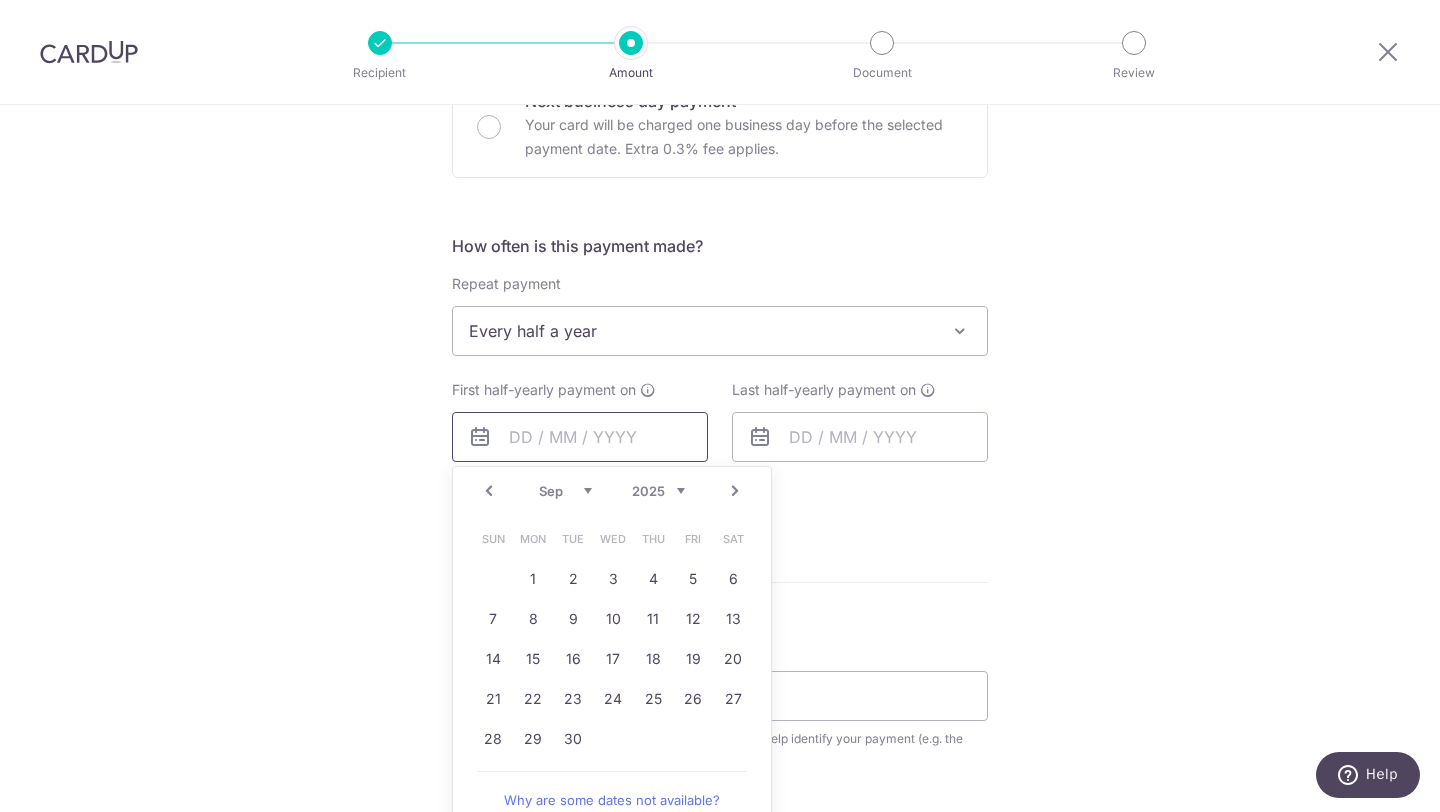 scroll, scrollTop: 663, scrollLeft: 0, axis: vertical 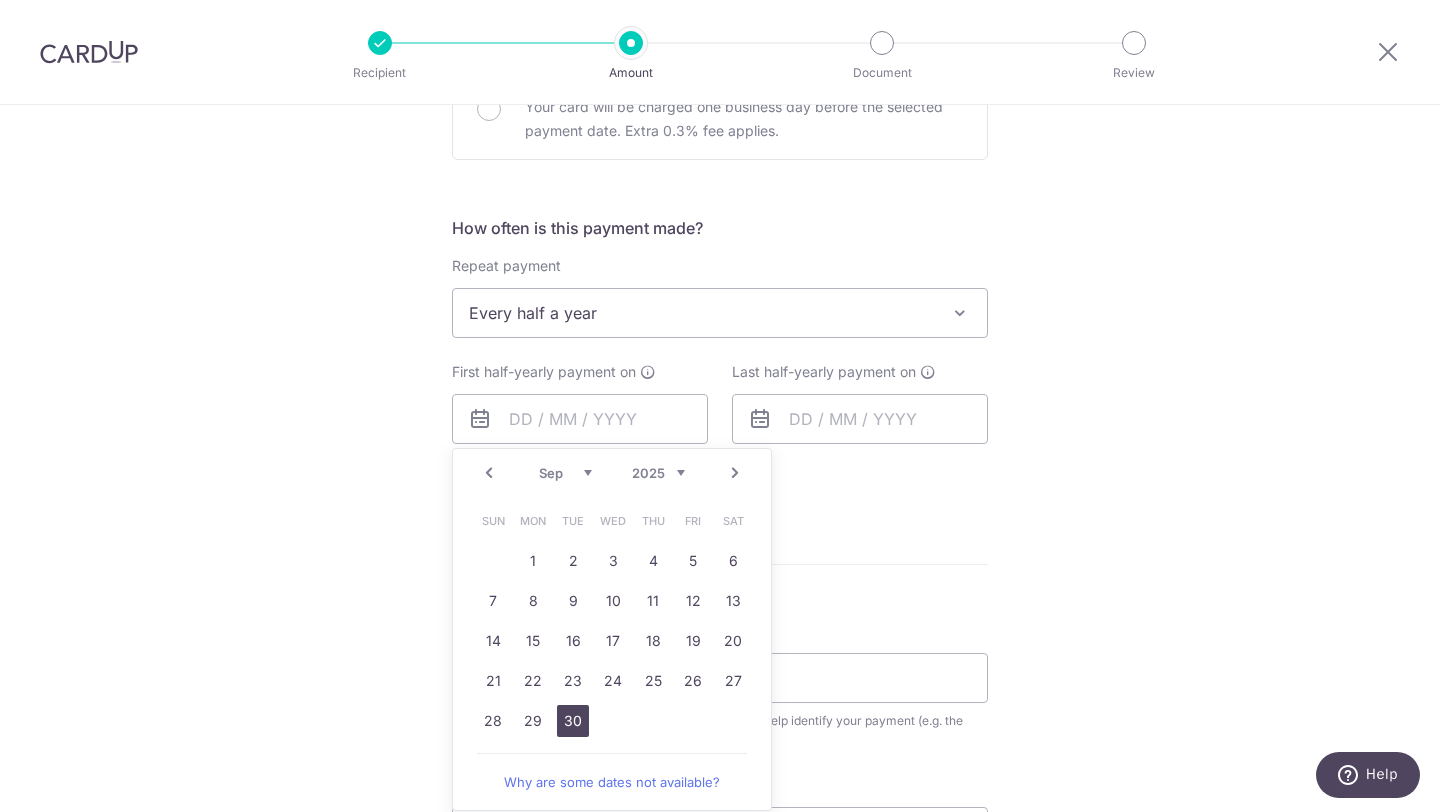 click on "30" at bounding box center (573, 721) 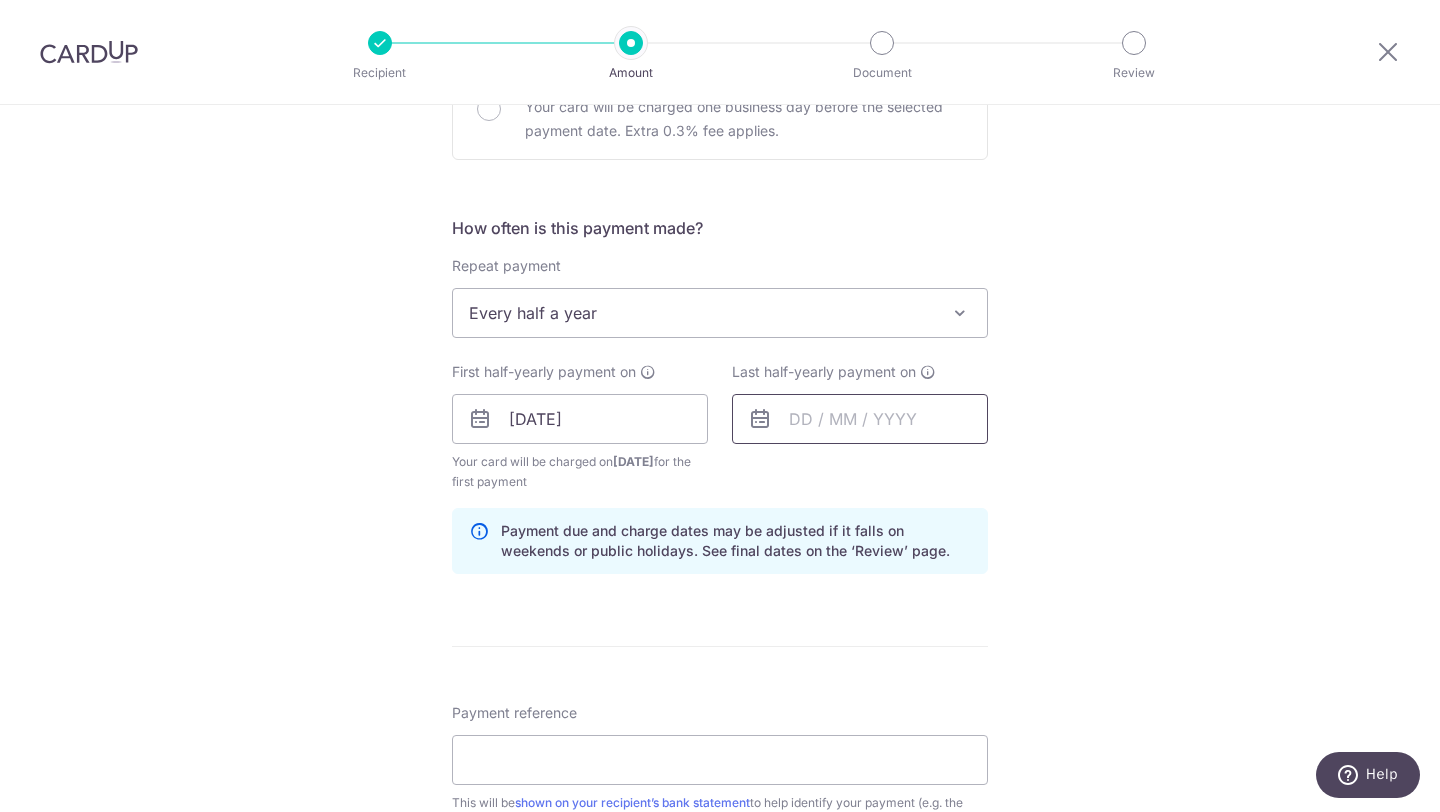 click at bounding box center (860, 419) 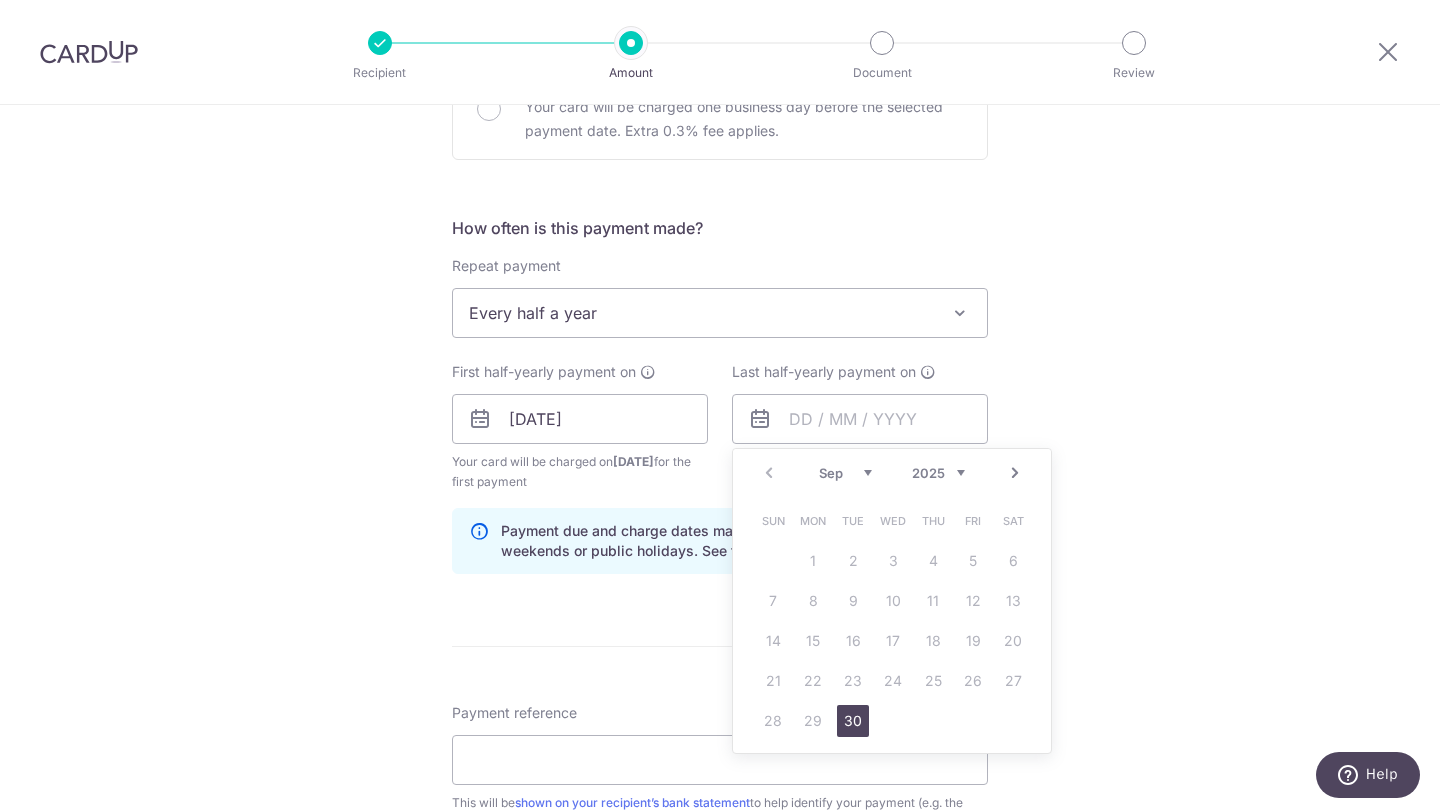 click on "Sep Oct Nov Dec" at bounding box center [845, 473] 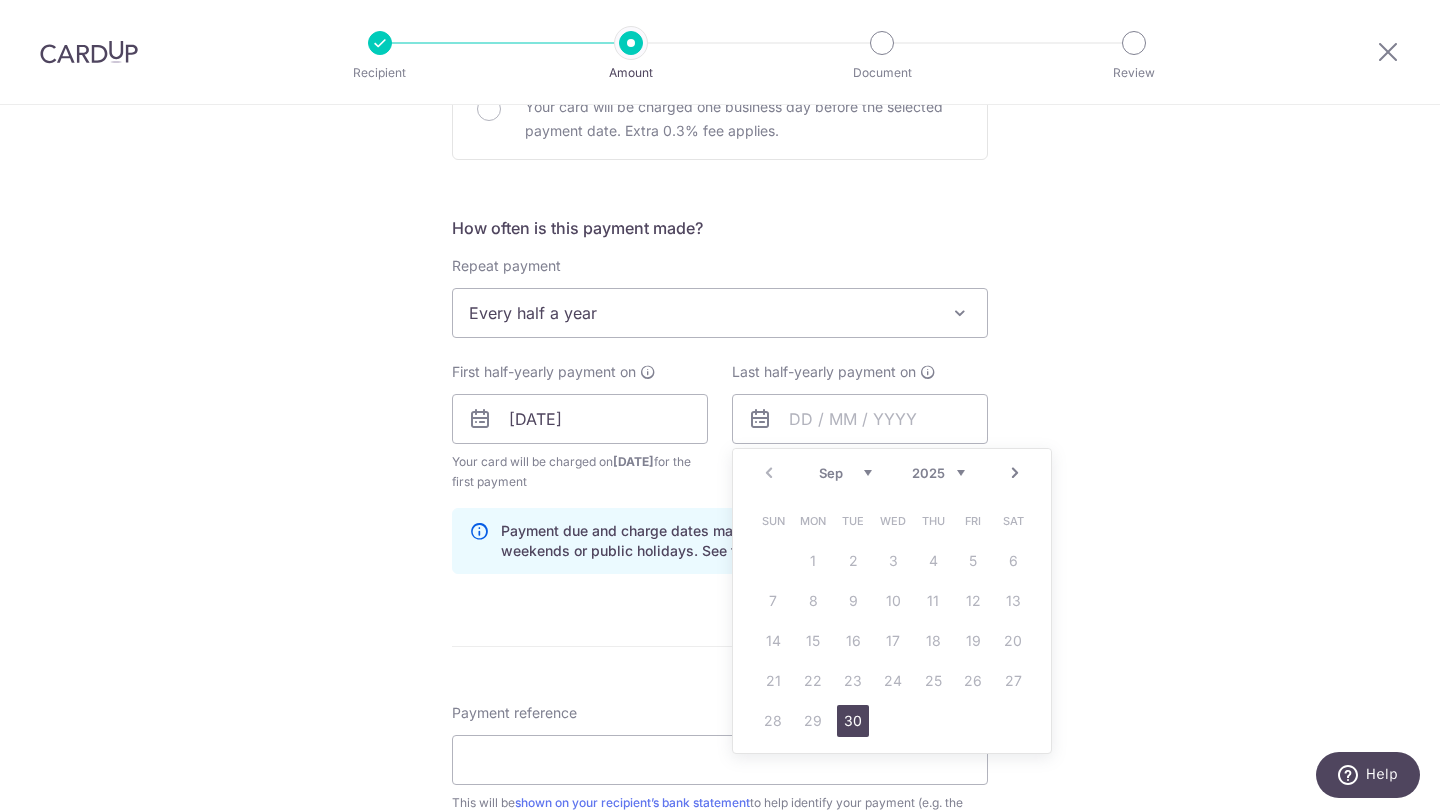 click on "2025 2026 2027 2028 2029 2030 2031 2032 2033 2034 2035" at bounding box center [938, 473] 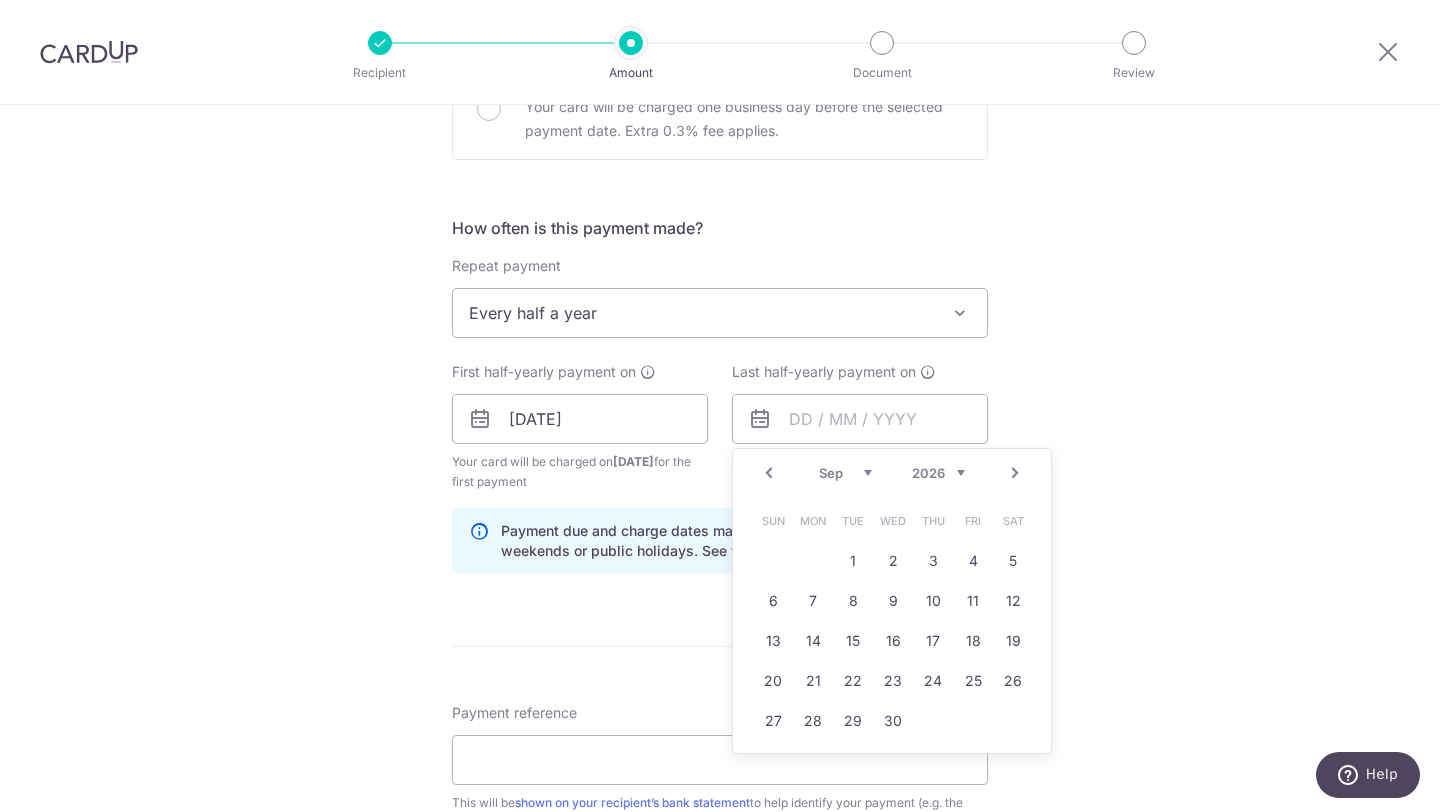 click on "Jan Feb Mar Apr May Jun Jul Aug Sep Oct Nov Dec" at bounding box center [845, 473] 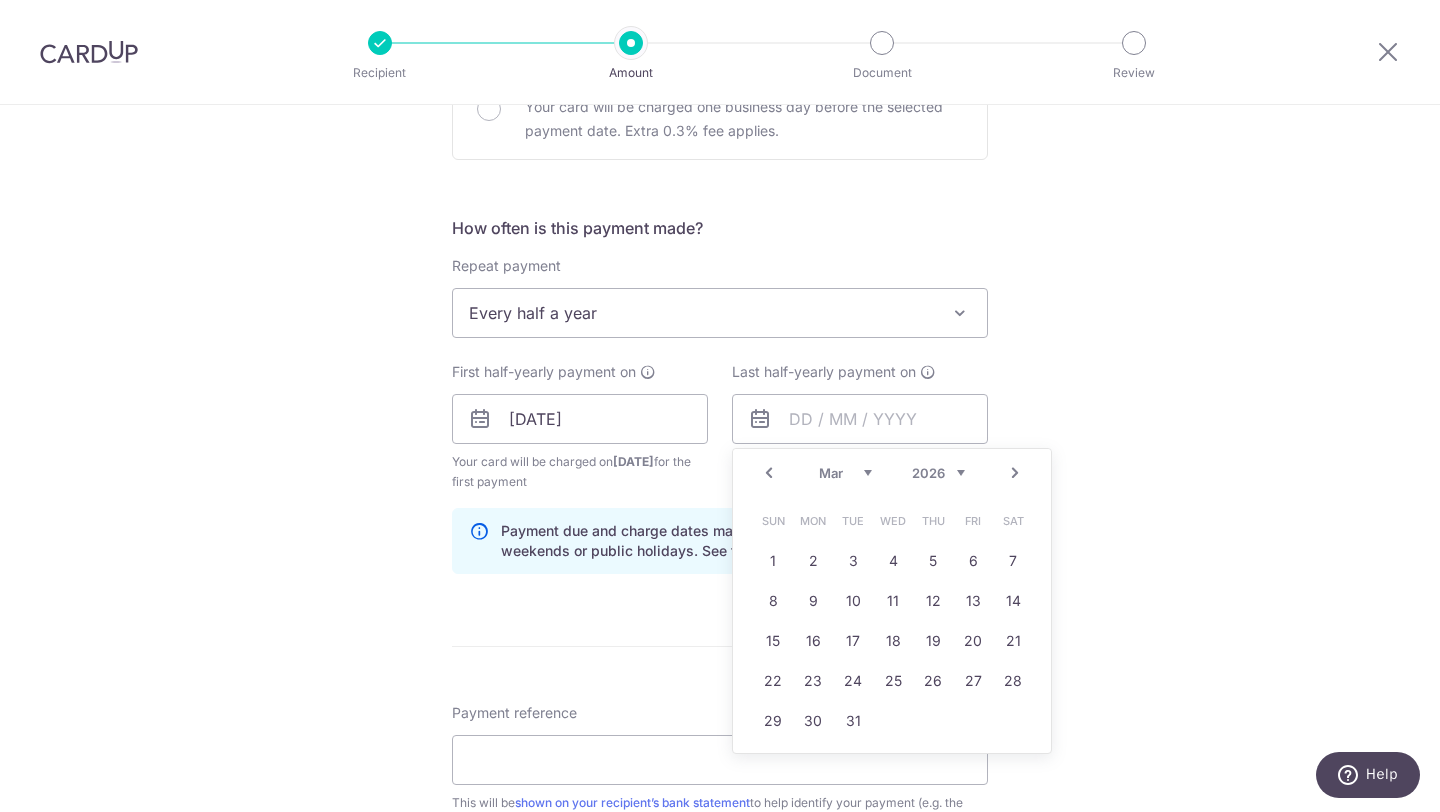 click at bounding box center (720, 646) 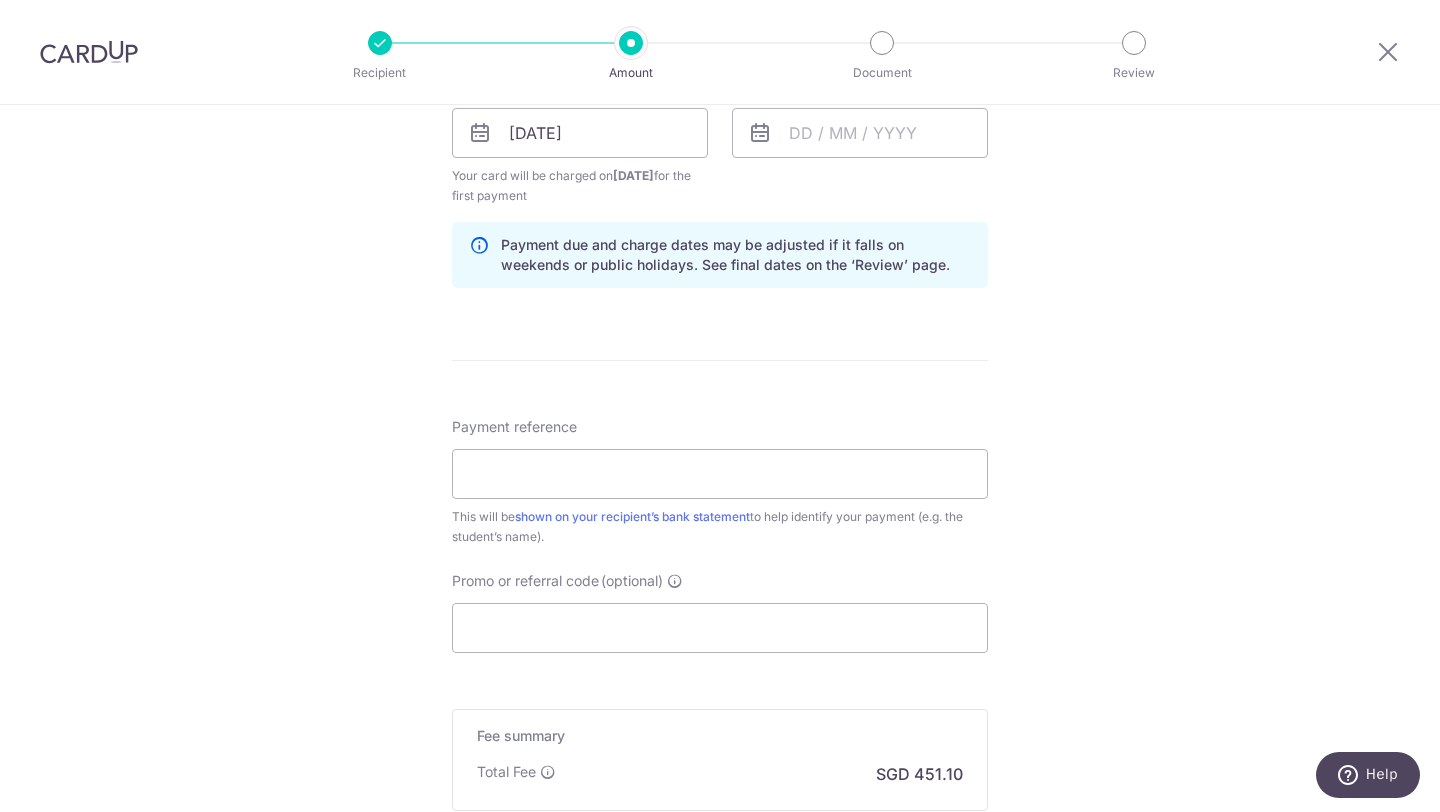 scroll, scrollTop: 1009, scrollLeft: 0, axis: vertical 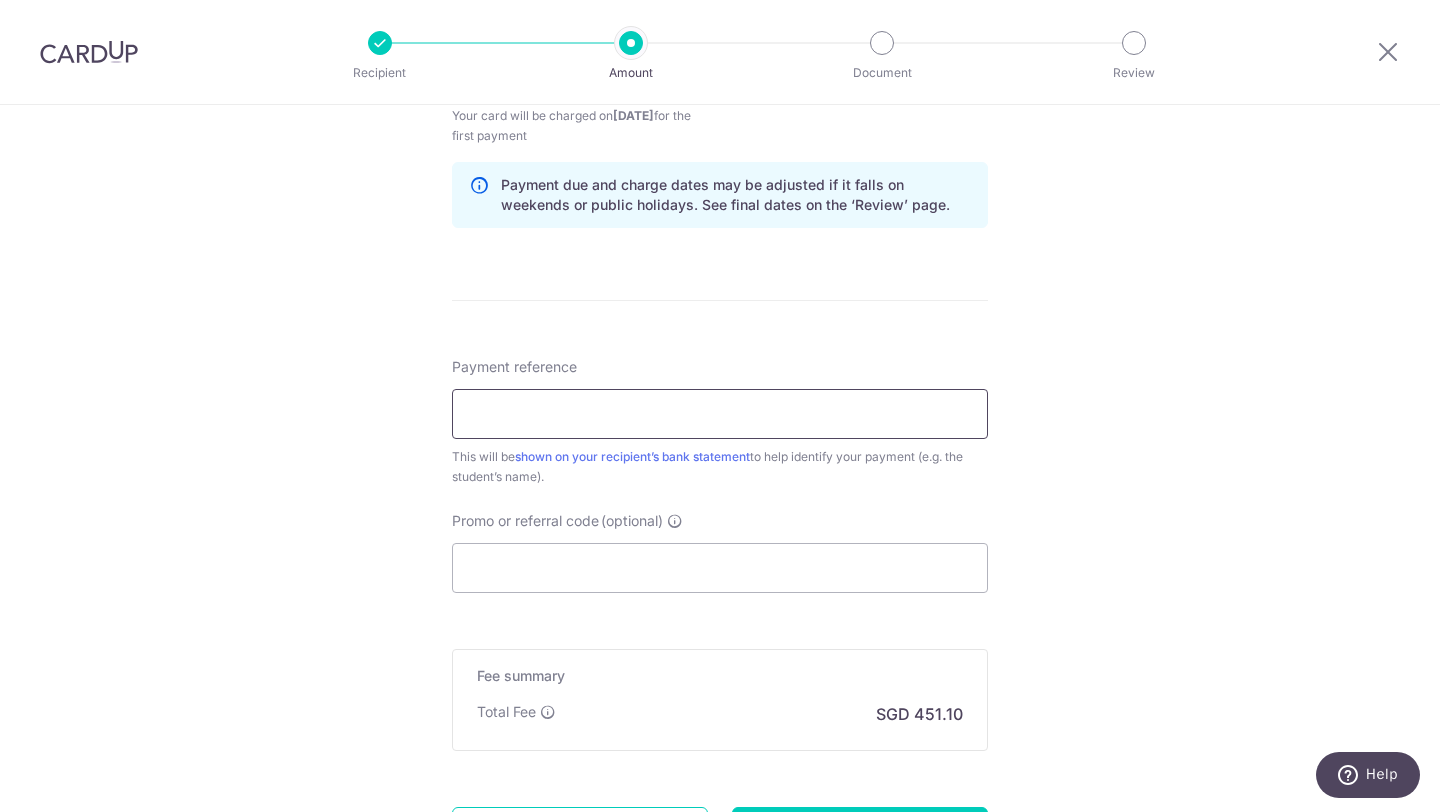 click on "Payment reference" at bounding box center [720, 414] 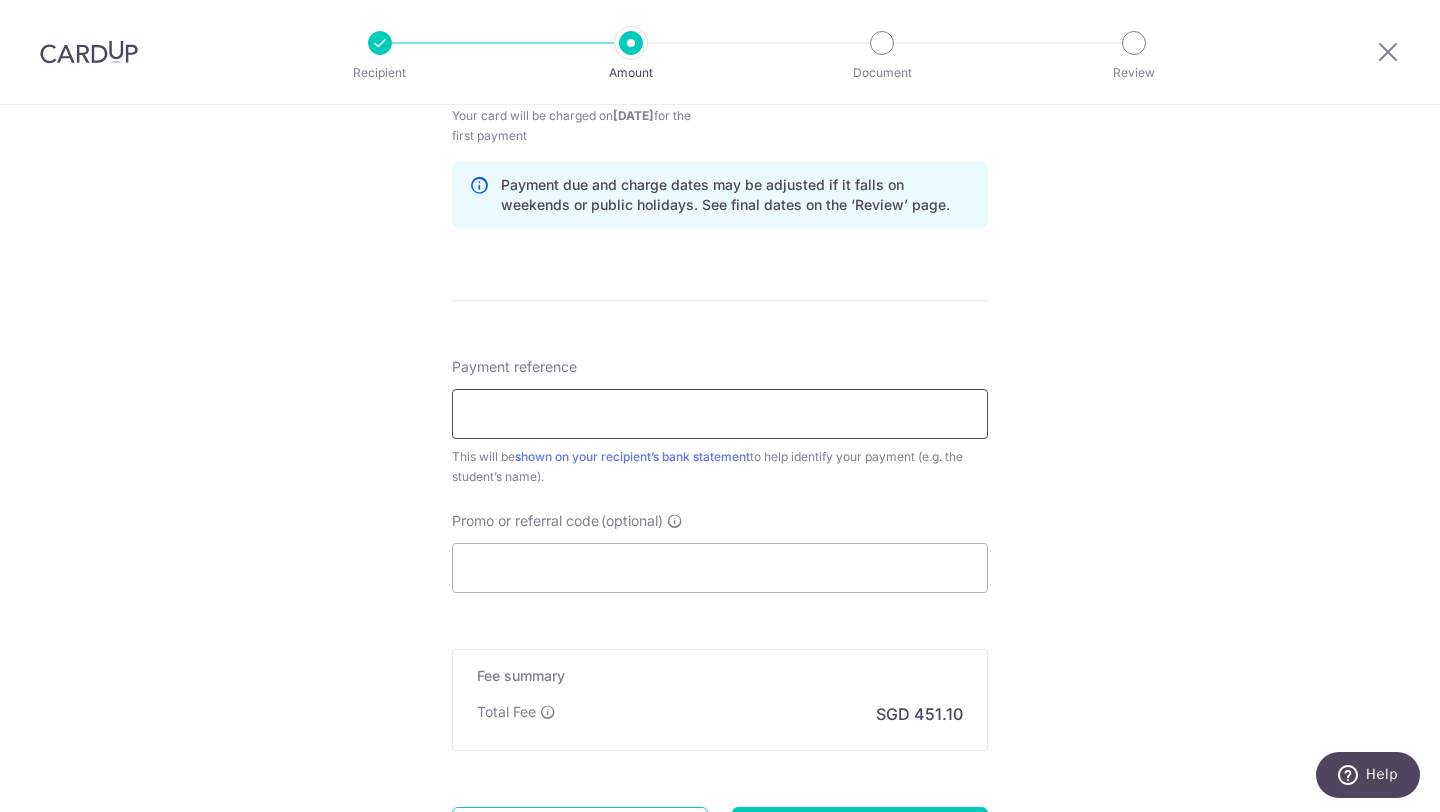 type on "EDWARD PNG GUO JUN" 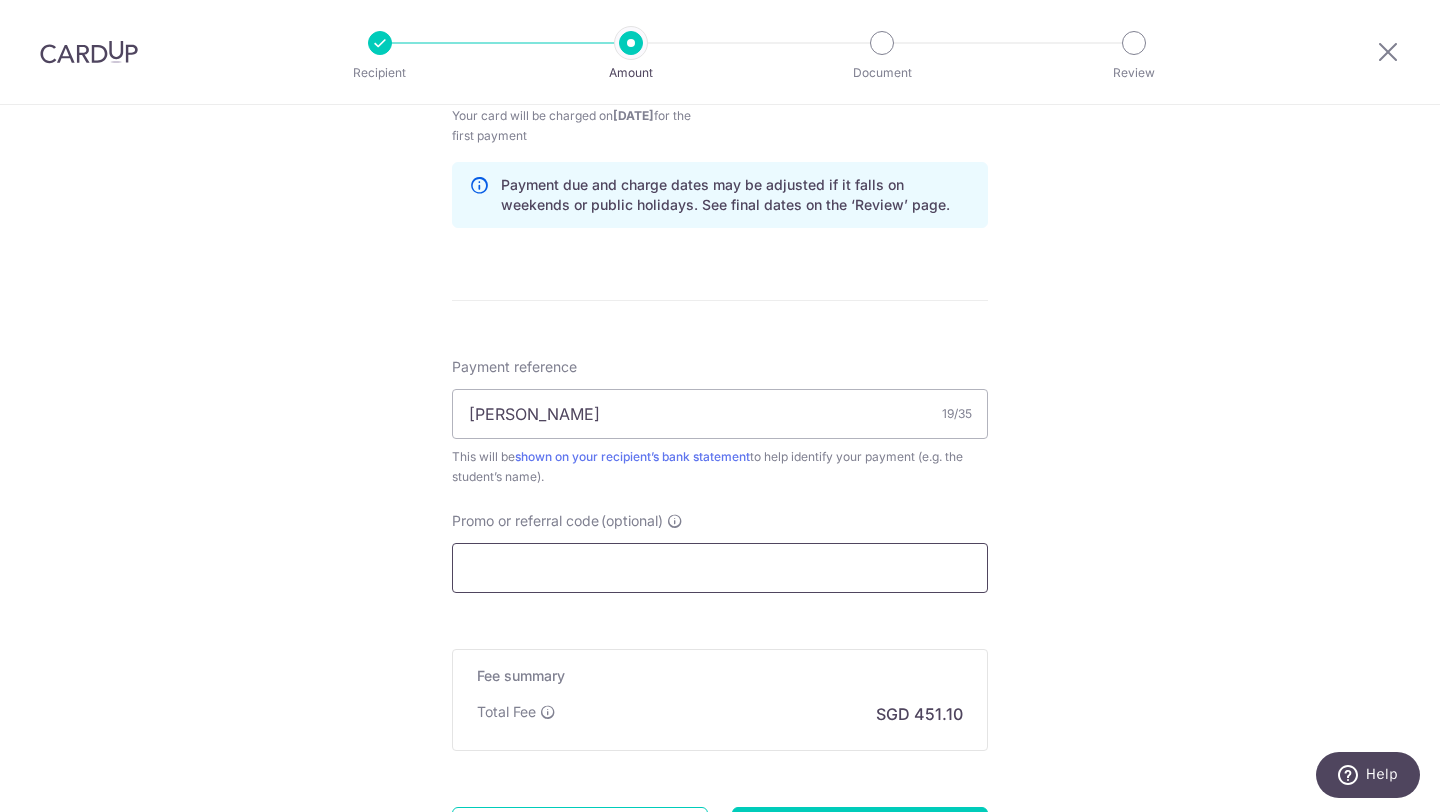 click on "Promo or referral code
(optional)" at bounding box center [720, 568] 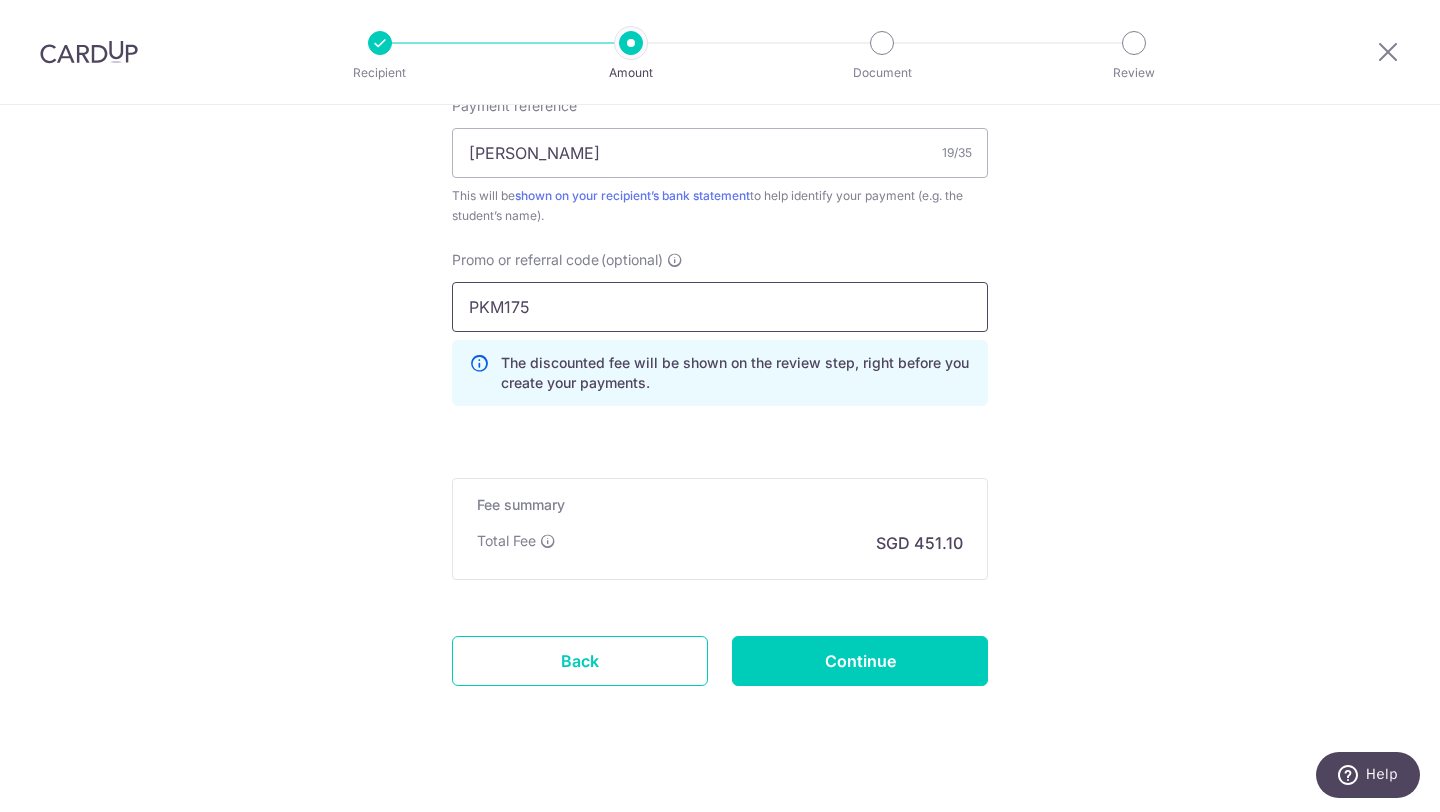scroll, scrollTop: 1250, scrollLeft: 0, axis: vertical 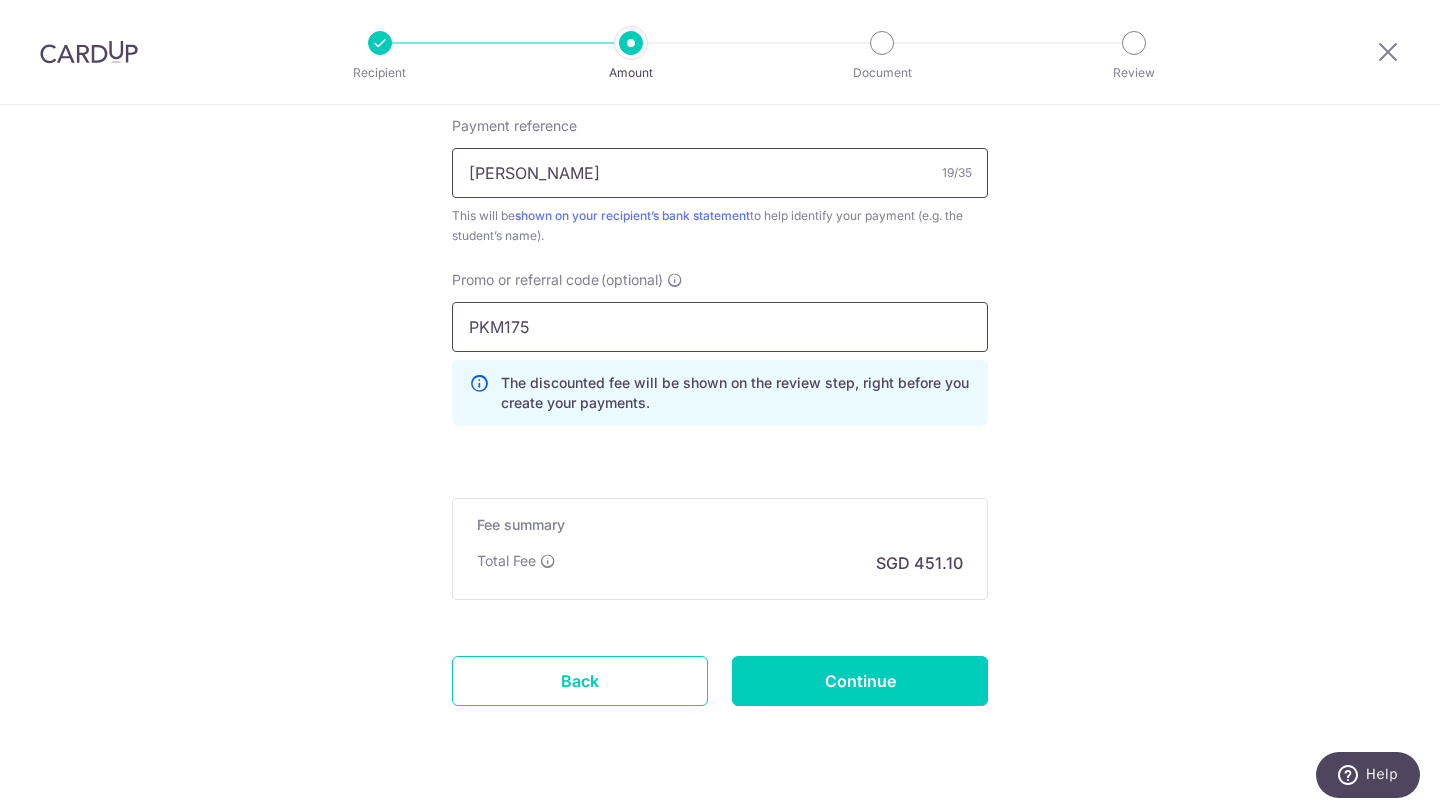 type on "PKM175" 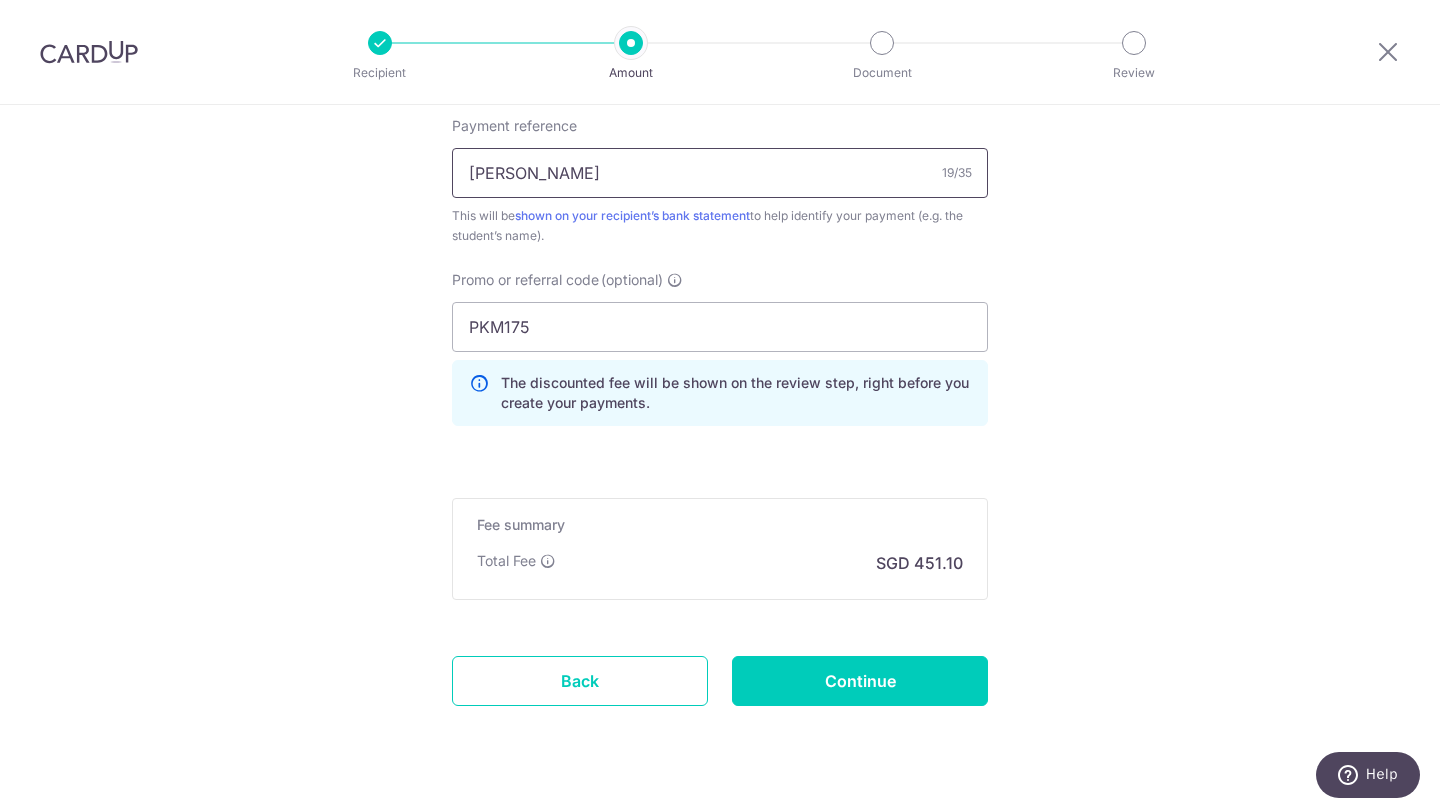 click on "EDWARD PNG GUO JUN" at bounding box center (720, 173) 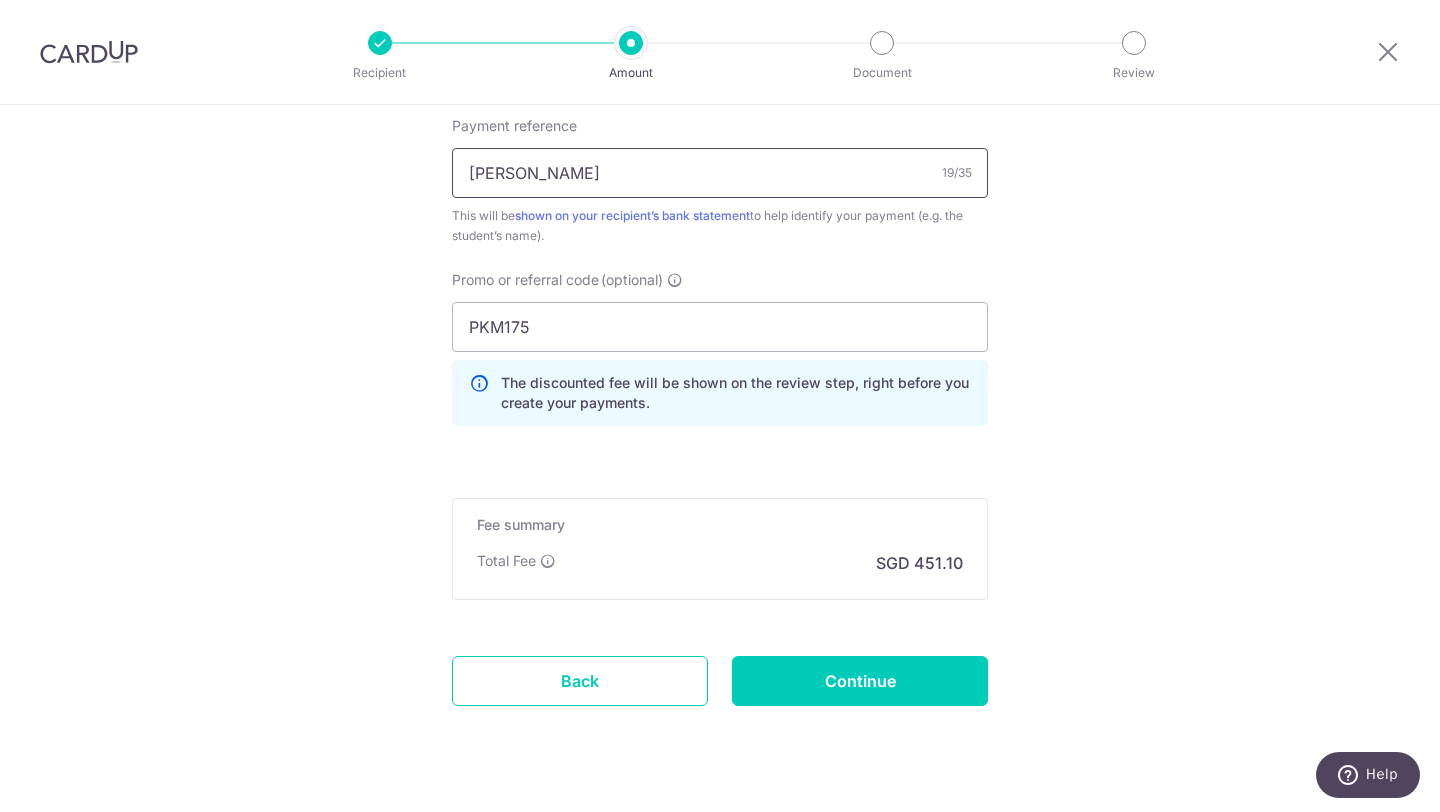 click on "EDWARD PNG GUO JUN" at bounding box center [720, 173] 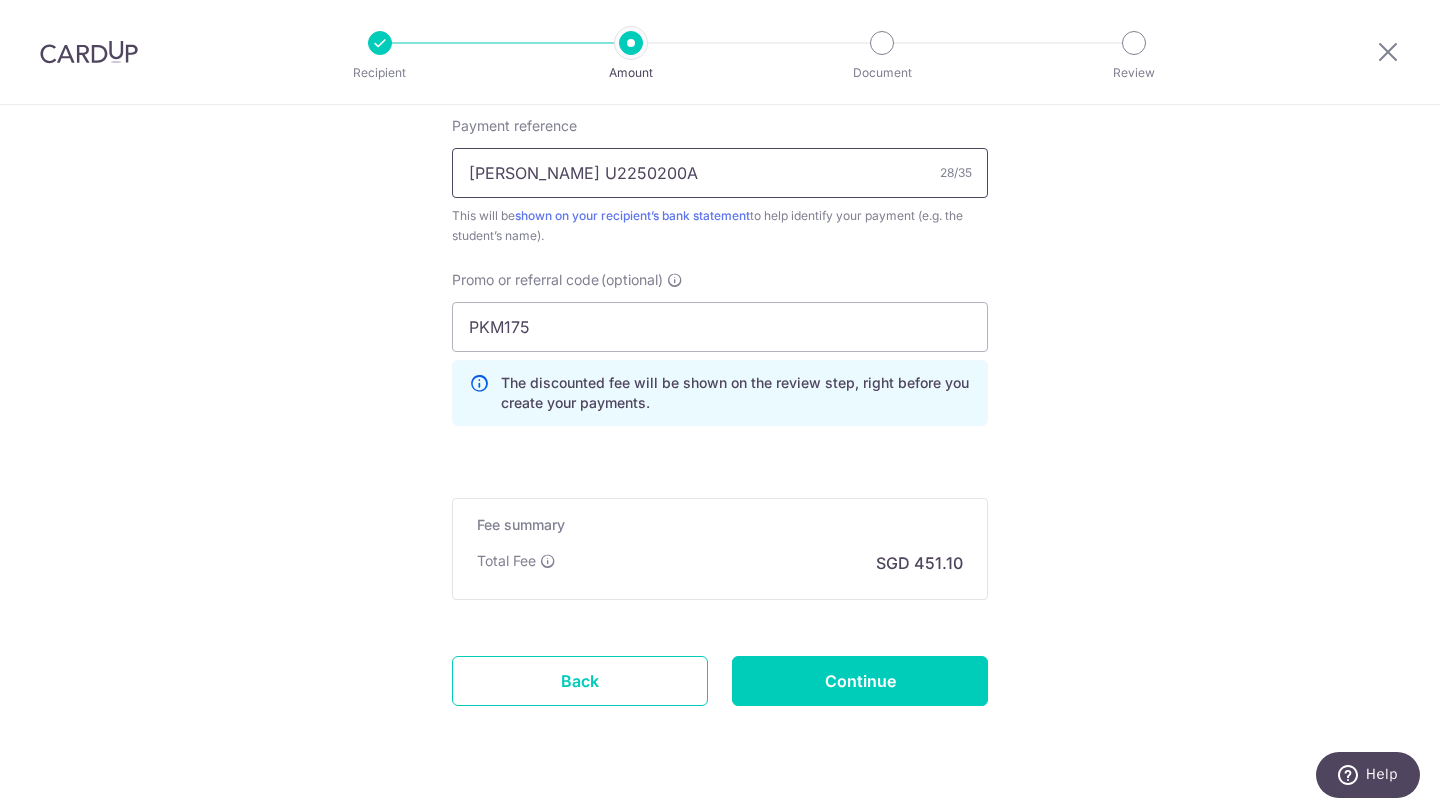 scroll, scrollTop: 1294, scrollLeft: 0, axis: vertical 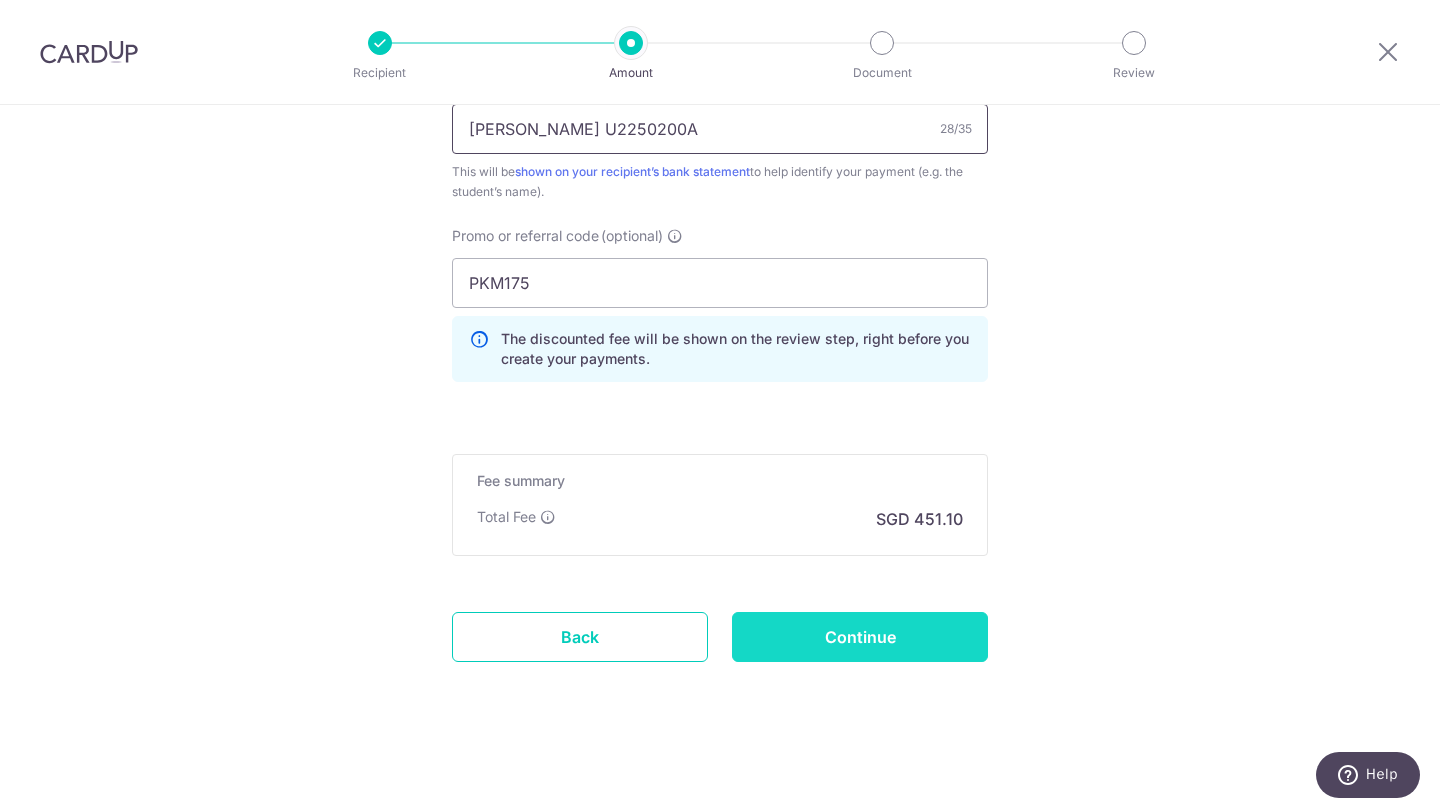 type on "EDWARD PNG GUO JUN U2250200A" 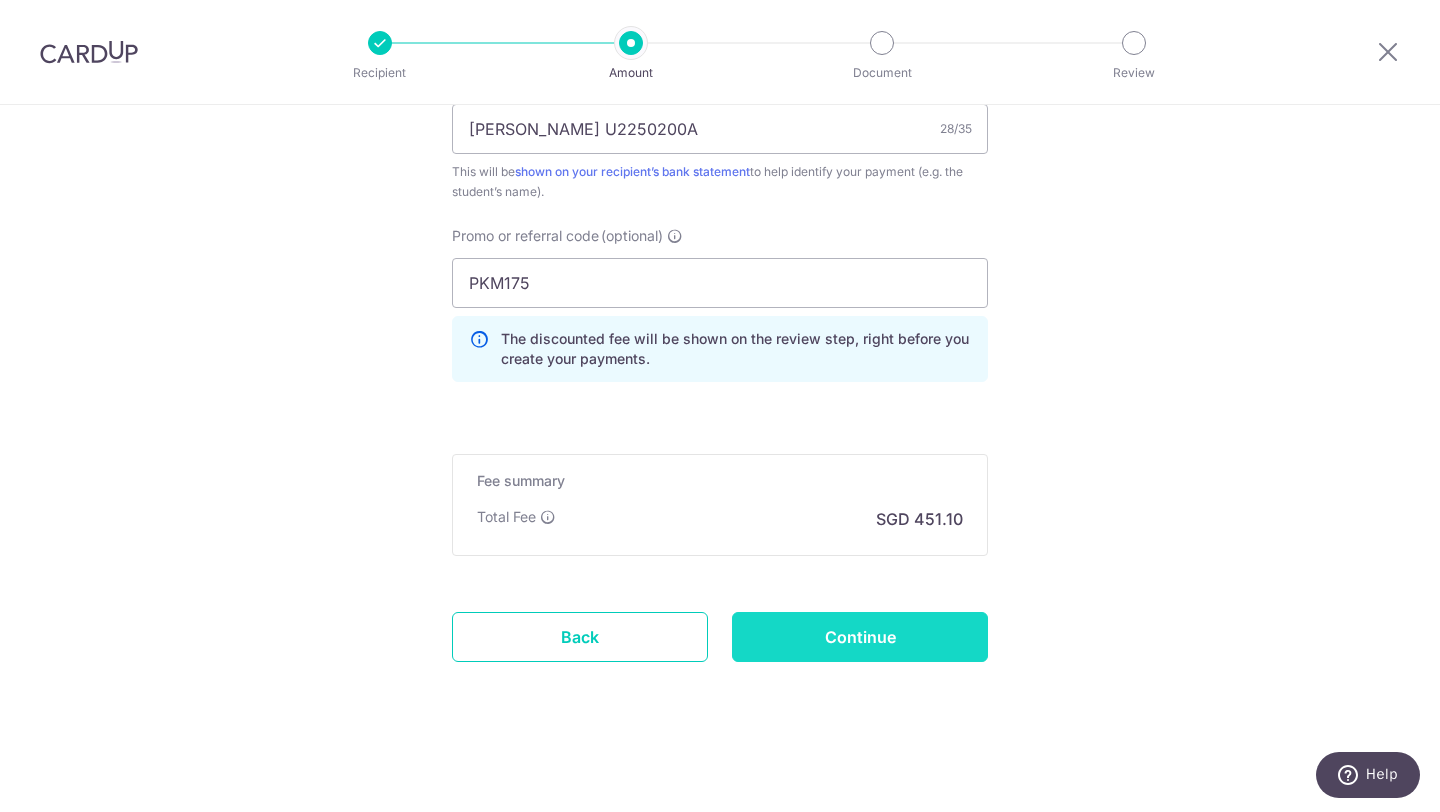 click on "Continue" at bounding box center [860, 637] 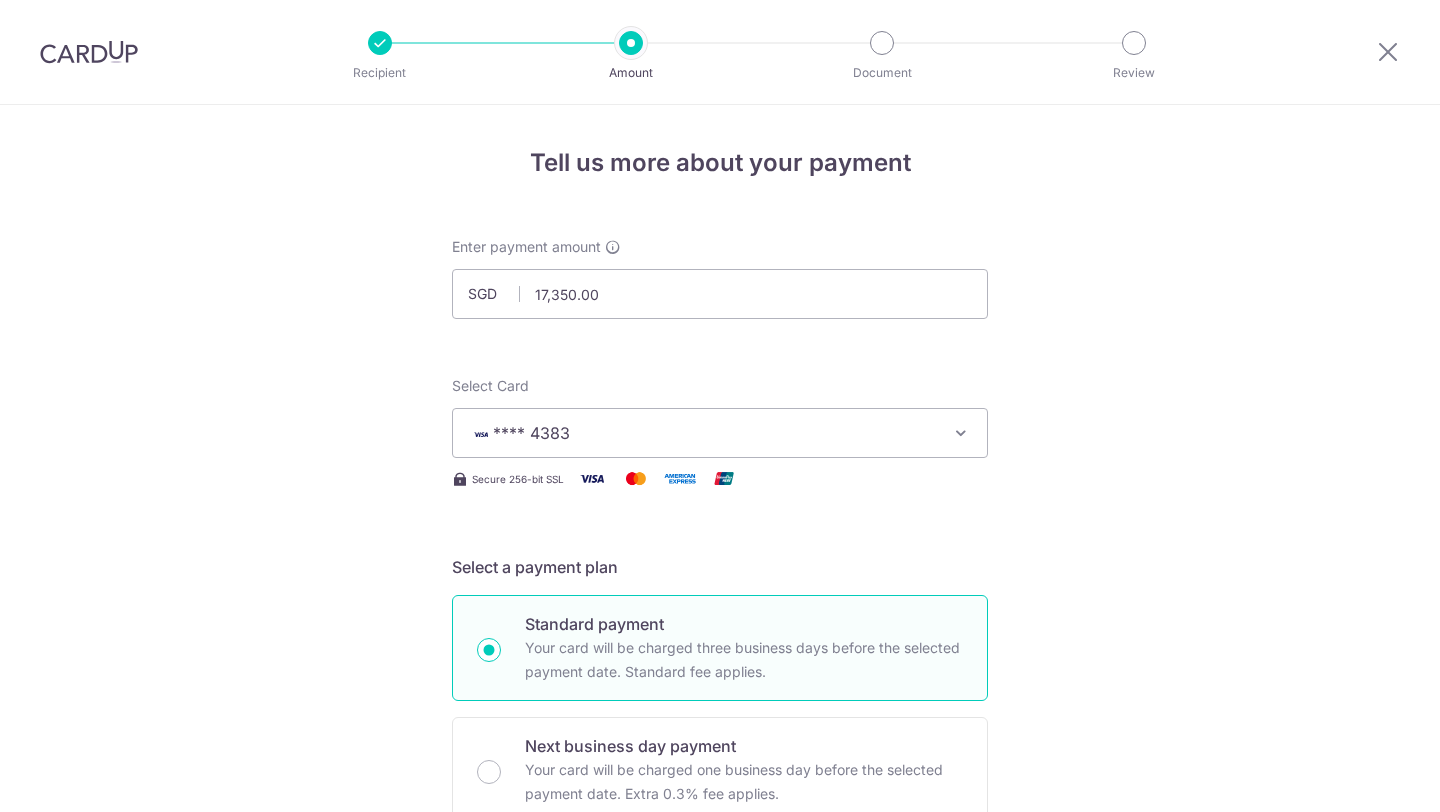 scroll, scrollTop: 0, scrollLeft: 0, axis: both 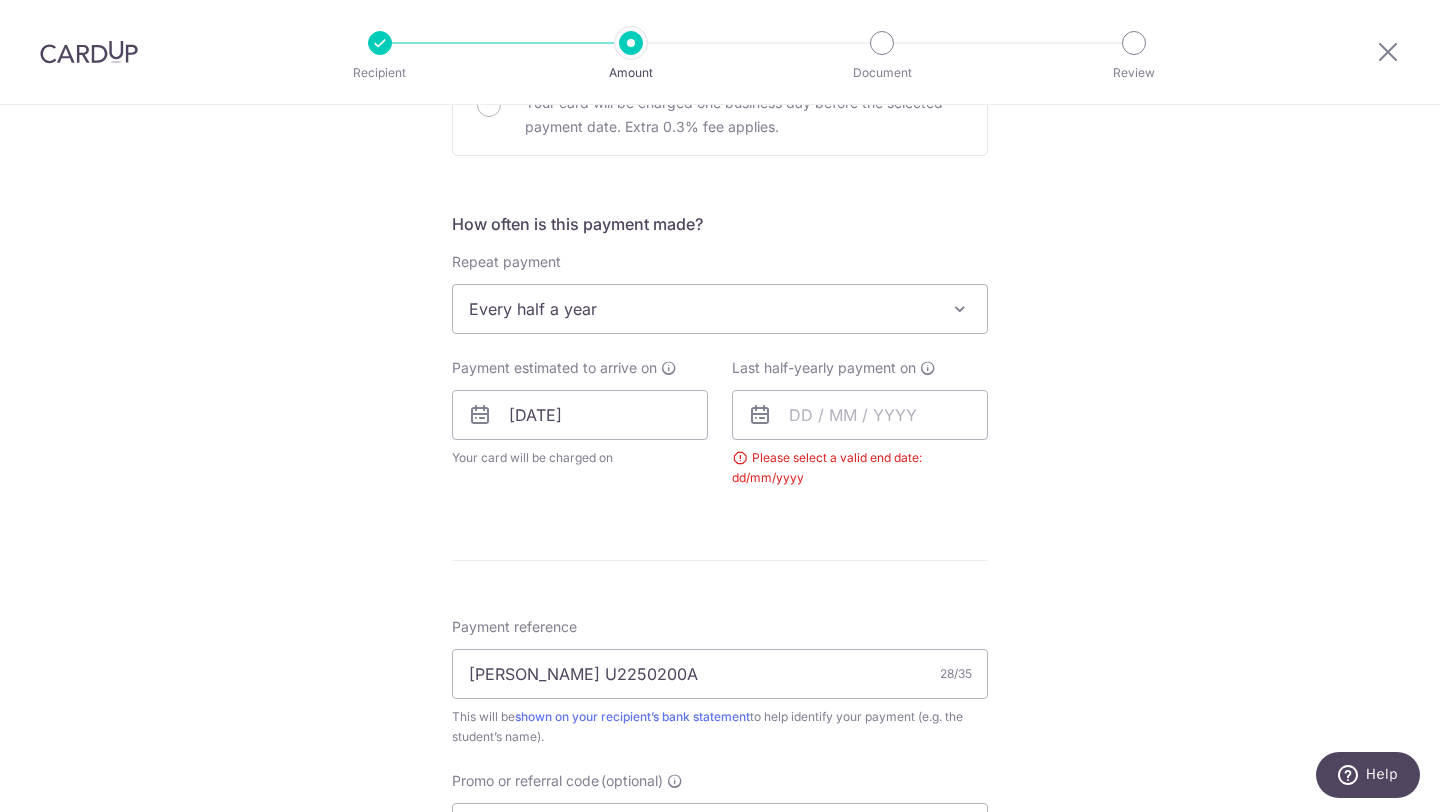 click at bounding box center (760, 415) 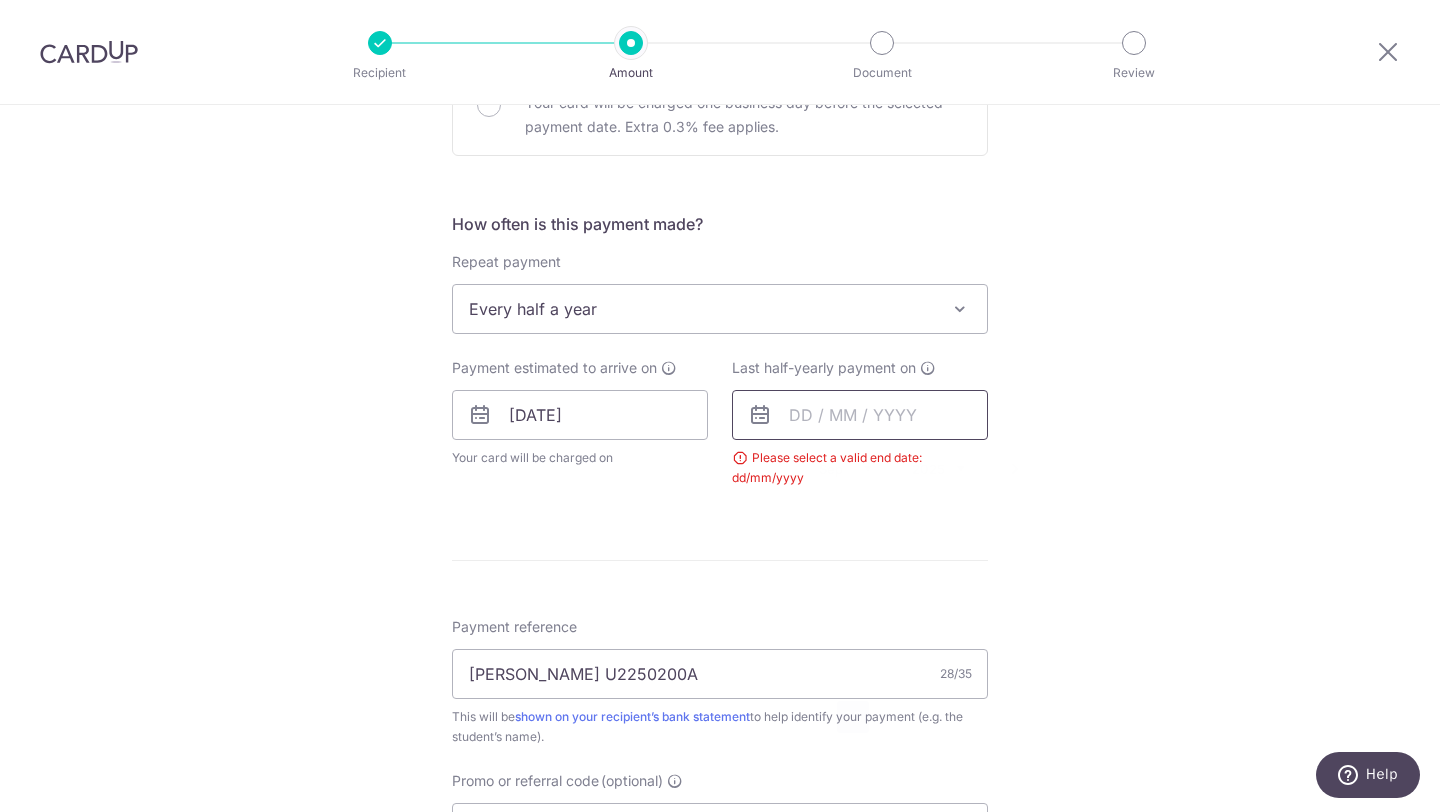 click at bounding box center (860, 415) 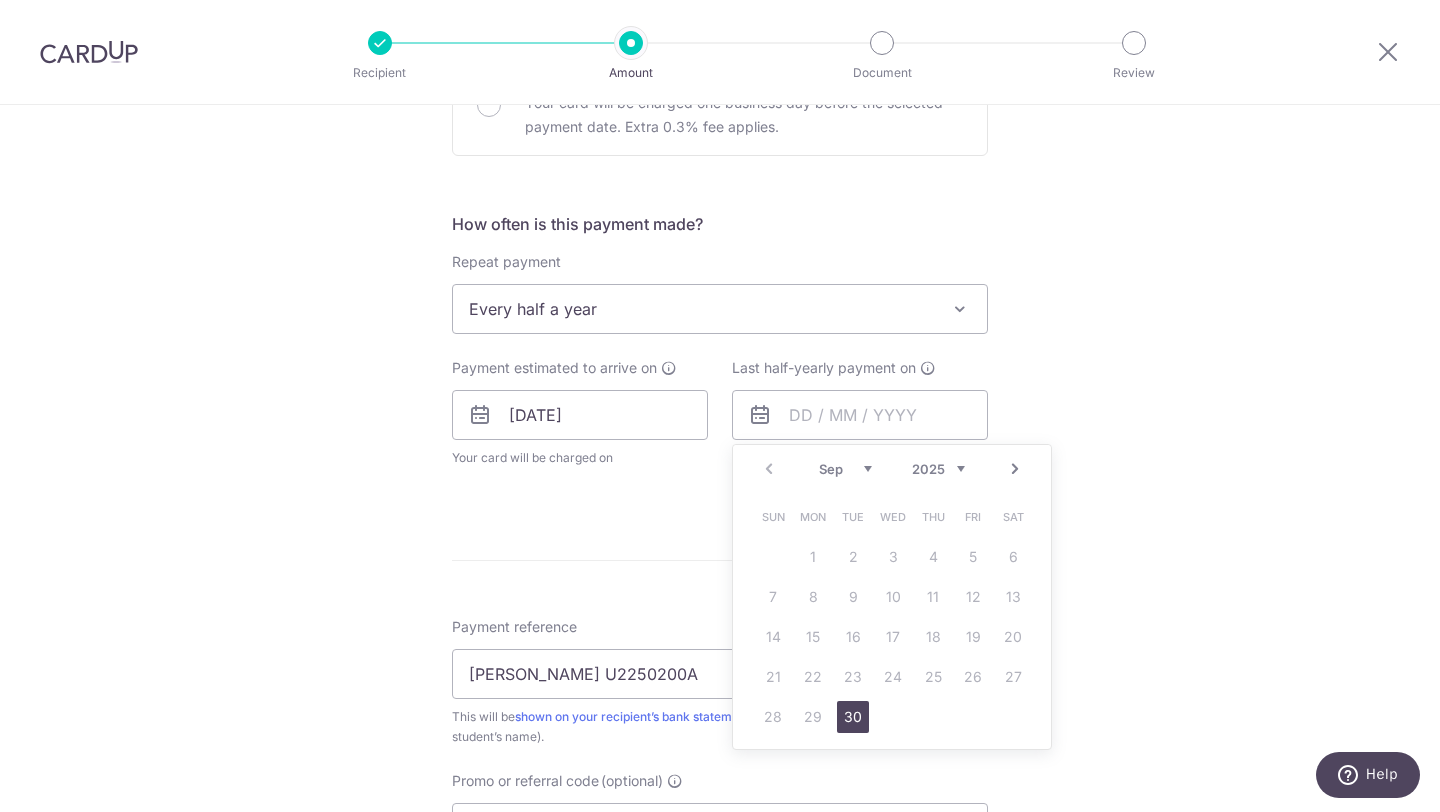 click on "Sep Oct Nov Dec" at bounding box center (845, 469) 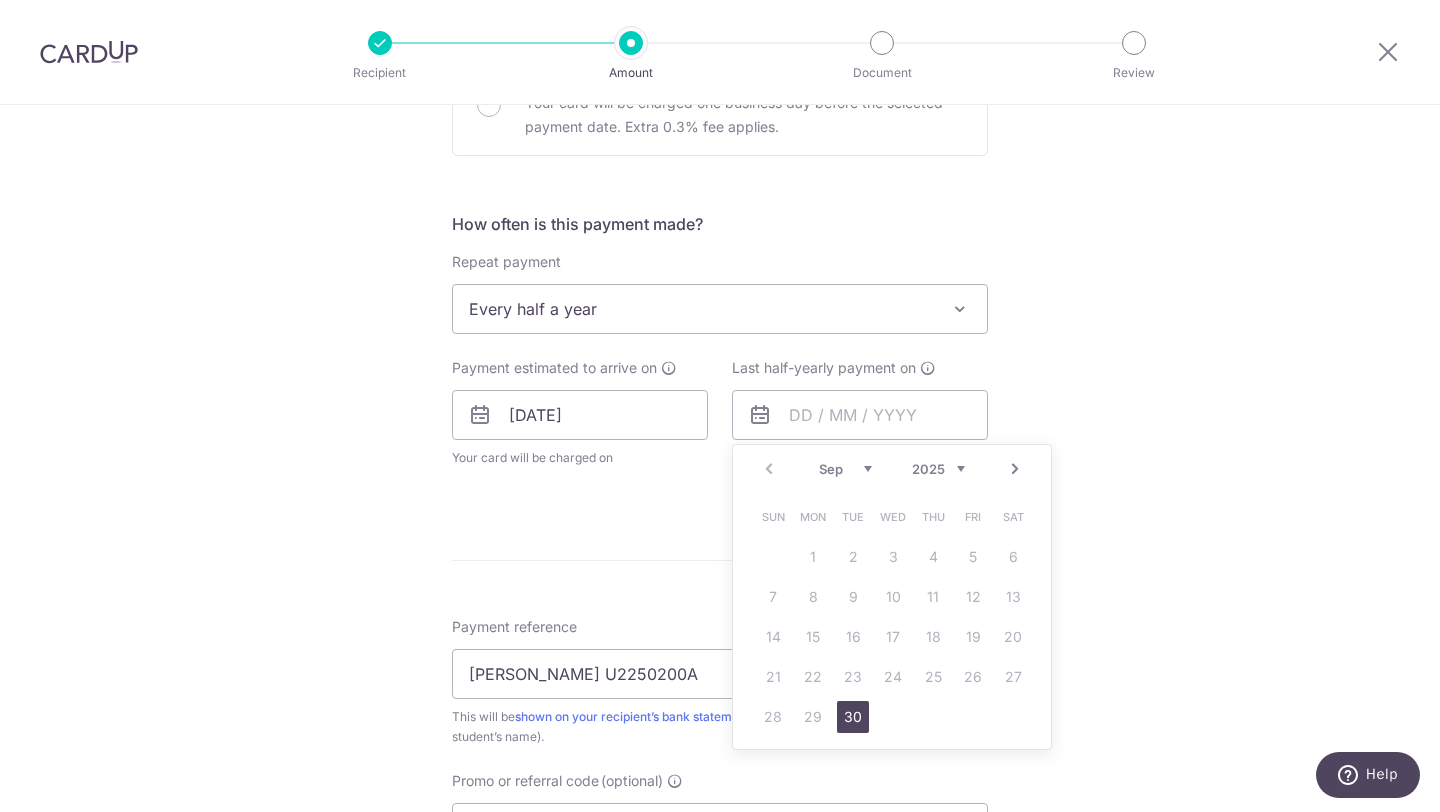 click on "2025 2026 2027 2028 2029 2030 2031 2032 2033 2034 2035" at bounding box center (938, 469) 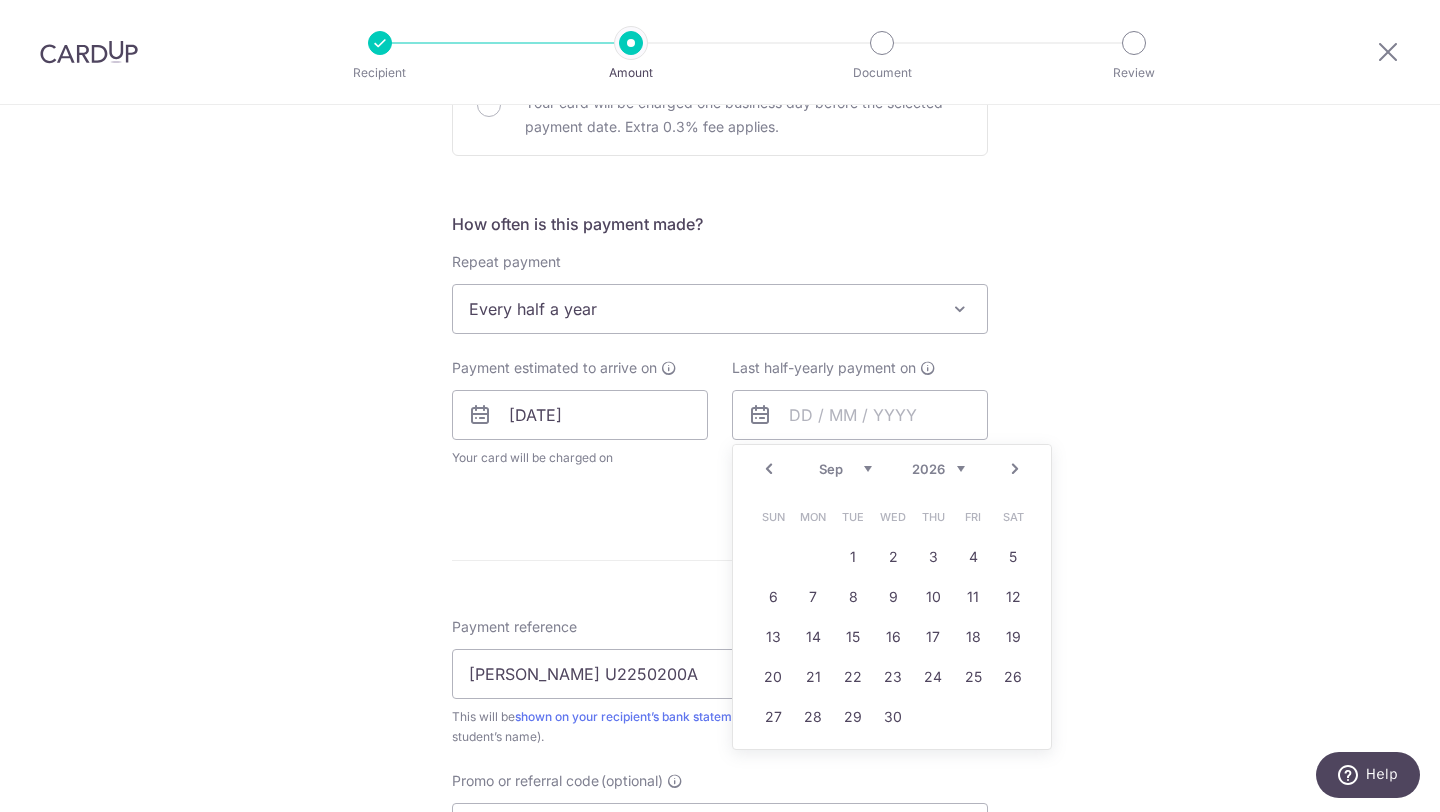 click on "Jan Feb Mar Apr May Jun Jul Aug Sep Oct Nov Dec 2025 2026 2027 2028 2029 2030 2031 2032 2033 2034 2035" at bounding box center [892, 469] 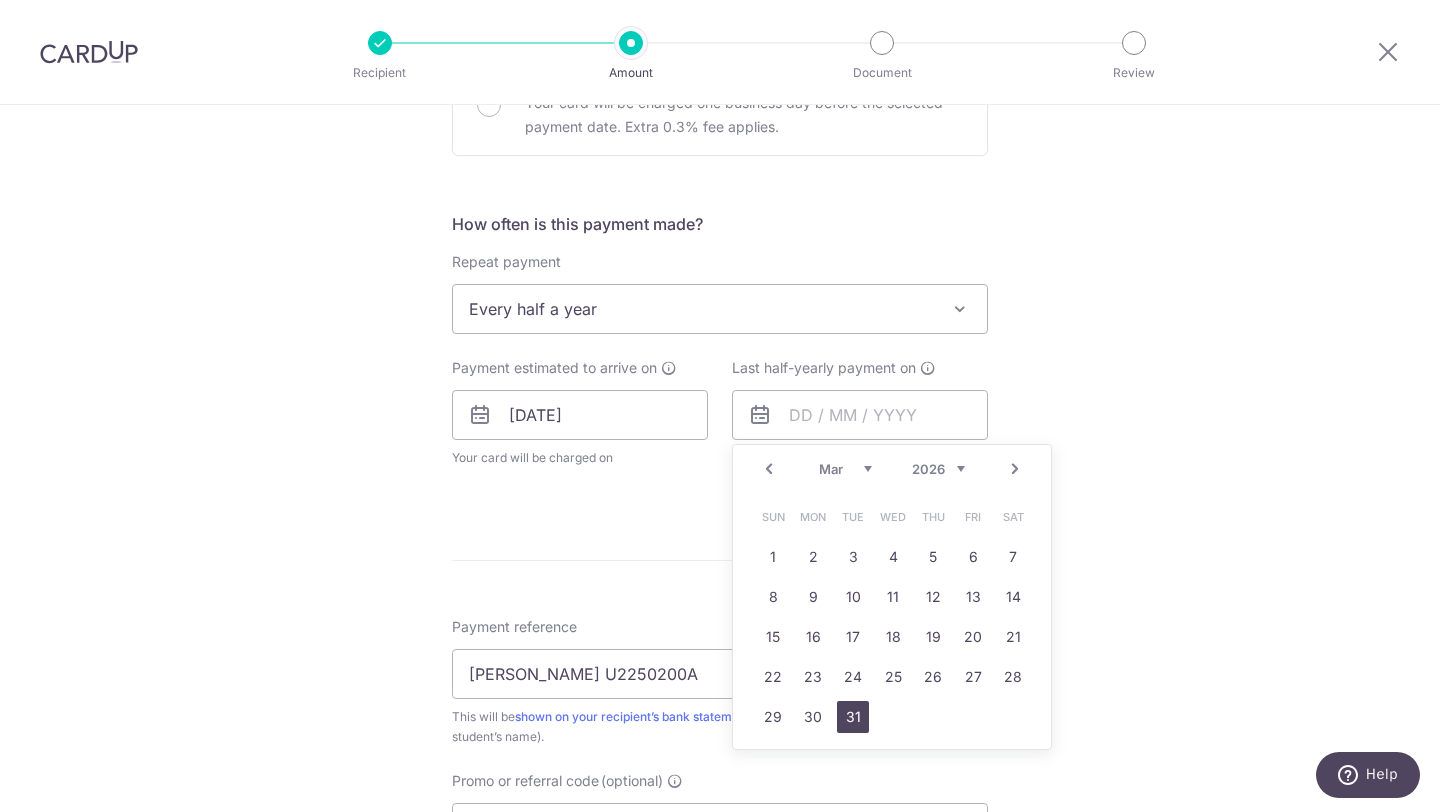 click on "31" at bounding box center (853, 717) 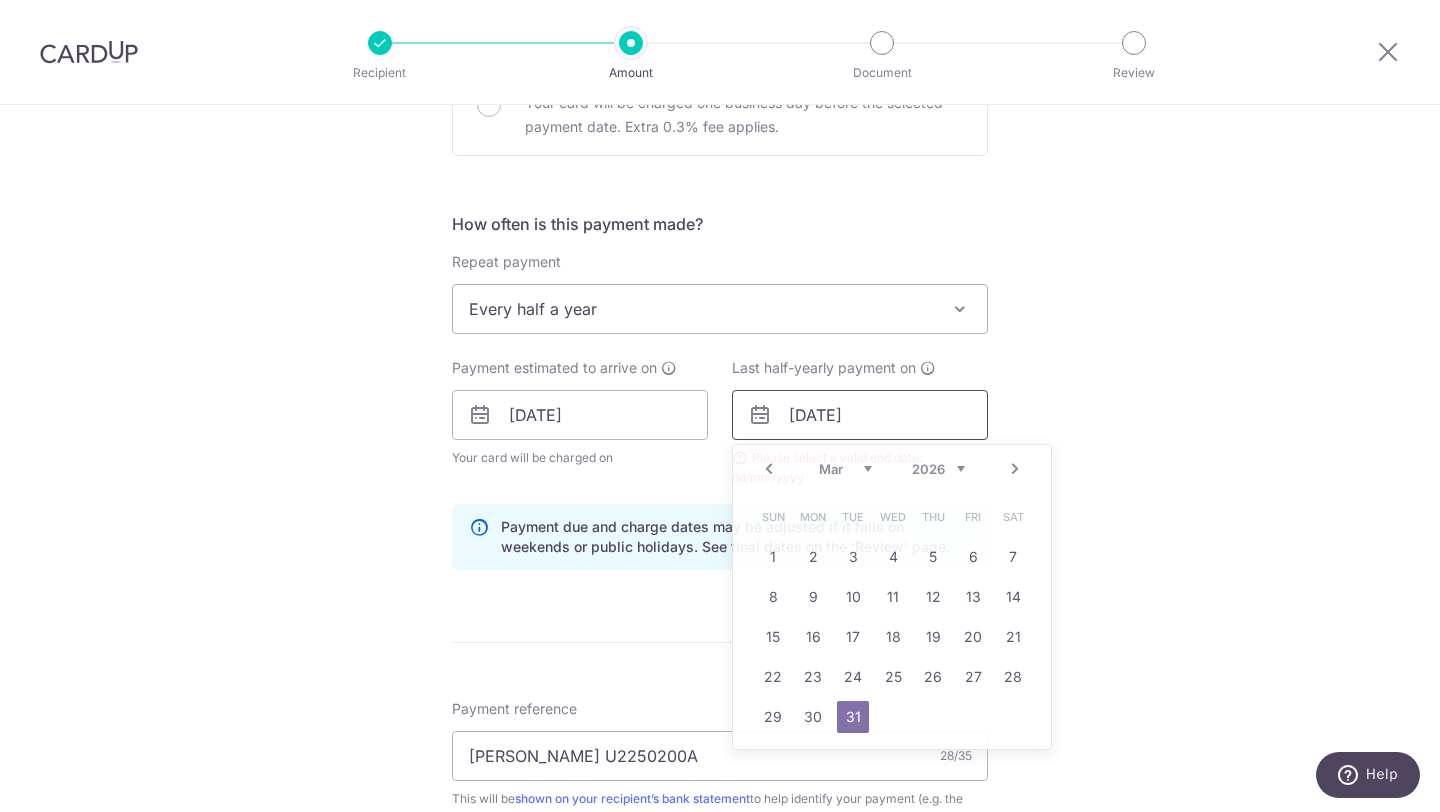 click on "31/03/2026" at bounding box center [860, 415] 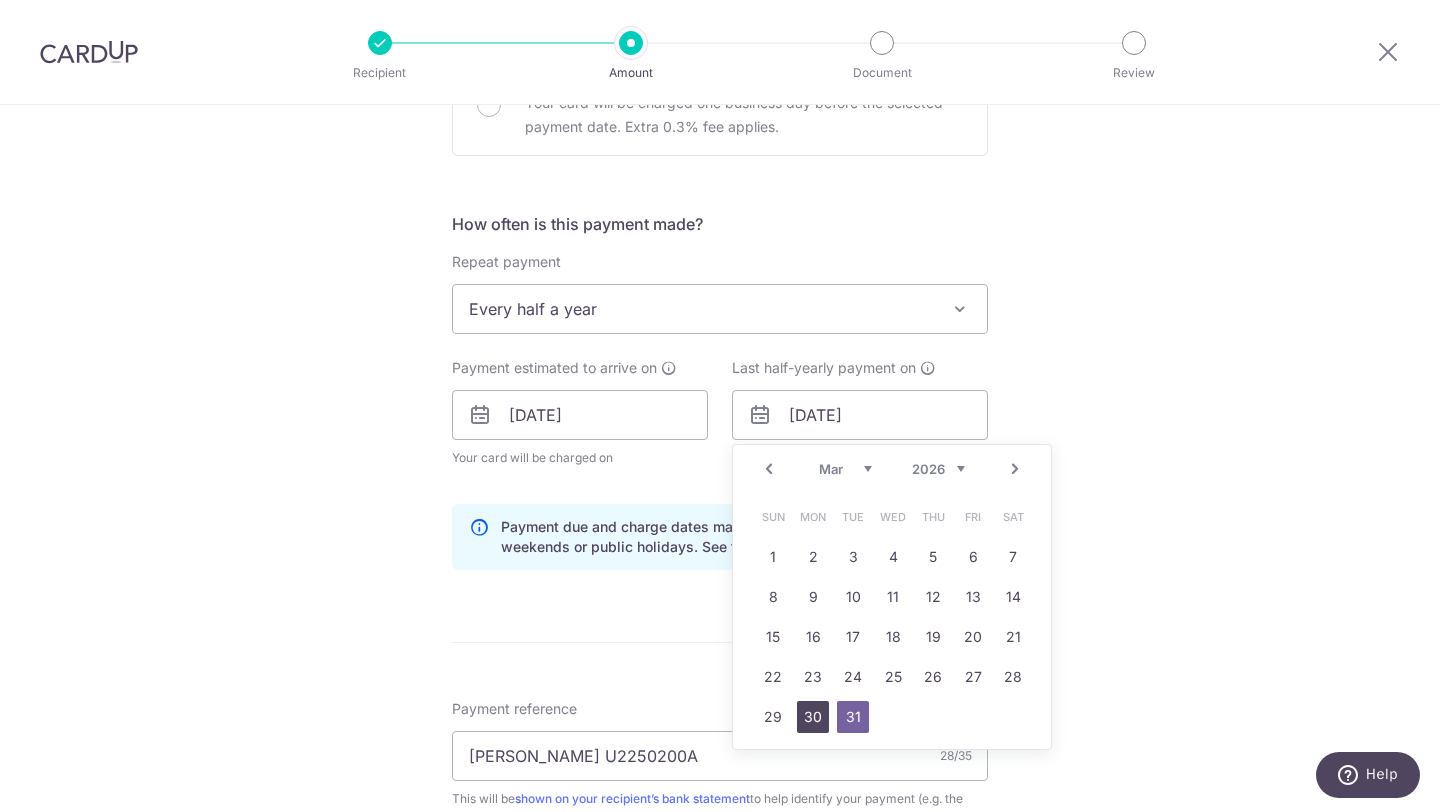 click on "30" at bounding box center [813, 717] 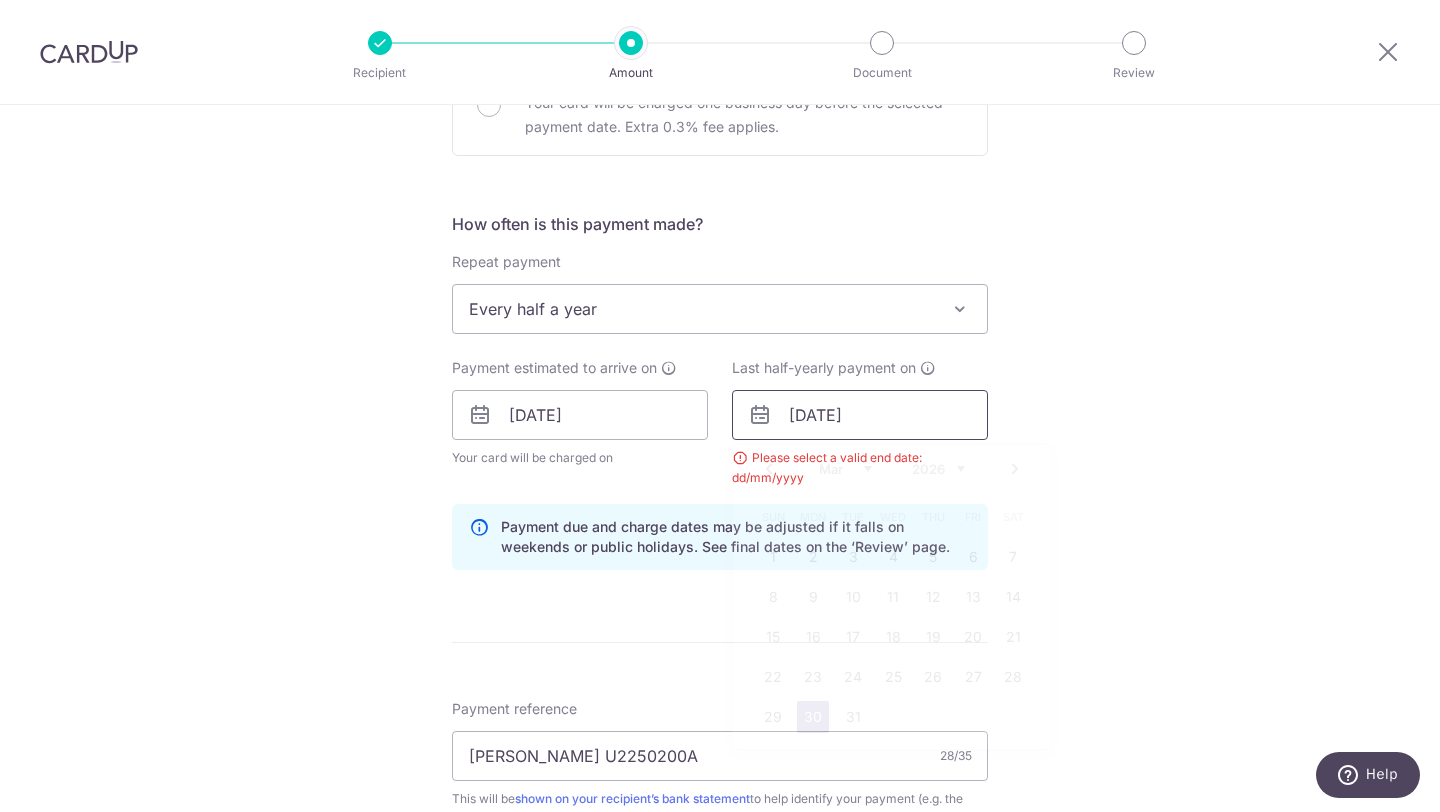 click on "[DATE]" at bounding box center (860, 415) 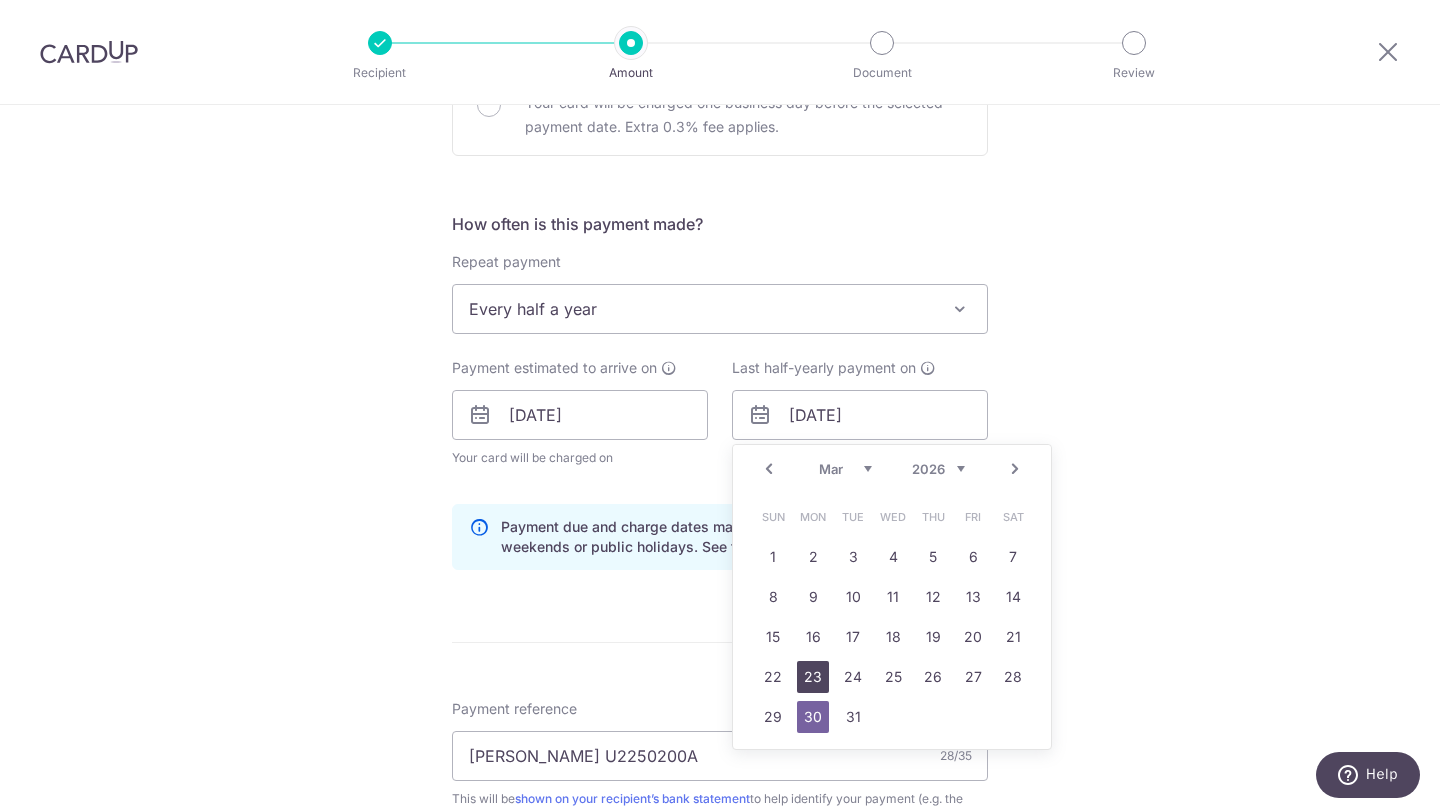 click on "23" at bounding box center [813, 677] 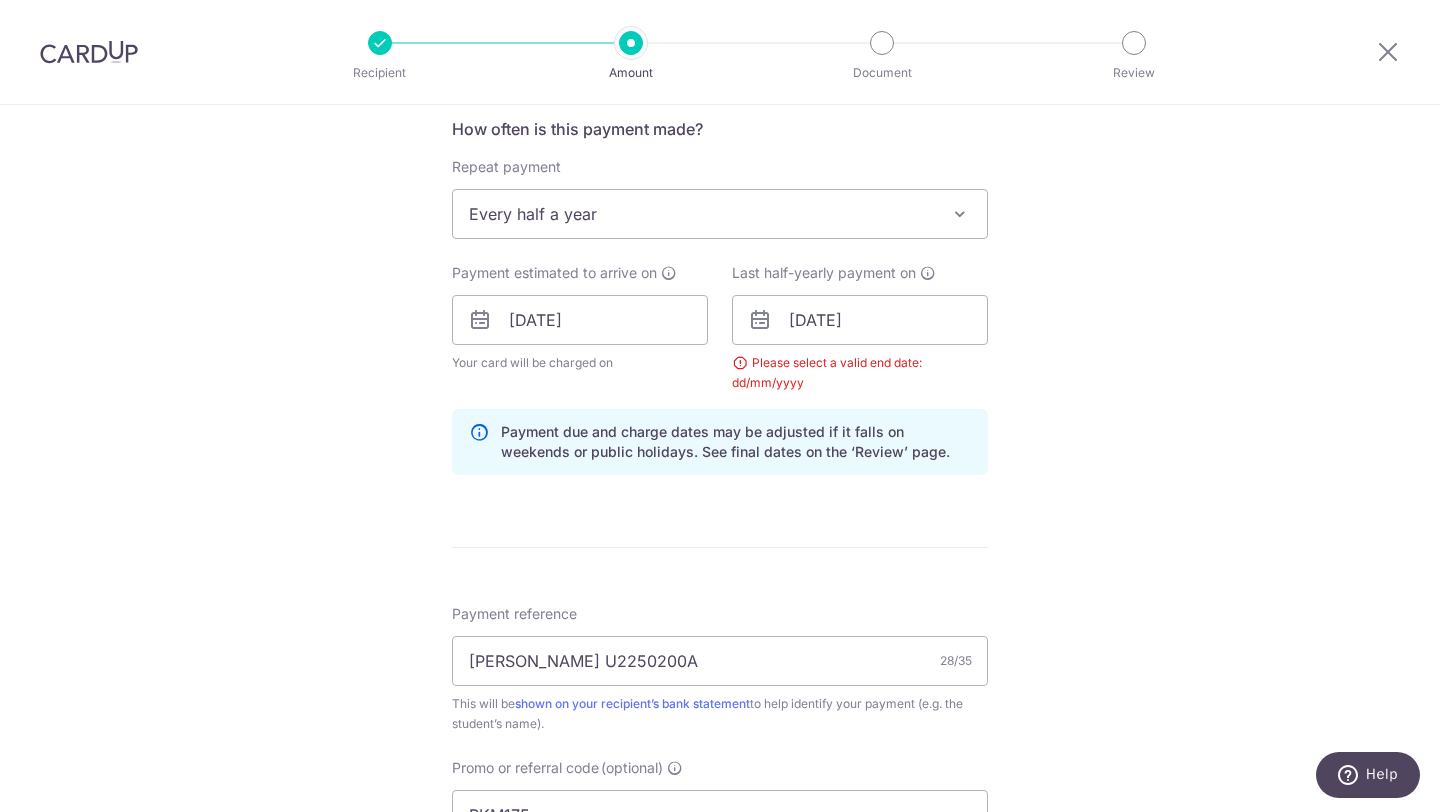 scroll, scrollTop: 756, scrollLeft: 0, axis: vertical 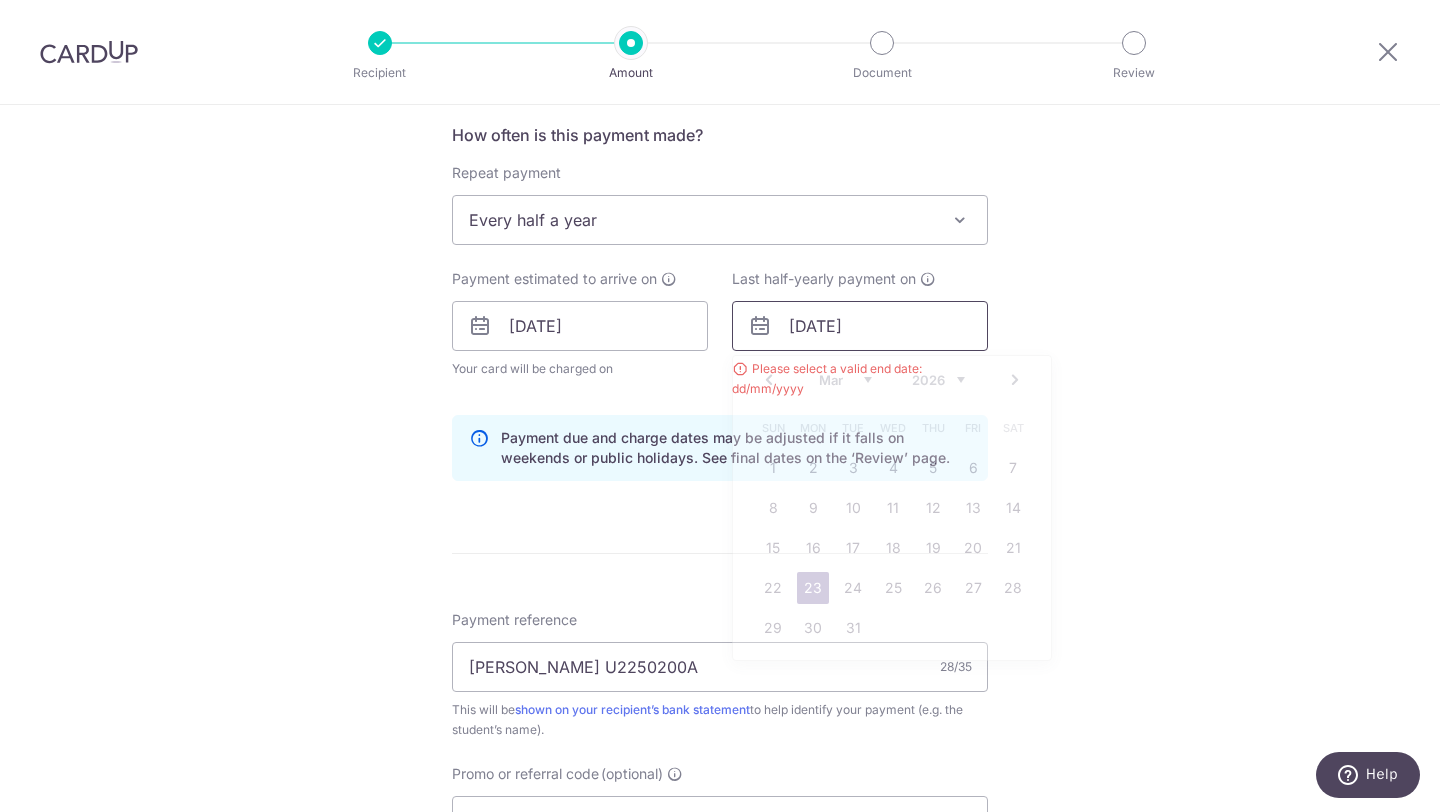 click on "23/03/2026" at bounding box center [860, 326] 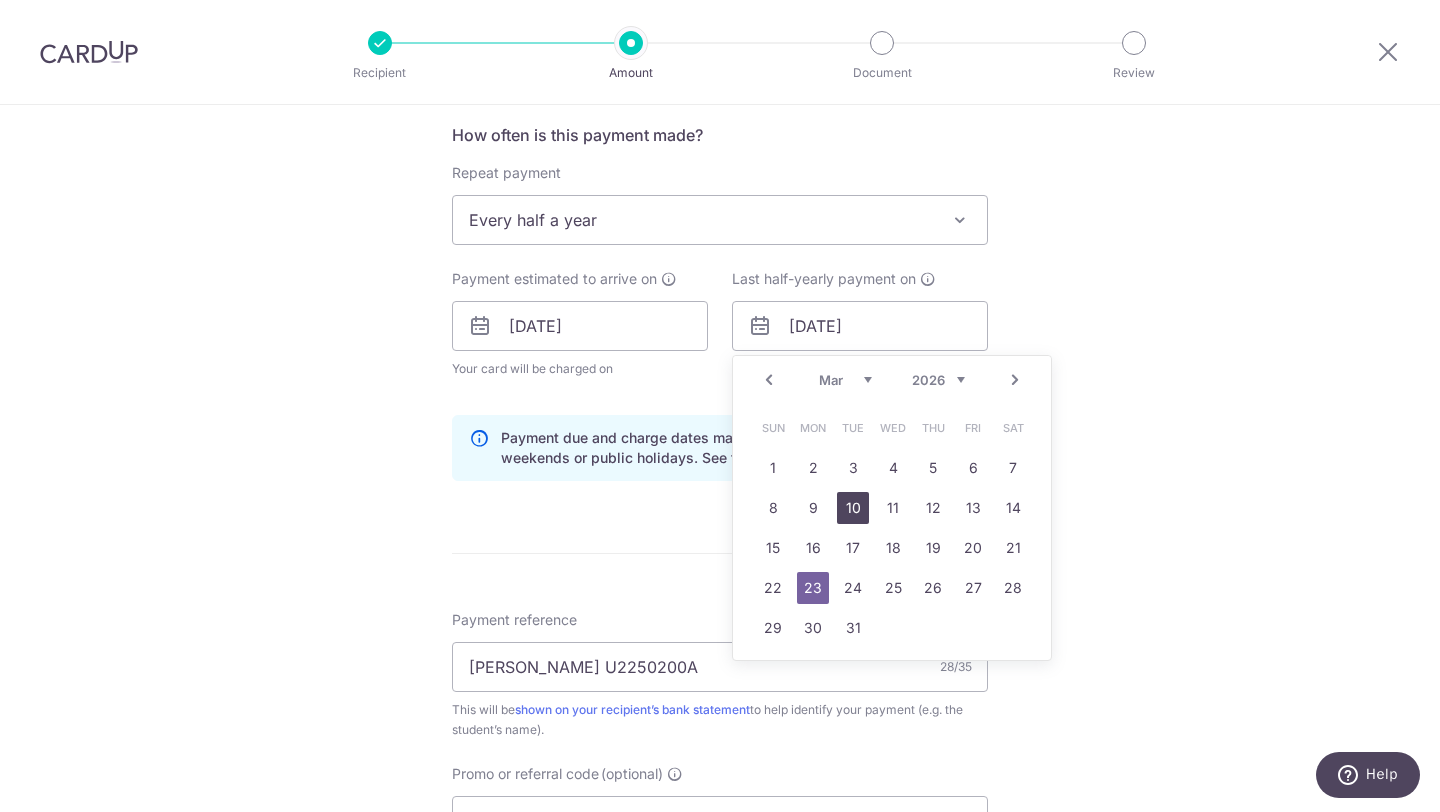 click on "10" at bounding box center (853, 508) 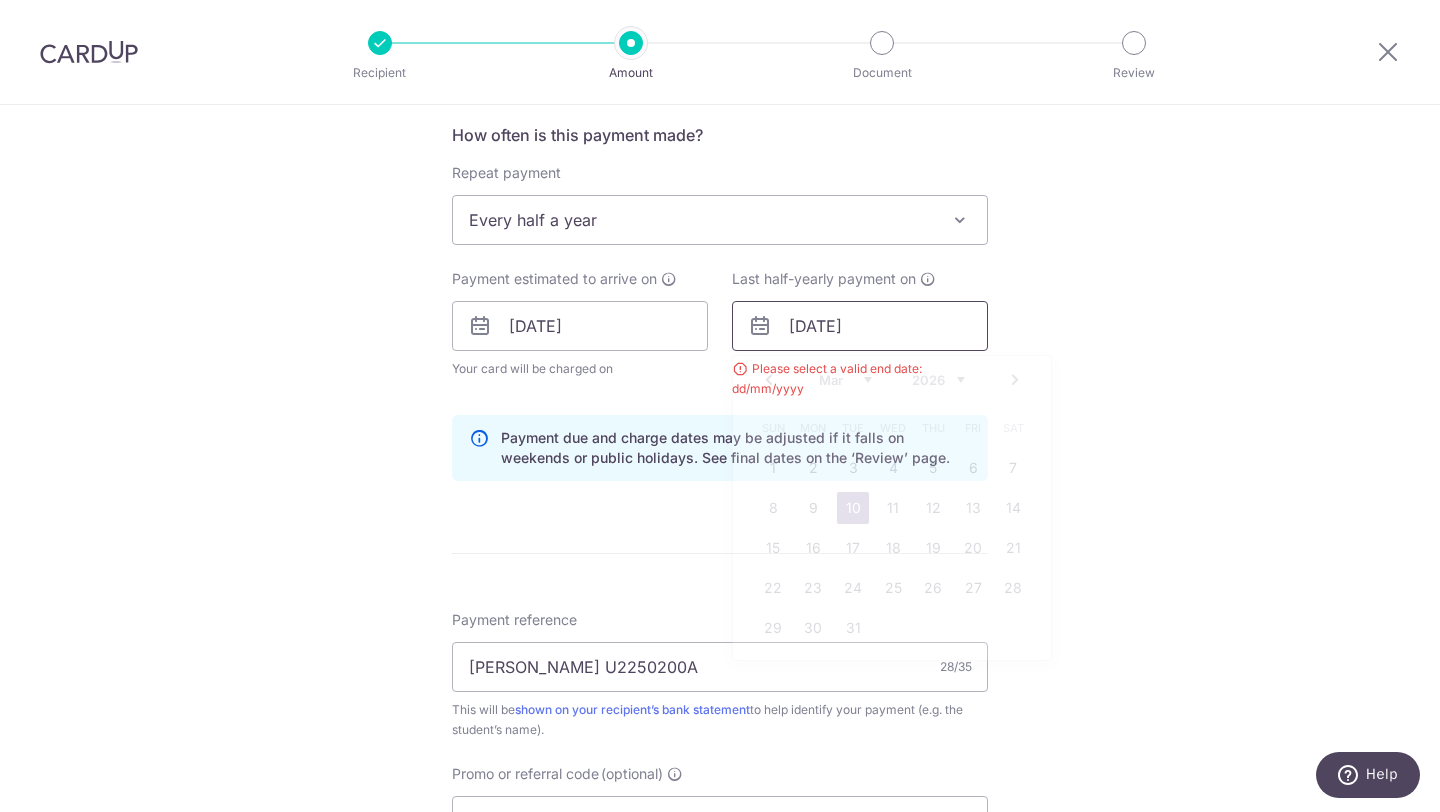 click on "10/03/2026" at bounding box center [860, 326] 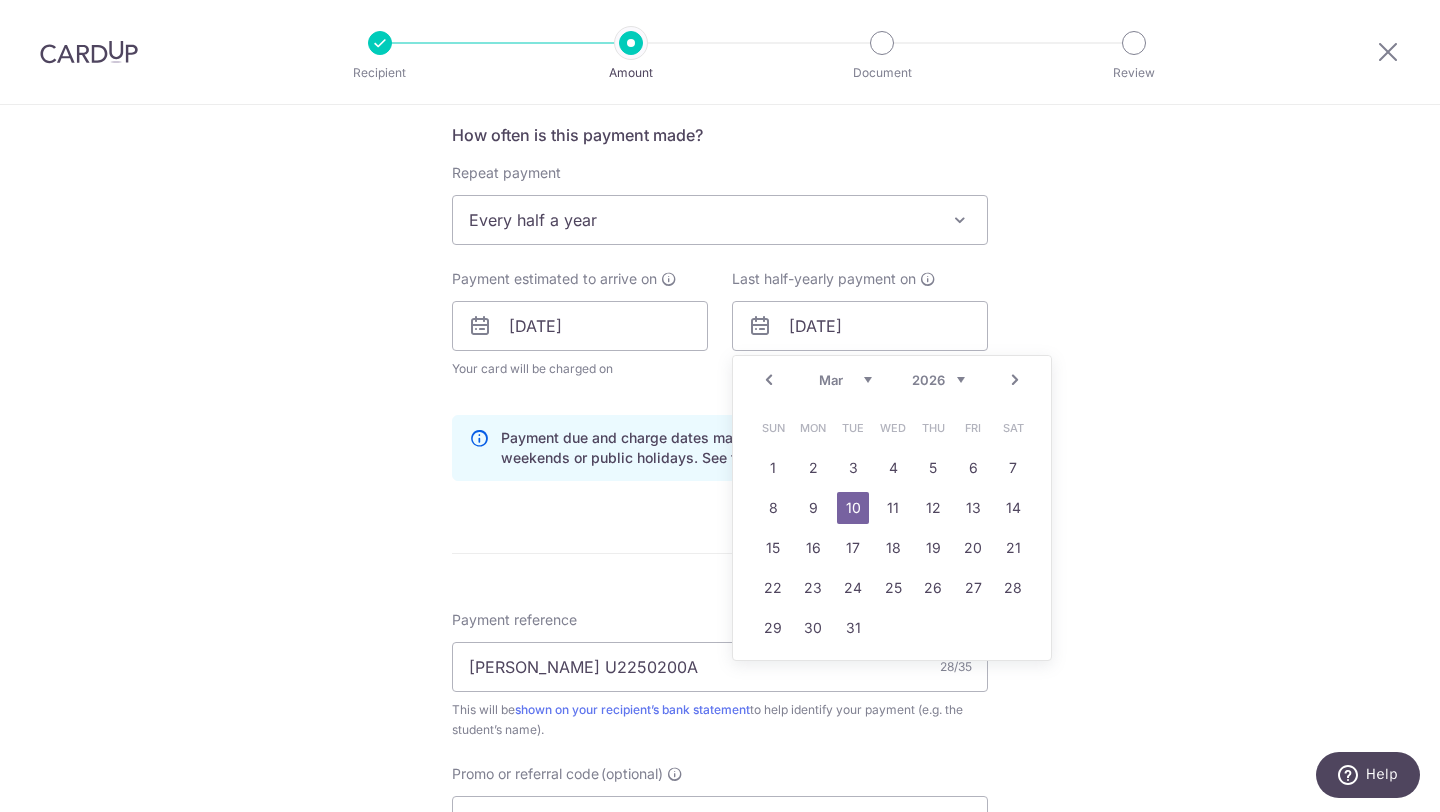 click on "How often is this payment made?
Repeat payment
Never
Every week
Every month
Every quarter
Every half a year Every half a year
To set up monthly income tax payments on CardUp, please ensure the following:     Keep GIRO active   First payment through GIRO   Limit of 11 months scheduling   Upload Notice of Assessment    For more details, refer to this guide:  CardUp Help - Monthly Income Tax Payments
Payment estimated to arrive on
30/09/2025
Your card will be charged on   for the first payment
* If your payment is funded by  9:00am SGT on Tuesday 15/07/2025
16/07/2025
No. of Payments
Jan" at bounding box center (720, 310) 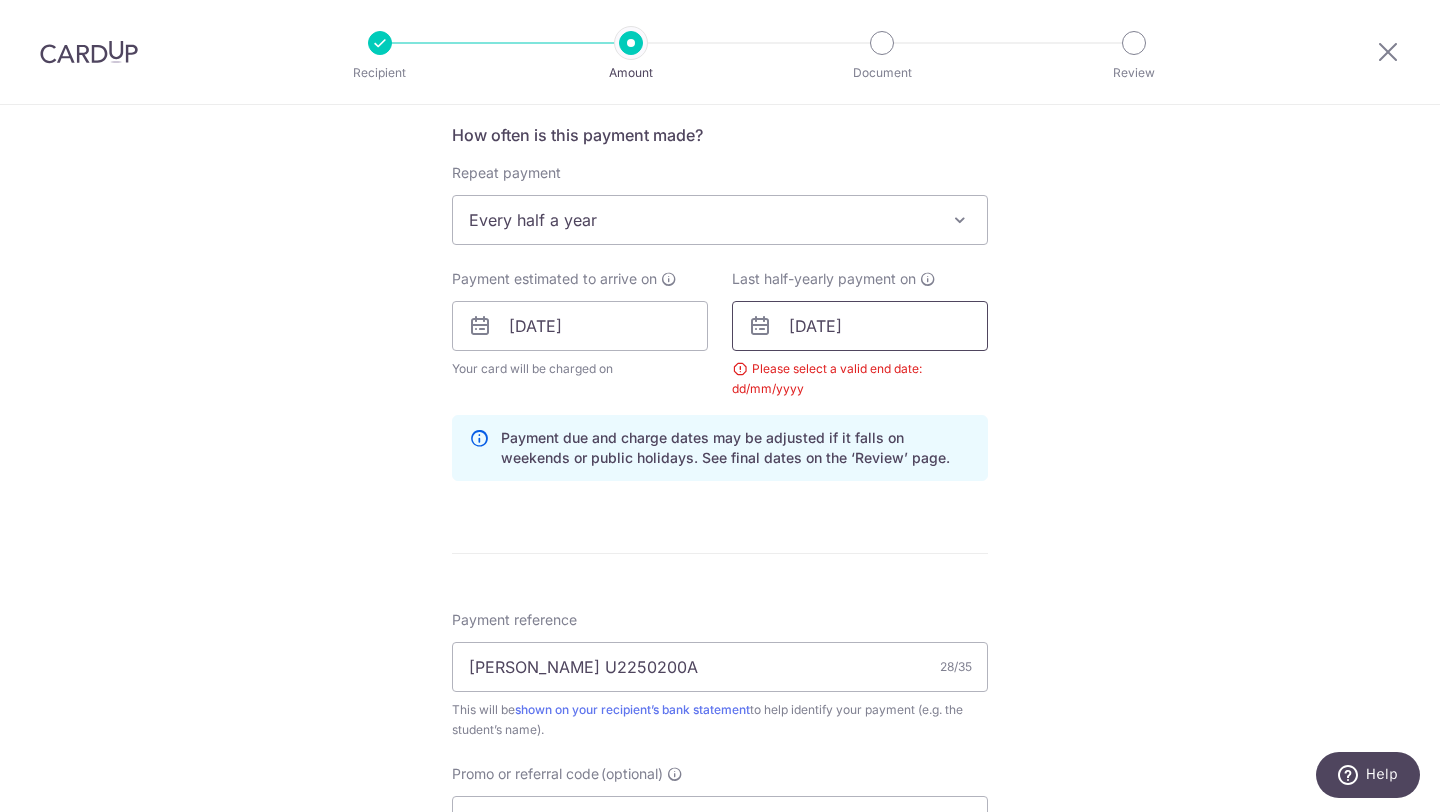 click on "10/03/2026" at bounding box center [860, 326] 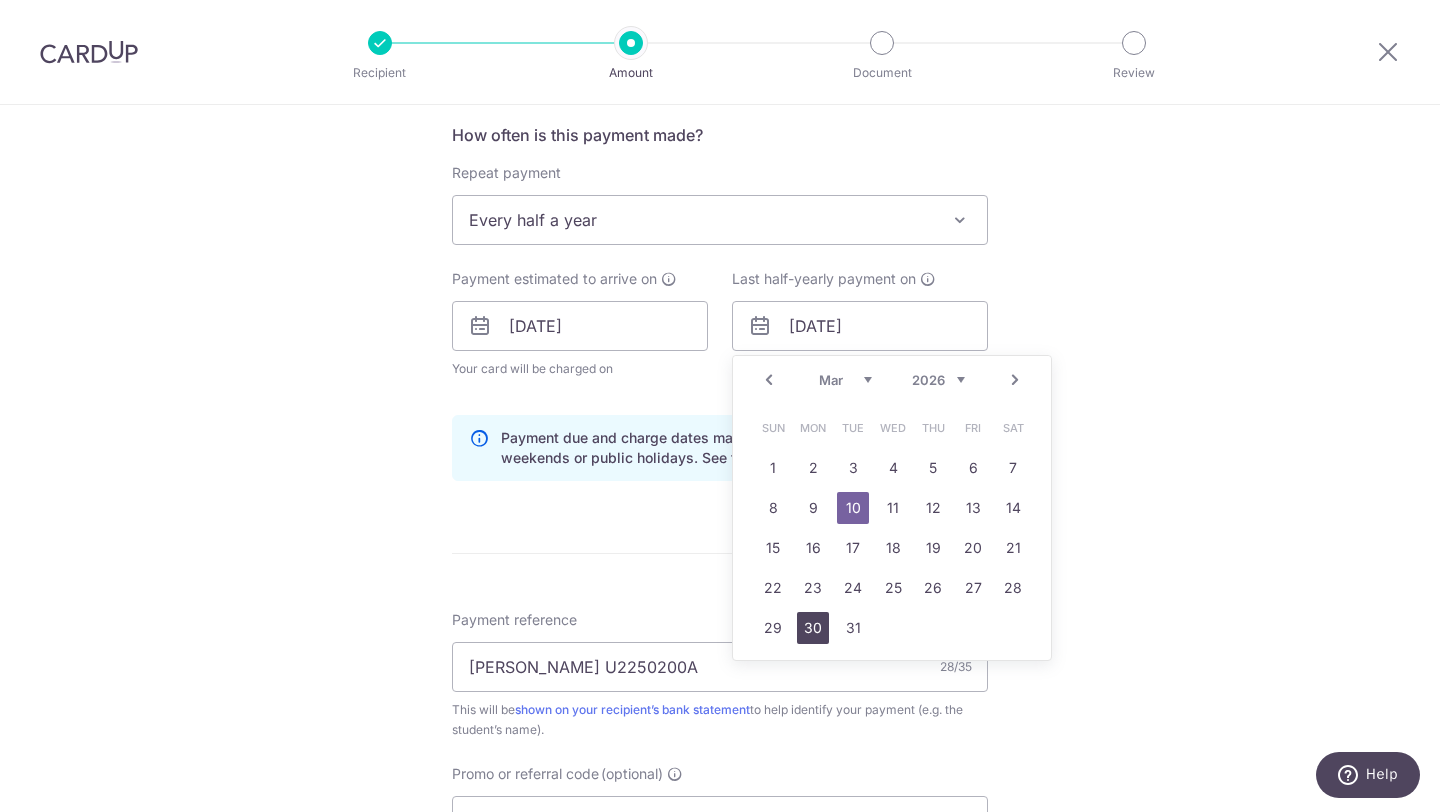 click on "30" at bounding box center (813, 628) 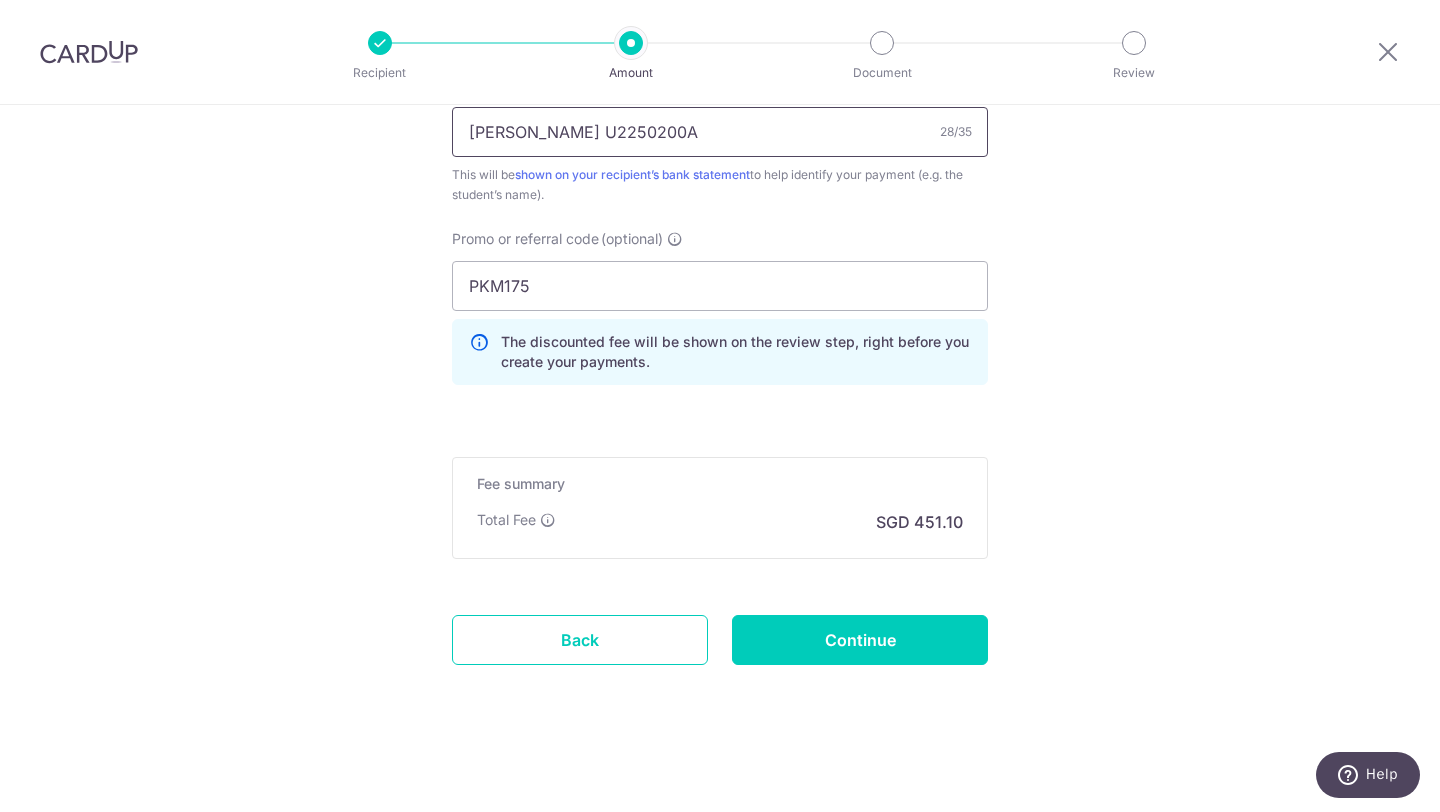 scroll, scrollTop: 1294, scrollLeft: 0, axis: vertical 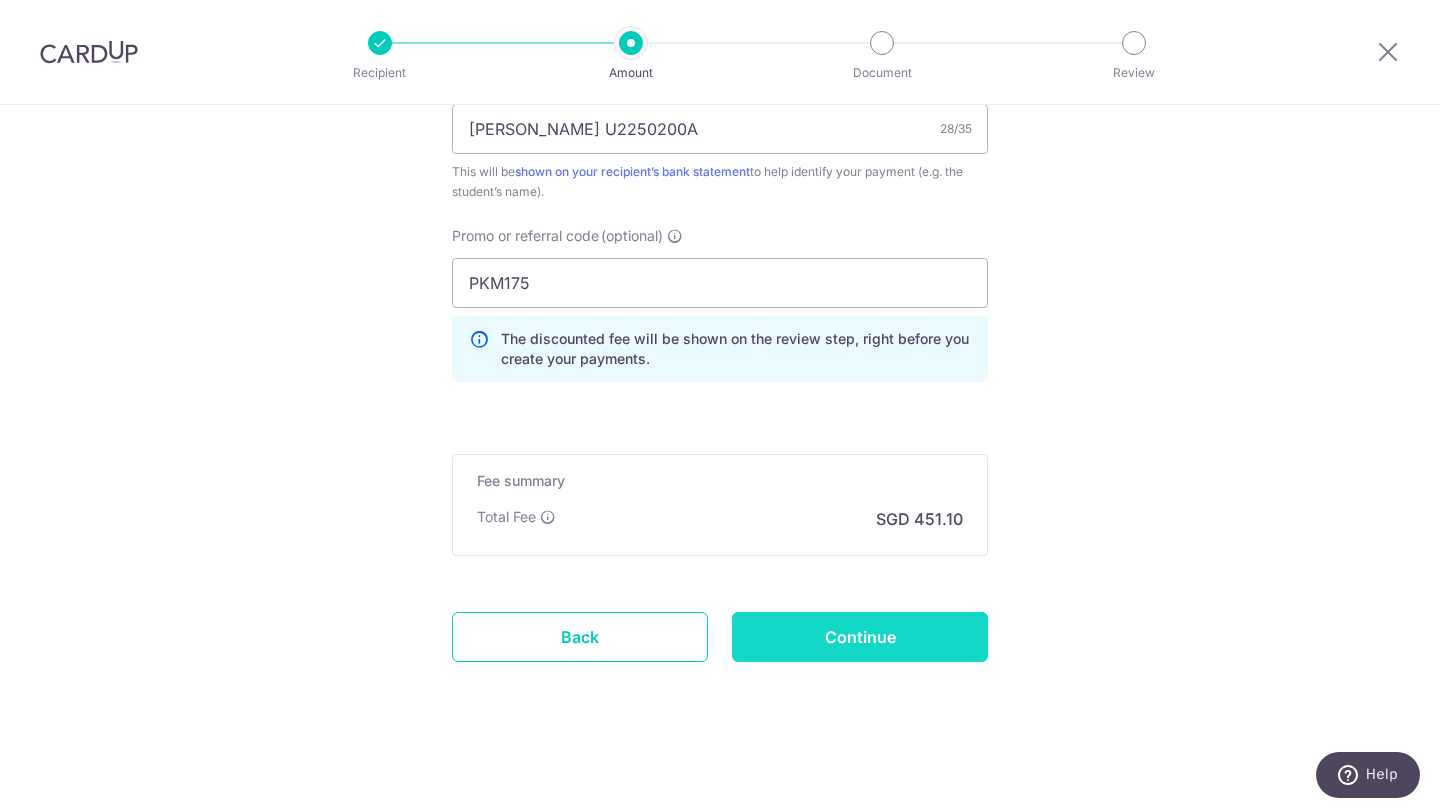 click on "Continue" at bounding box center (860, 637) 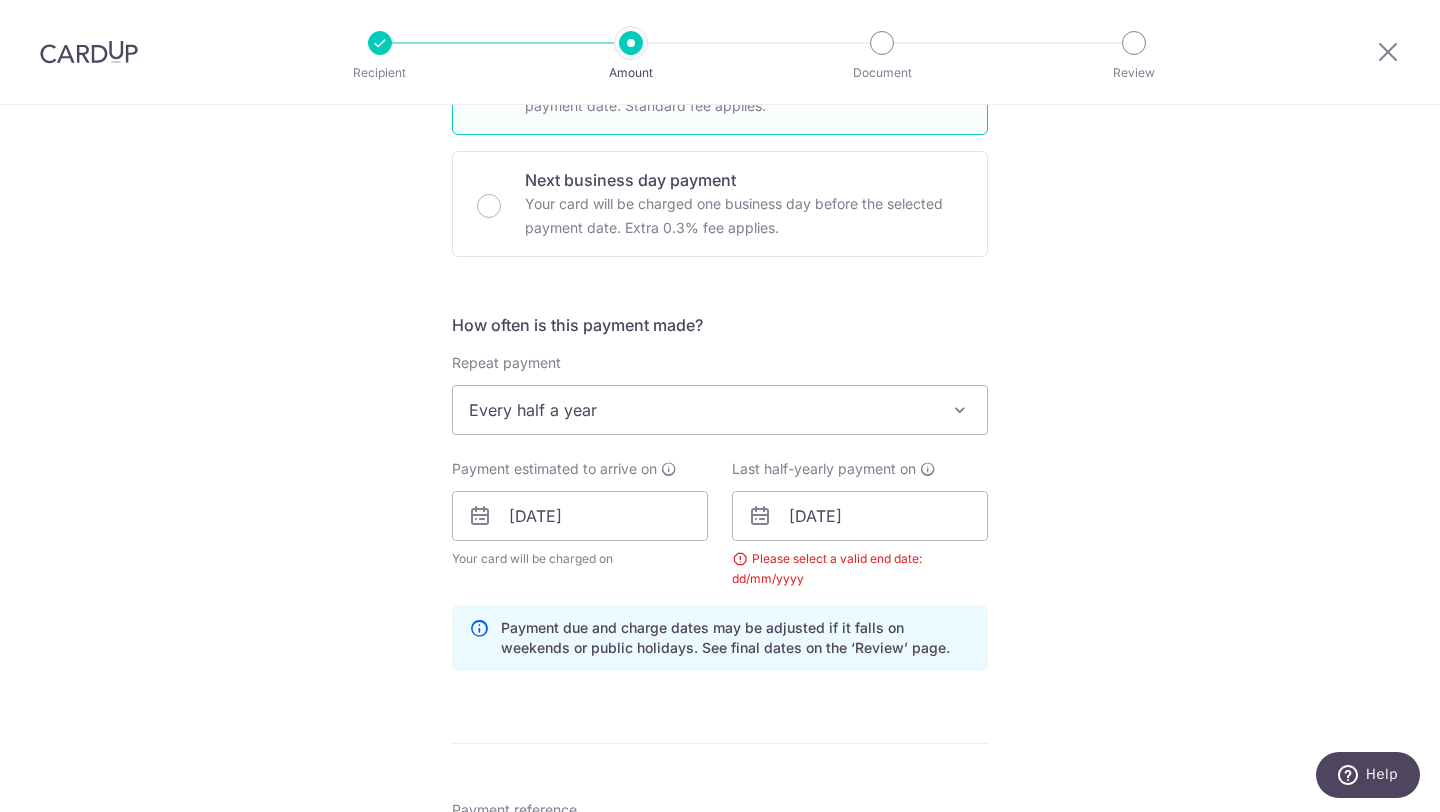 scroll, scrollTop: 560, scrollLeft: 0, axis: vertical 